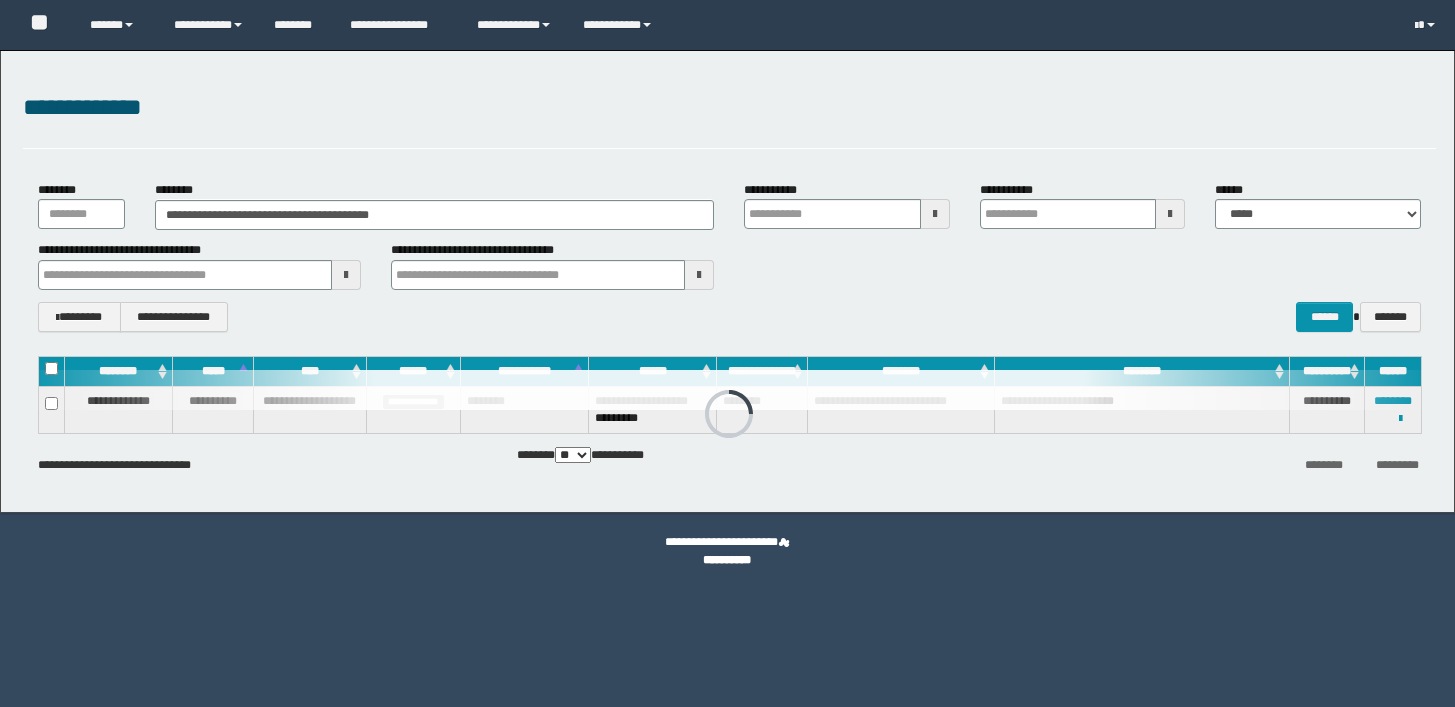 scroll, scrollTop: 0, scrollLeft: 0, axis: both 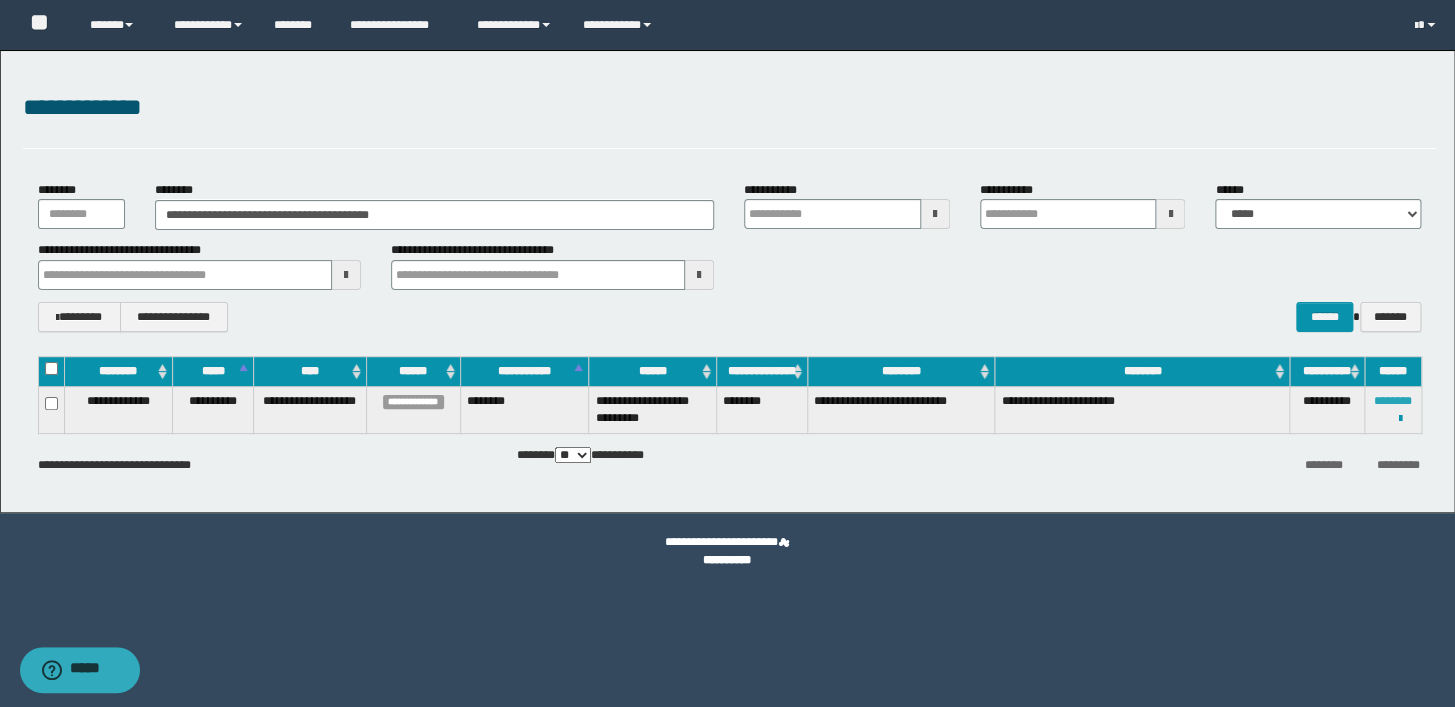 click on "********" at bounding box center [1393, 401] 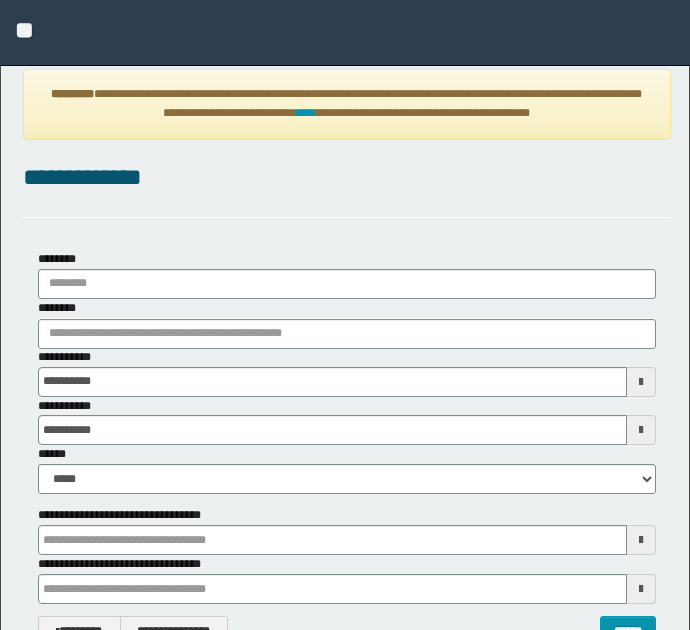 scroll, scrollTop: 0, scrollLeft: 0, axis: both 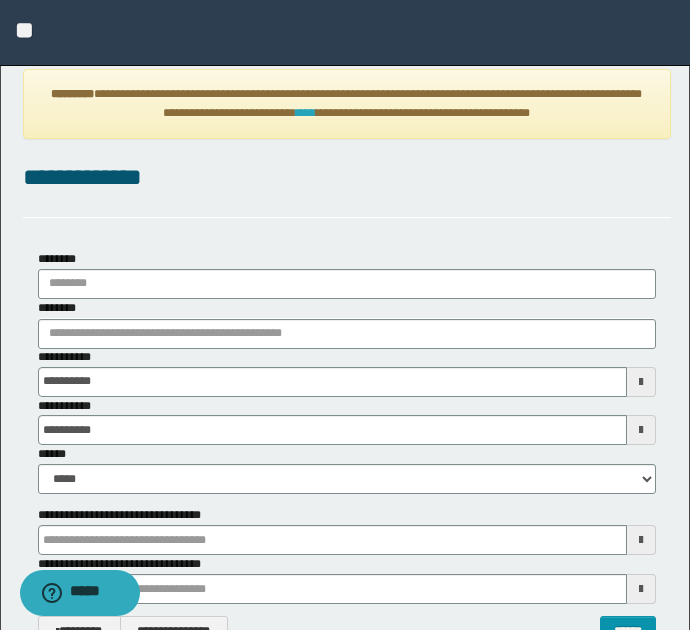 click on "****" at bounding box center (306, 113) 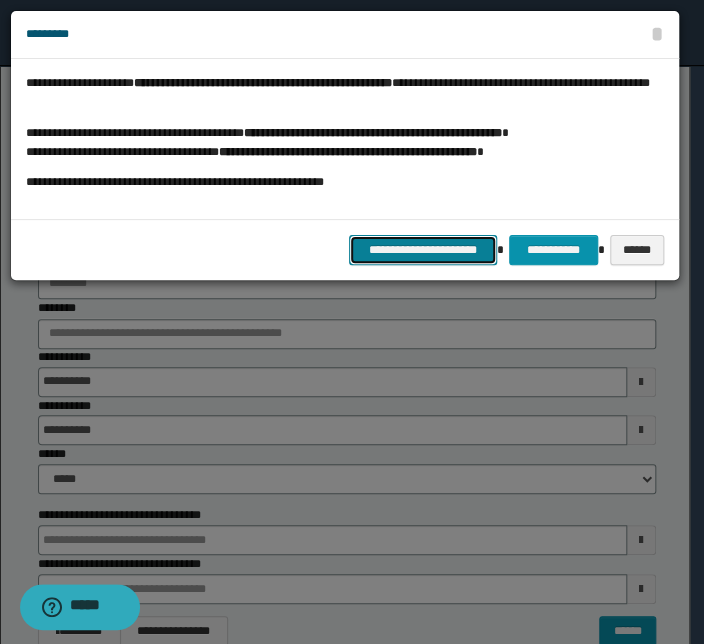 click on "**********" at bounding box center [423, 250] 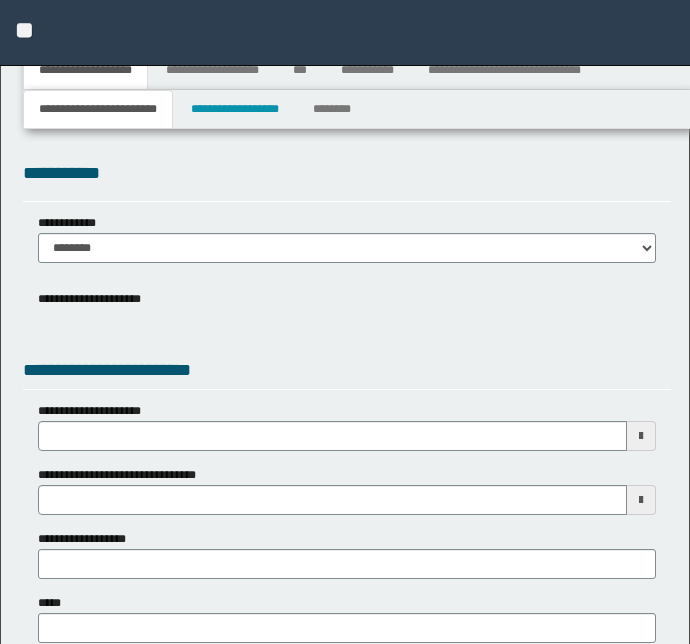 type 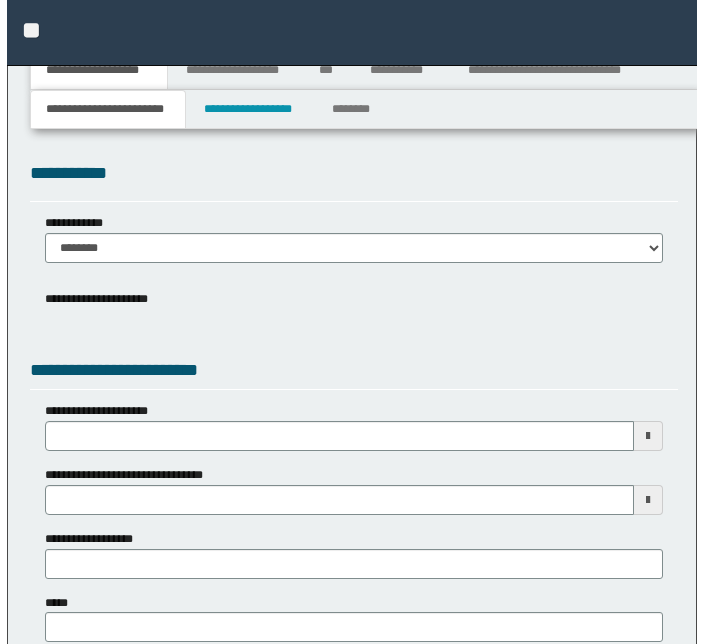 scroll, scrollTop: 0, scrollLeft: 0, axis: both 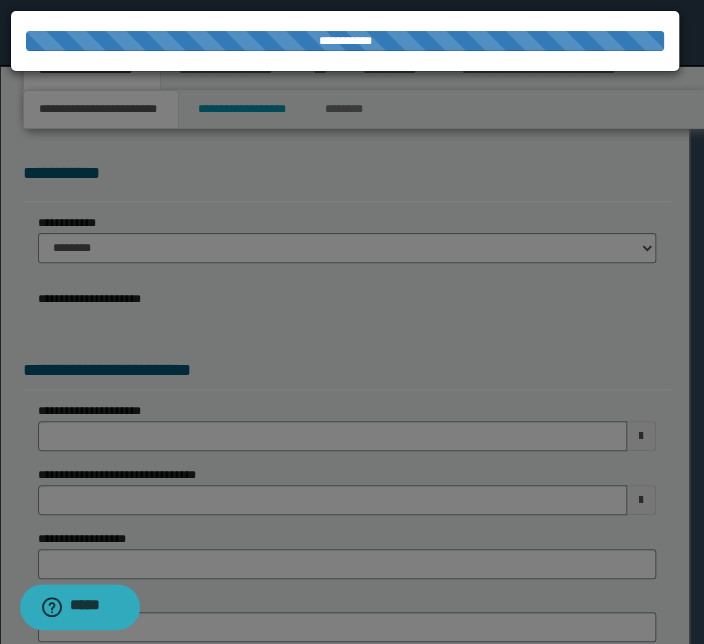 type on "**********" 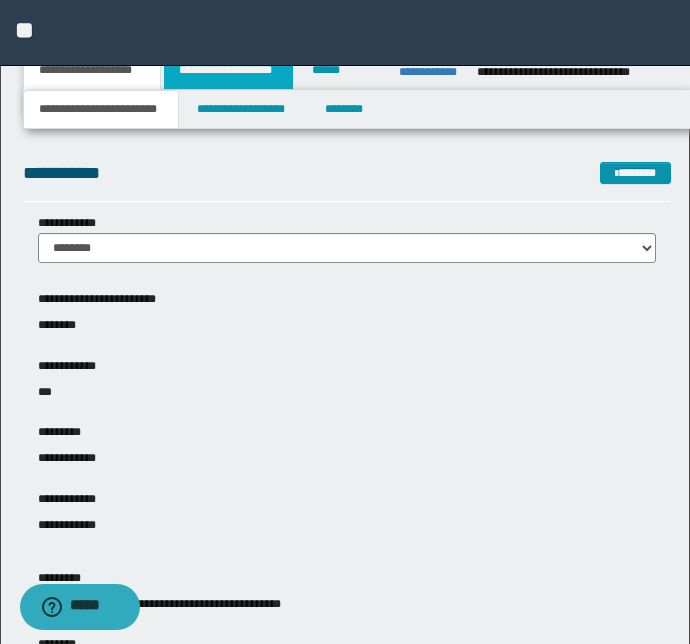 click on "**********" at bounding box center (228, 70) 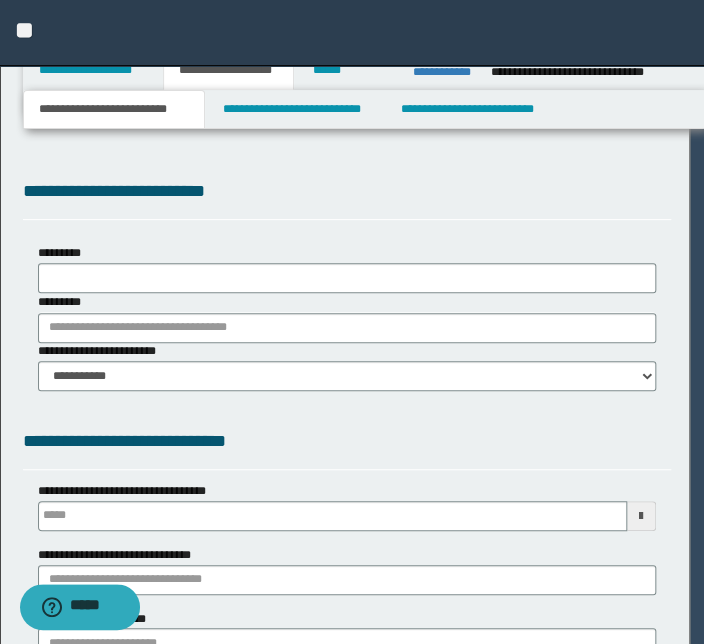type 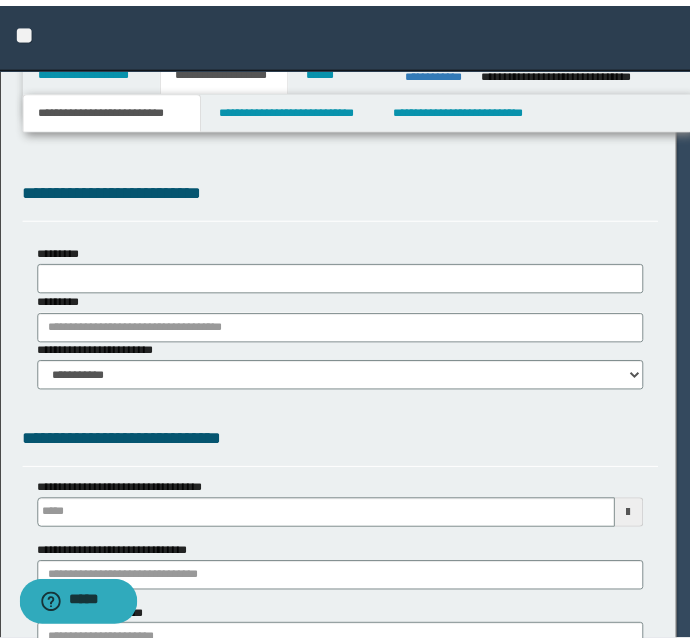 scroll, scrollTop: 0, scrollLeft: 0, axis: both 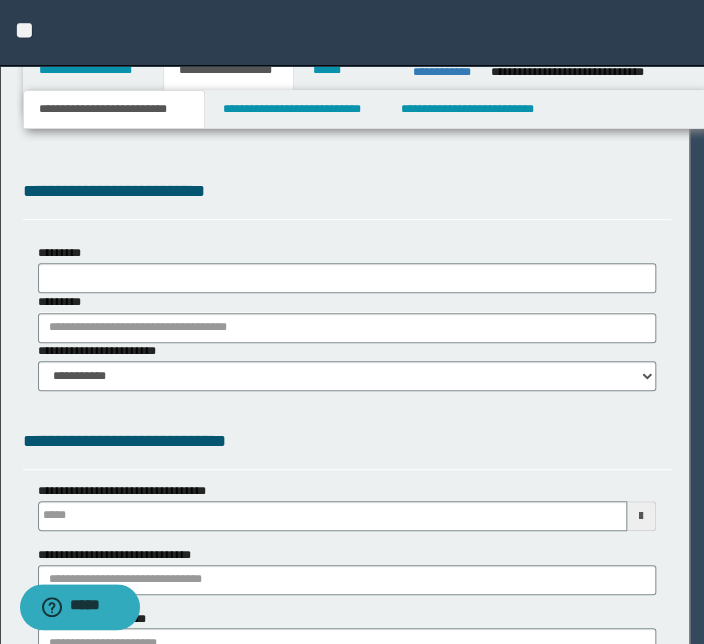 type on "**********" 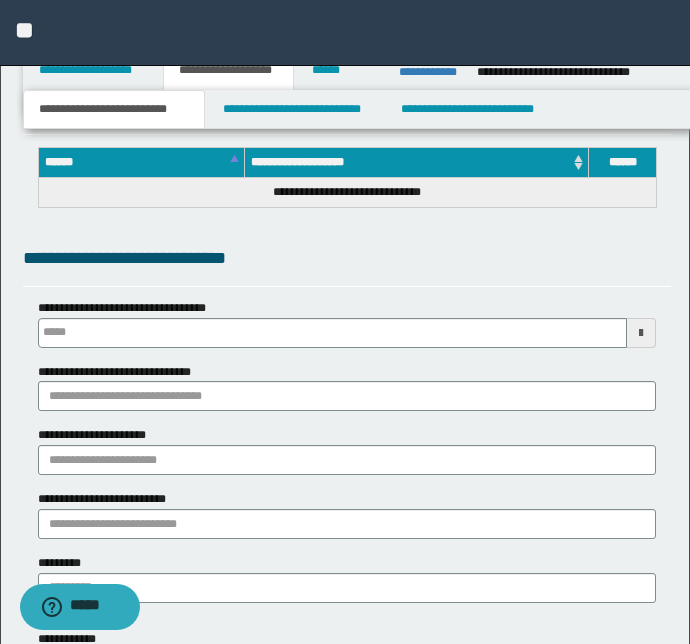 scroll, scrollTop: 1181, scrollLeft: 0, axis: vertical 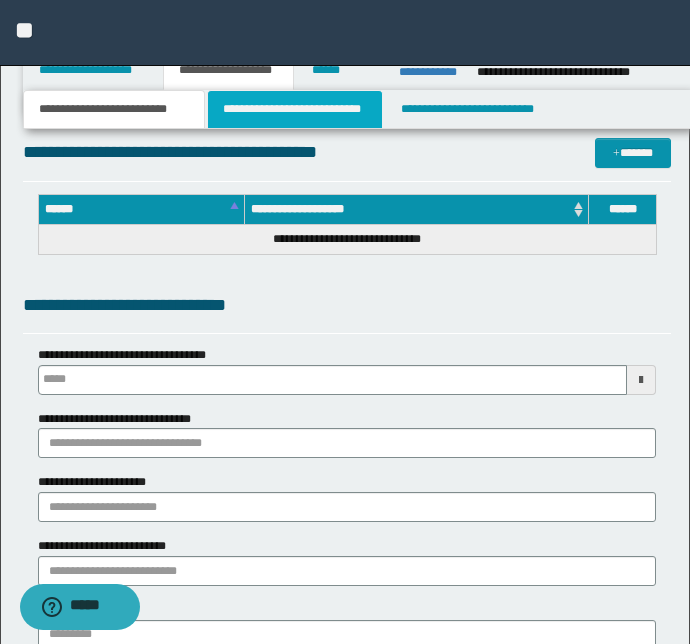 click on "**********" at bounding box center (294, 109) 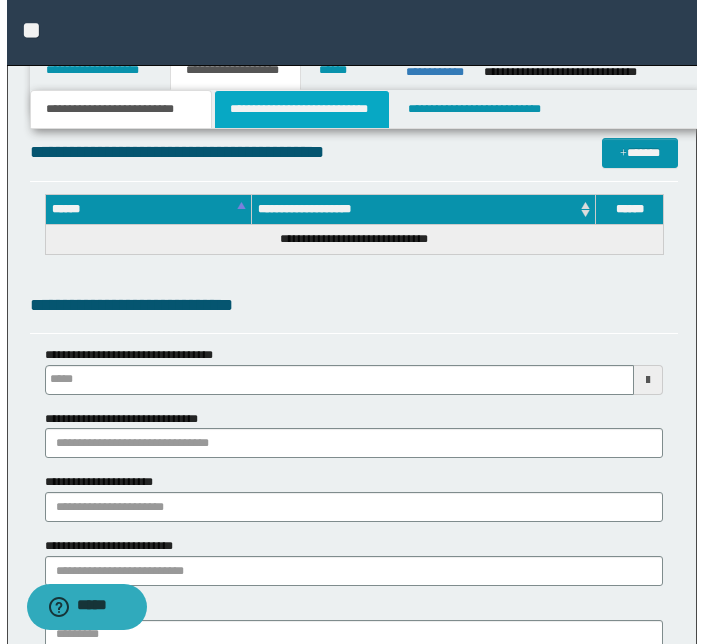 scroll, scrollTop: 0, scrollLeft: 0, axis: both 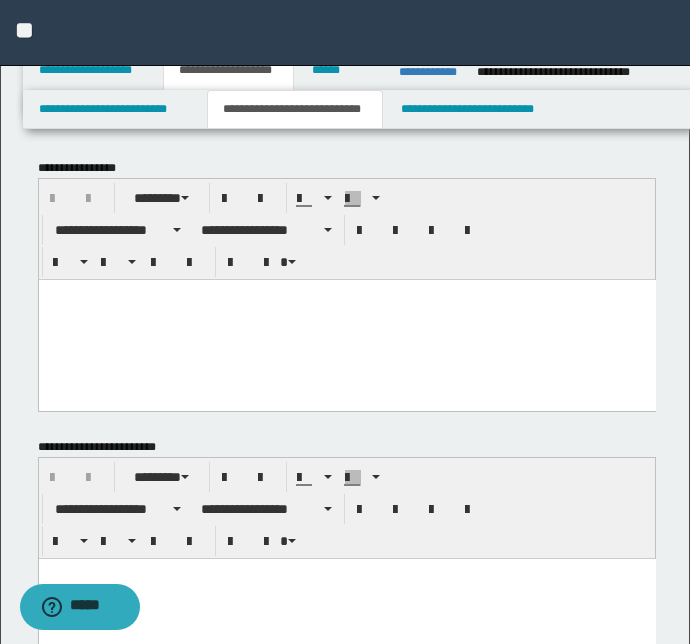 click at bounding box center [346, 319] 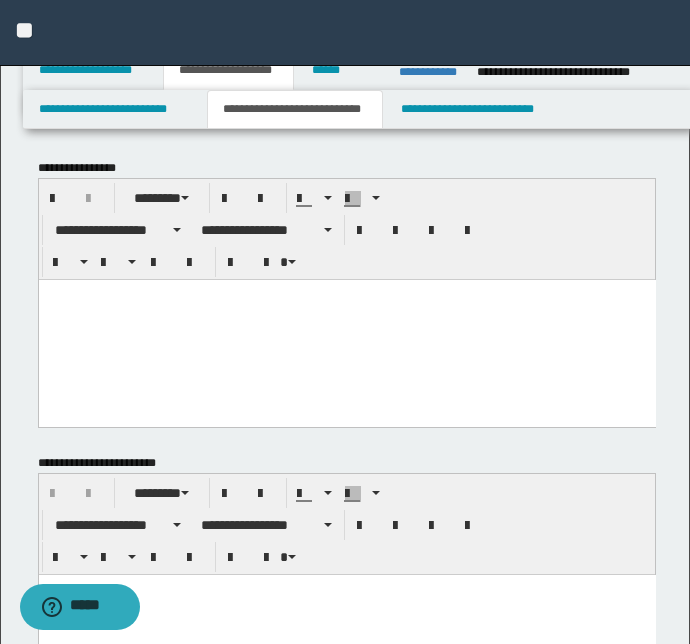 paste 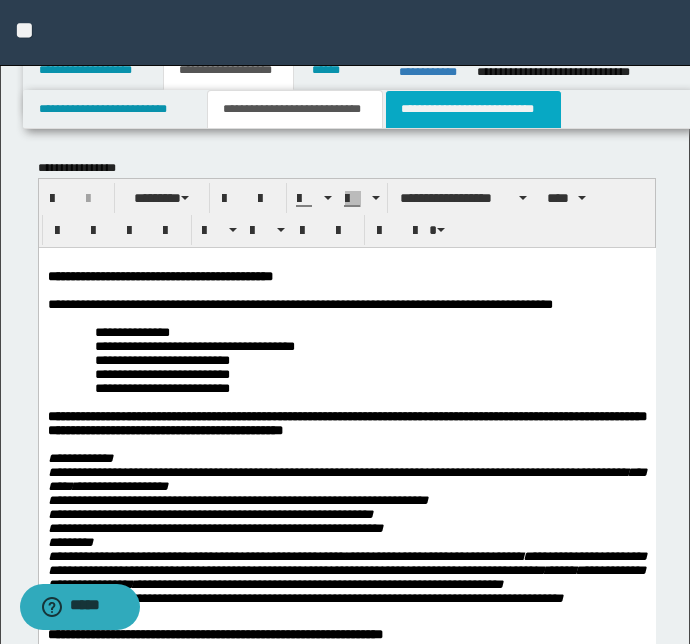 click on "**********" at bounding box center [473, 109] 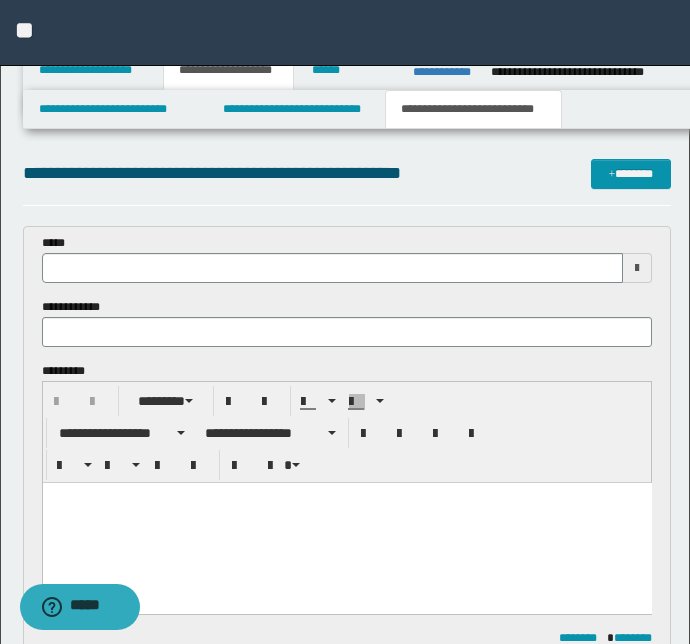 scroll, scrollTop: 0, scrollLeft: 0, axis: both 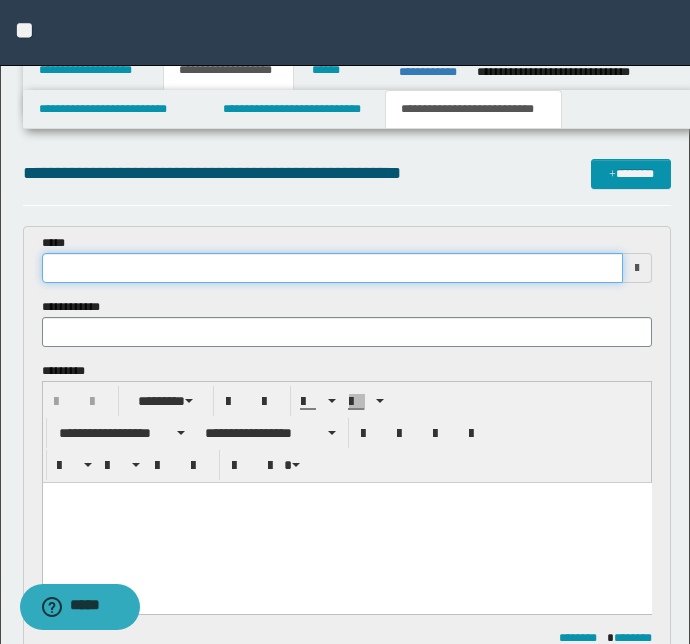 click at bounding box center [333, 268] 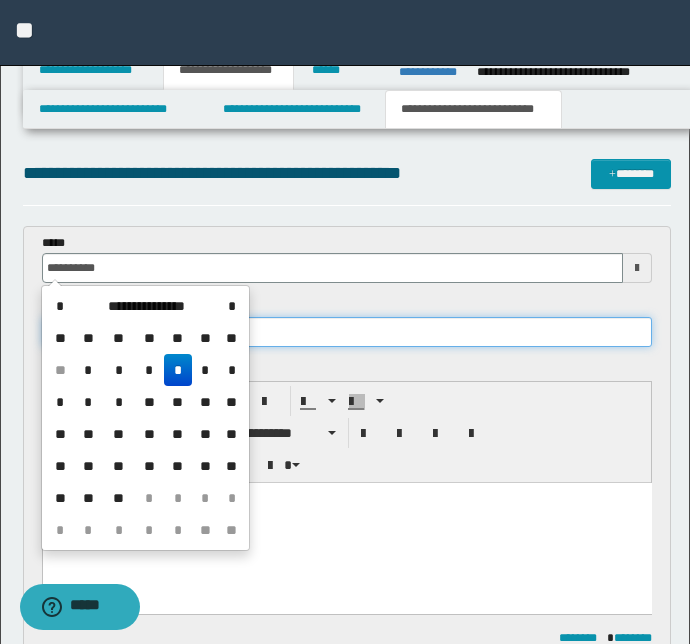 type on "**********" 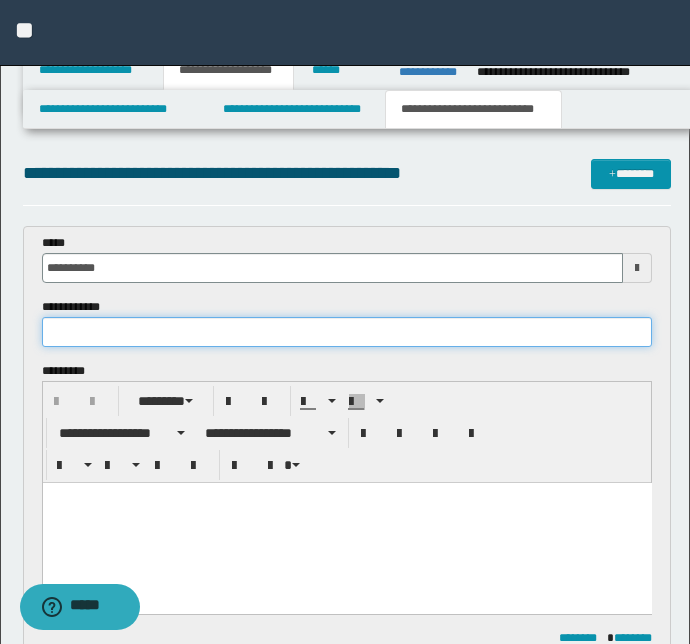 paste on "**********" 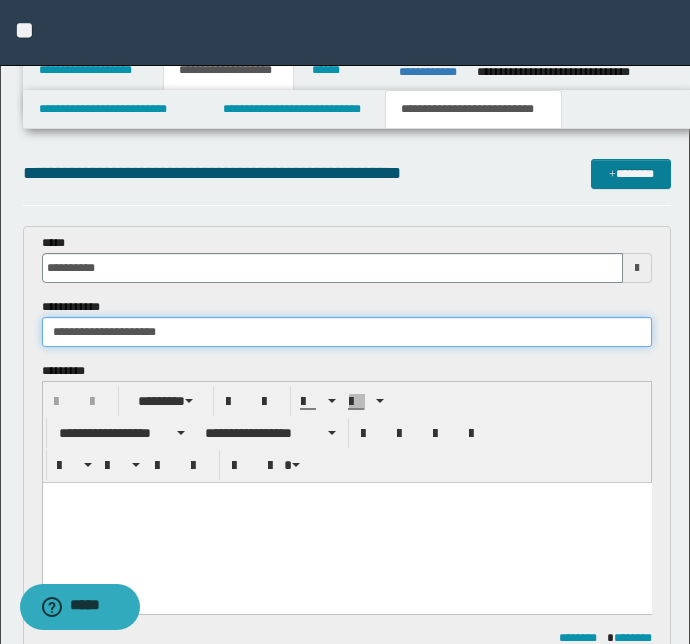 type on "**********" 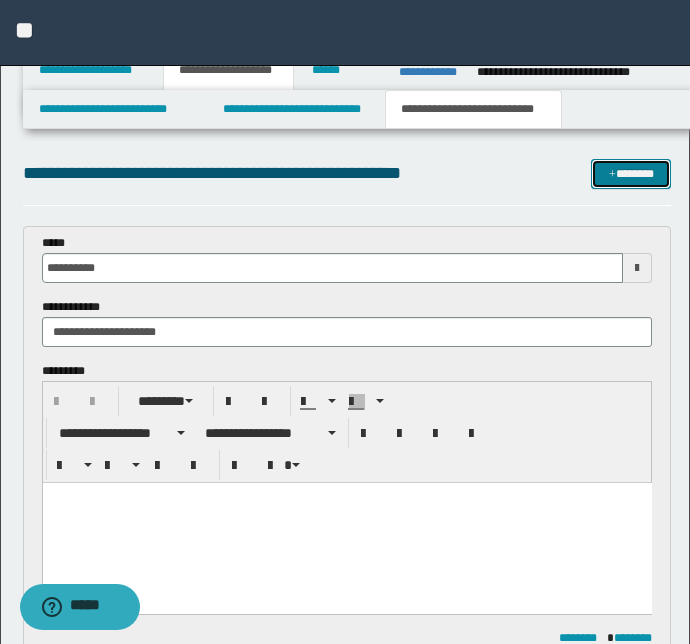 click on "*******" at bounding box center [631, 174] 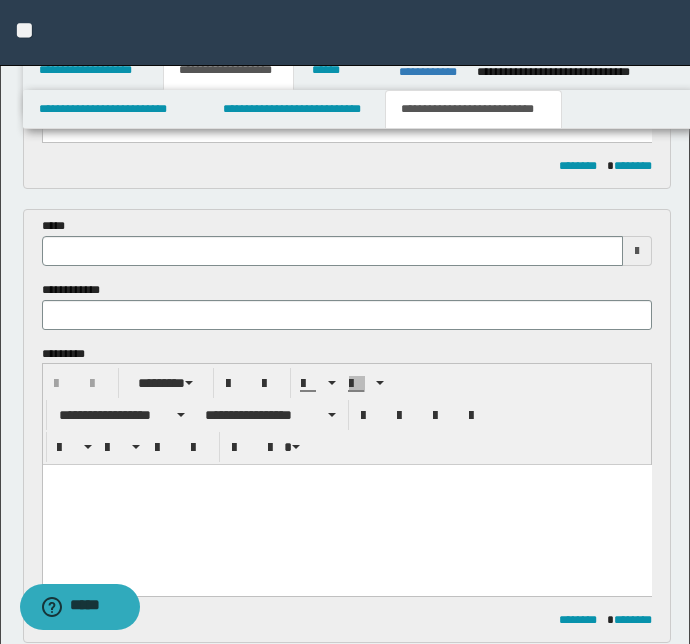 scroll, scrollTop: 425, scrollLeft: 0, axis: vertical 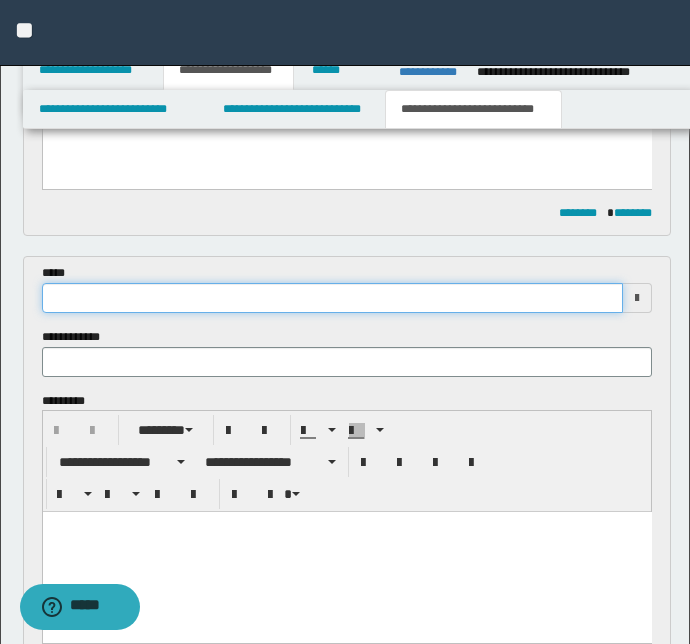 click at bounding box center (333, 298) 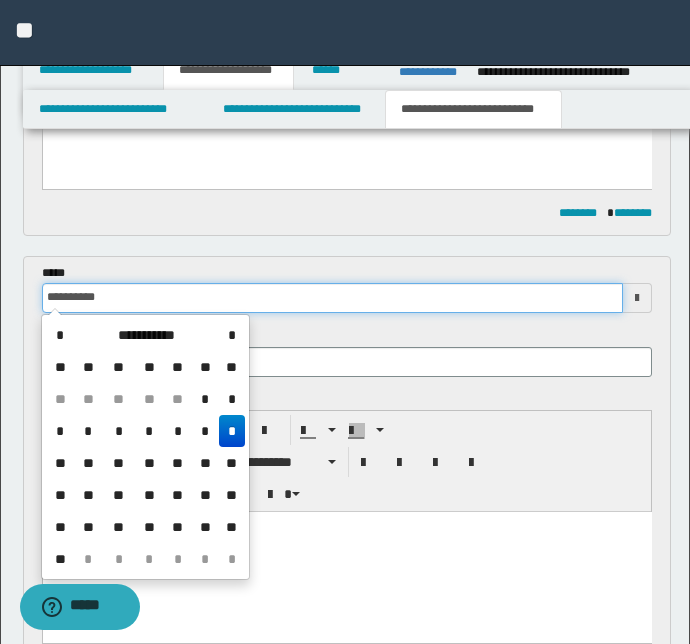 type on "**********" 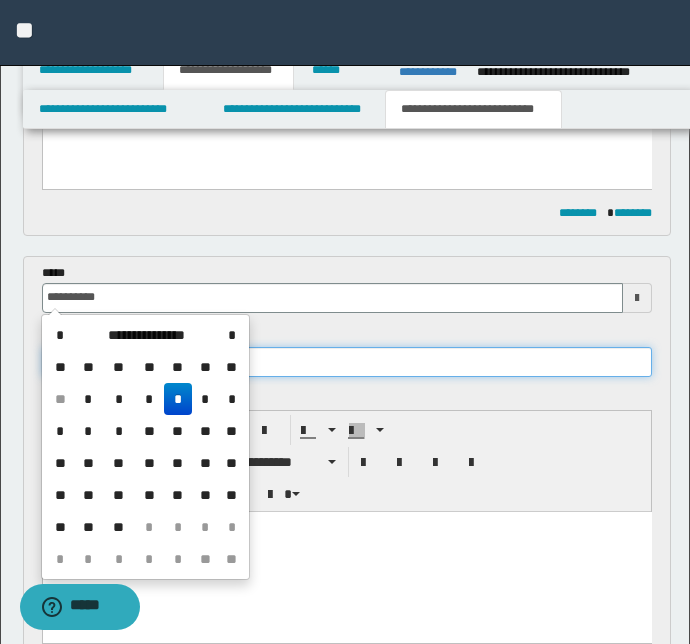 type on "**********" 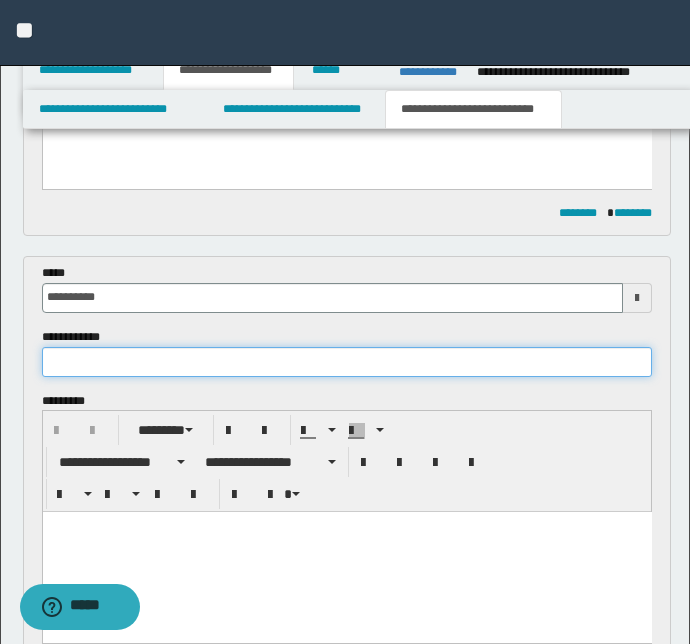 paste on "**********" 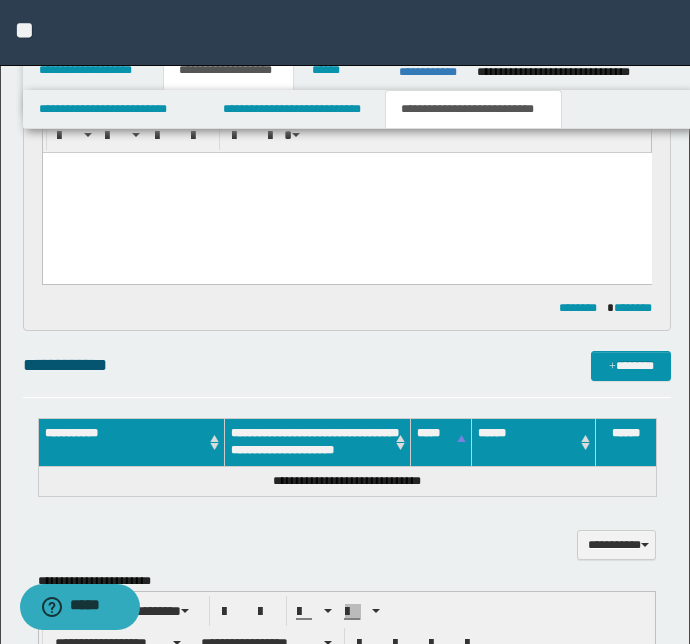 scroll, scrollTop: 909, scrollLeft: 0, axis: vertical 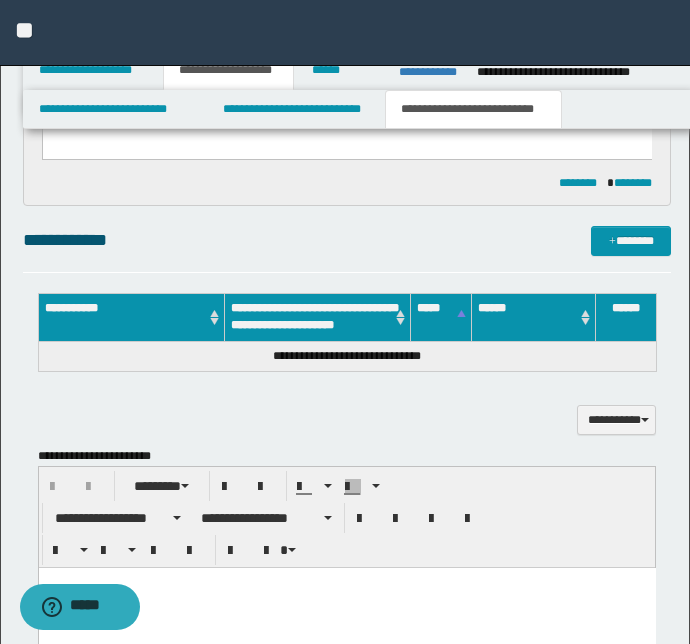 type on "**********" 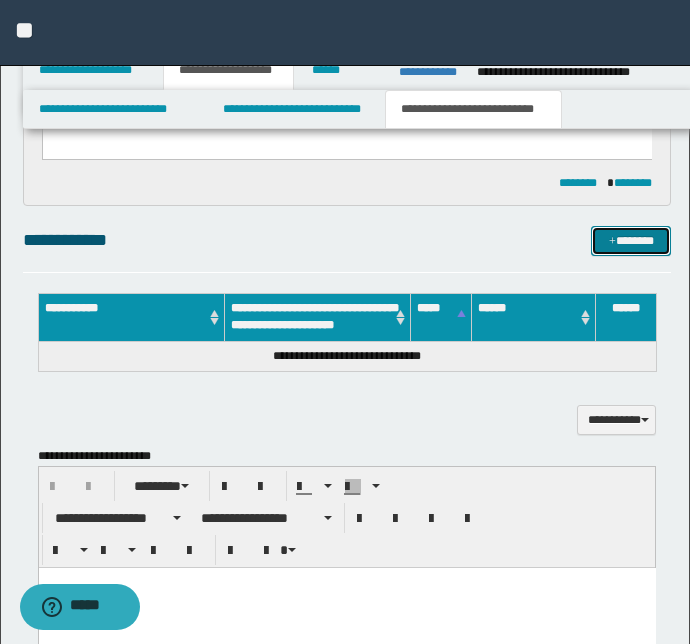 click on "*******" at bounding box center (631, 241) 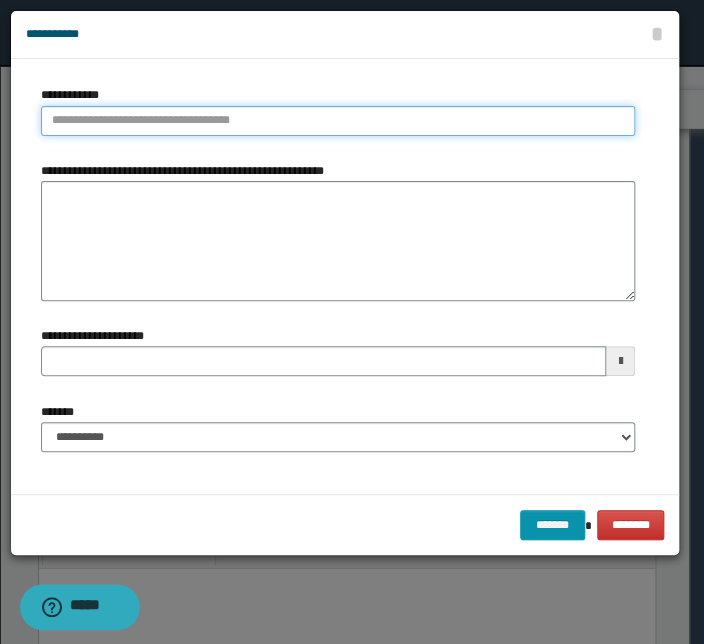 click on "**********" at bounding box center [338, 121] 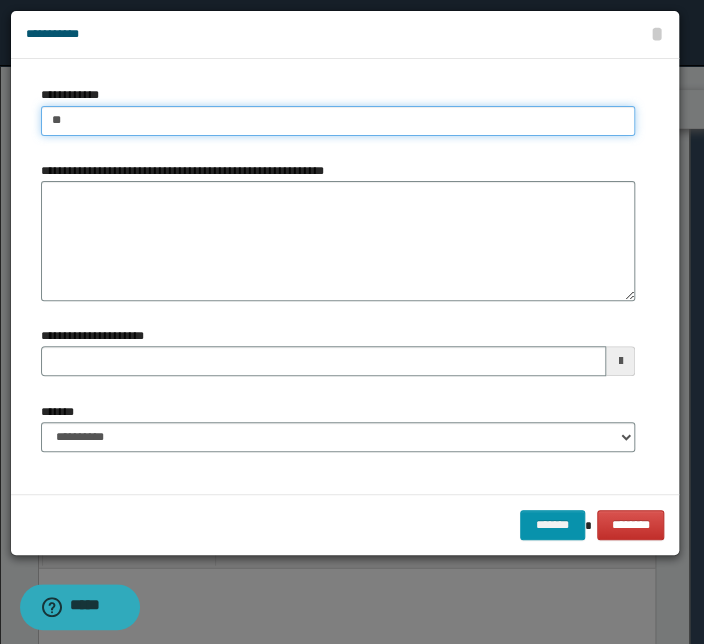 type on "*" 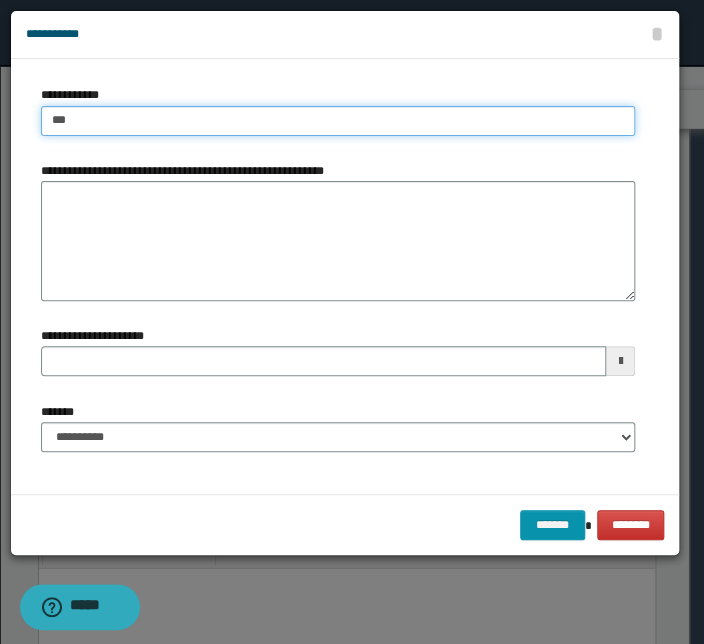 type on "****" 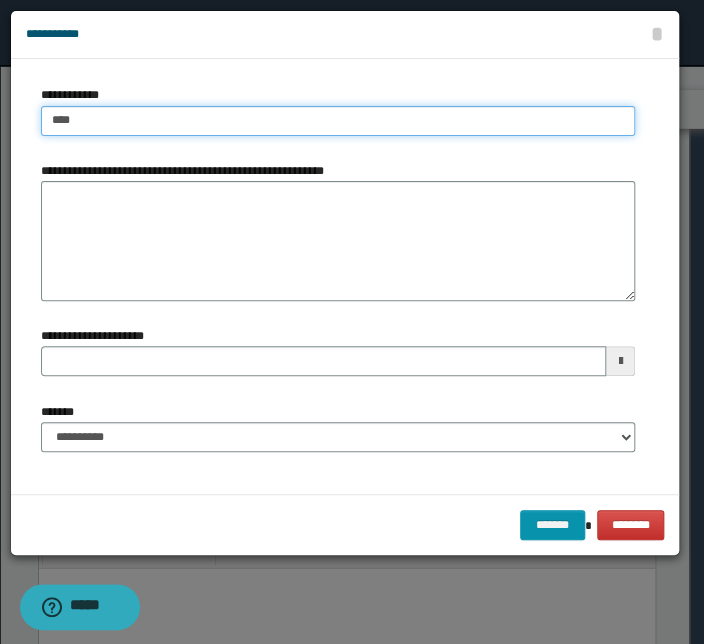 type on "****" 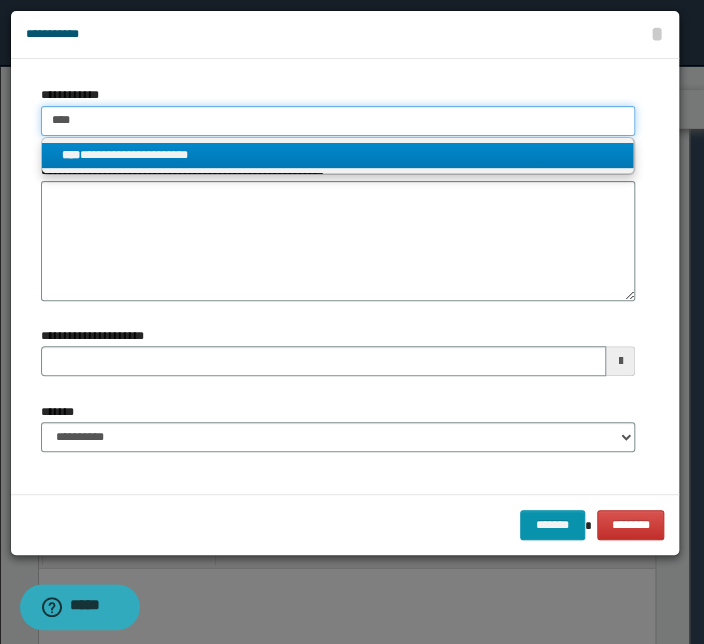 type on "****" 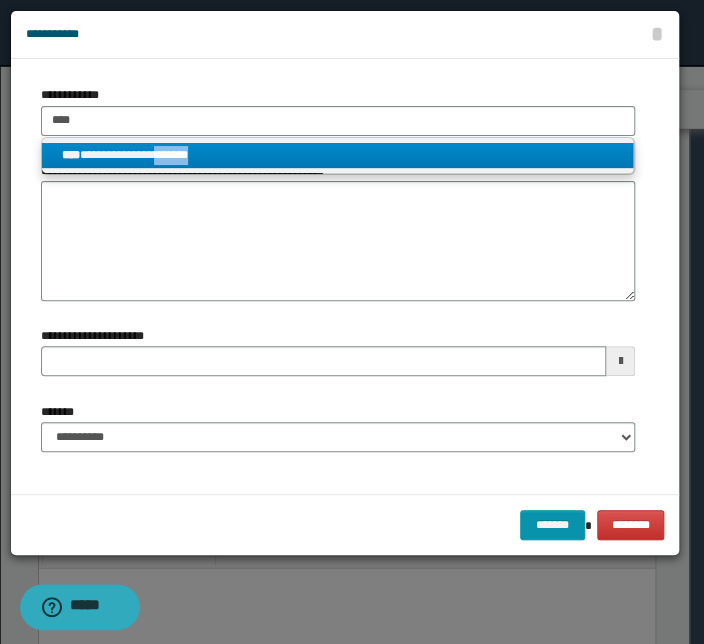 drag, startPoint x: 235, startPoint y: 155, endPoint x: 162, endPoint y: 150, distance: 73.171036 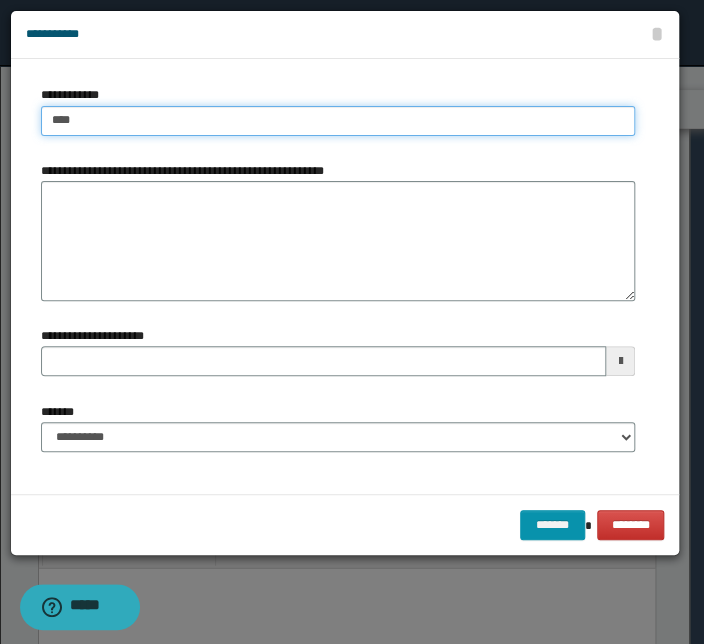 type 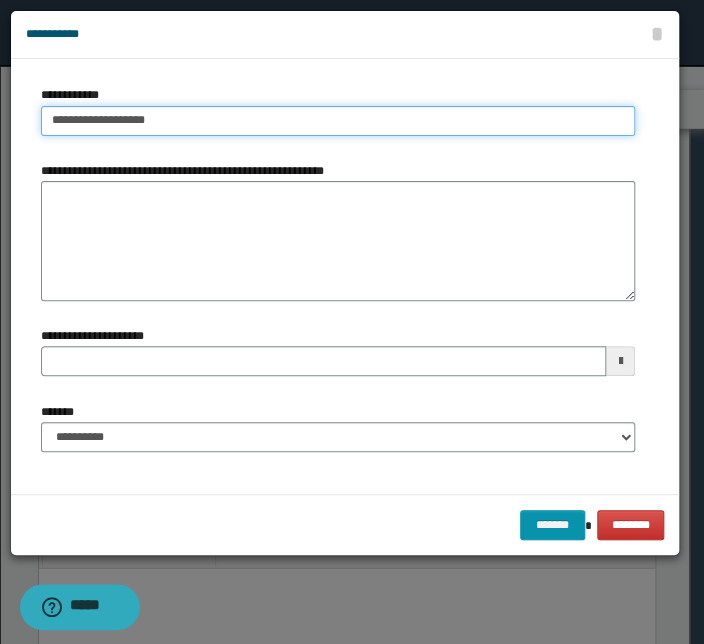 drag, startPoint x: 190, startPoint y: 125, endPoint x: -22, endPoint y: 119, distance: 212.08488 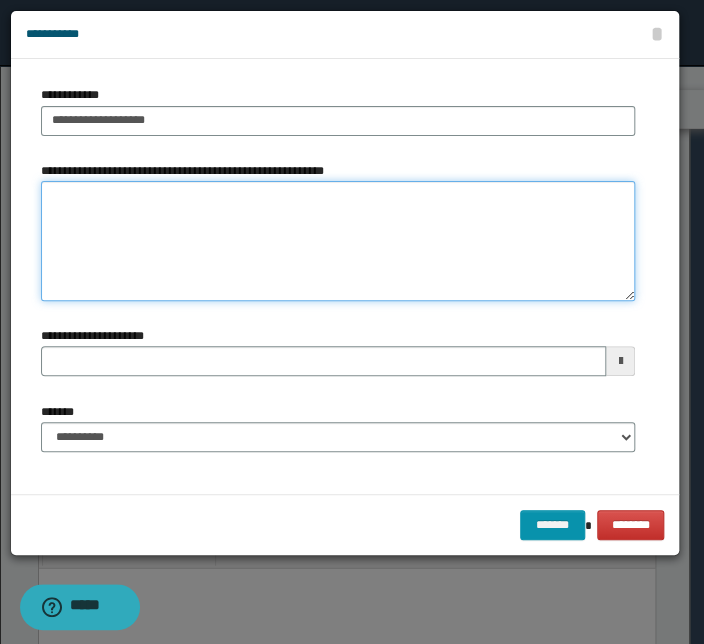 click on "**********" at bounding box center [338, 241] 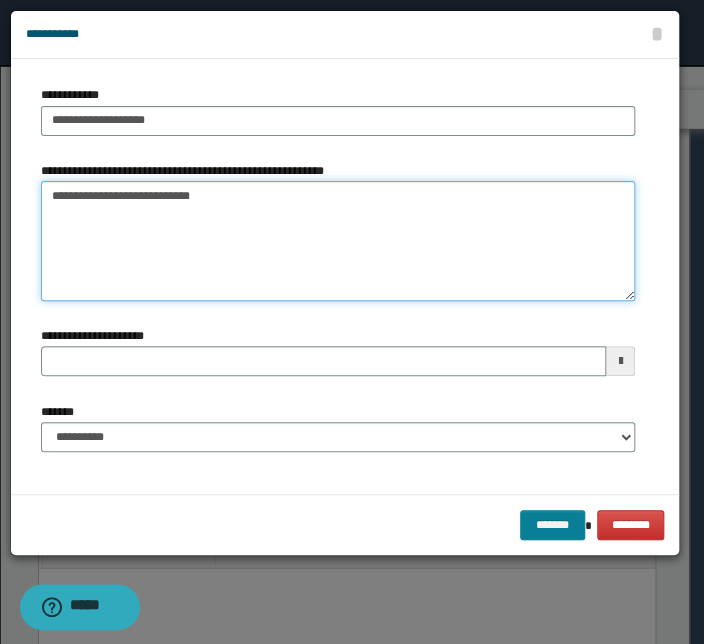 type on "**********" 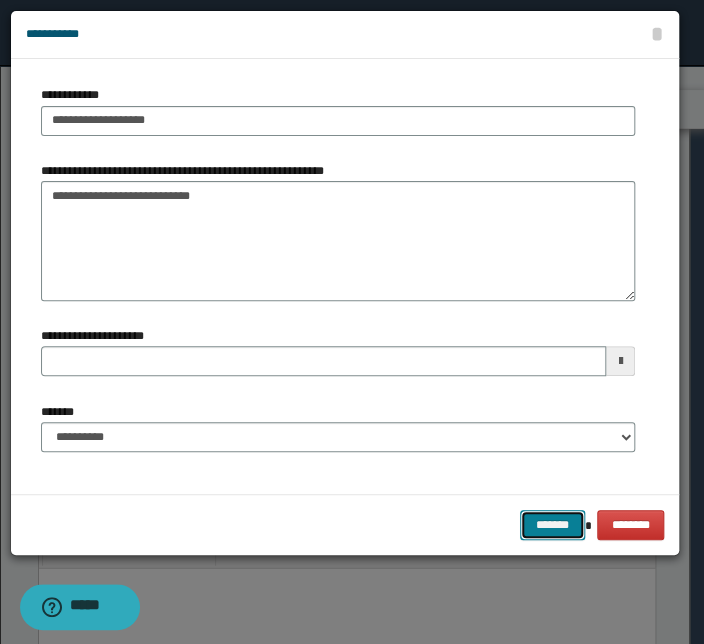 click on "*******" at bounding box center (552, 525) 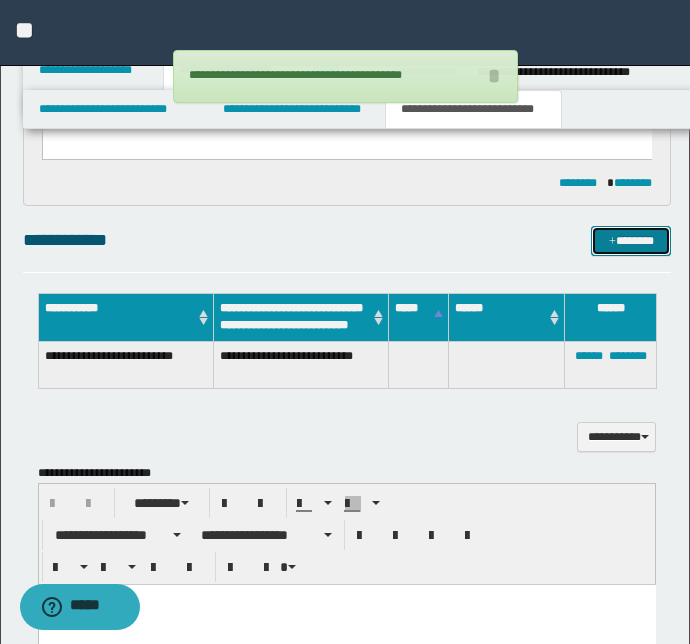 click on "*******" at bounding box center [631, 241] 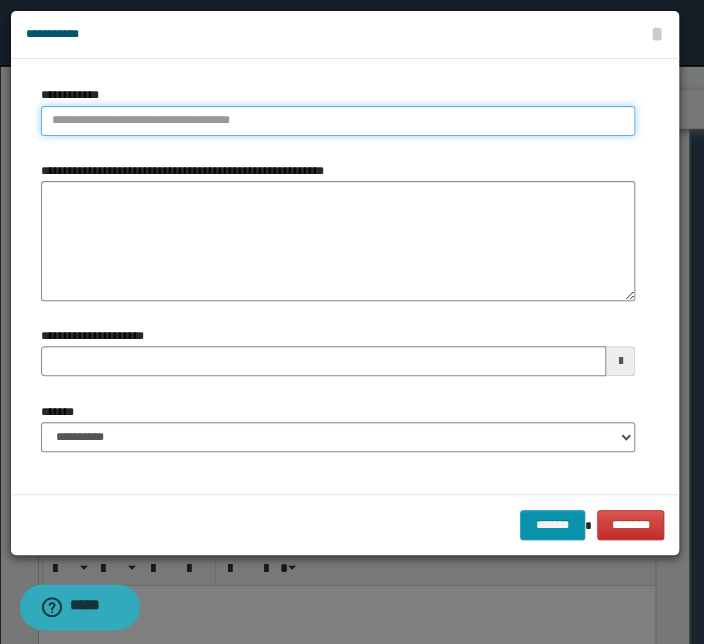 type on "**********" 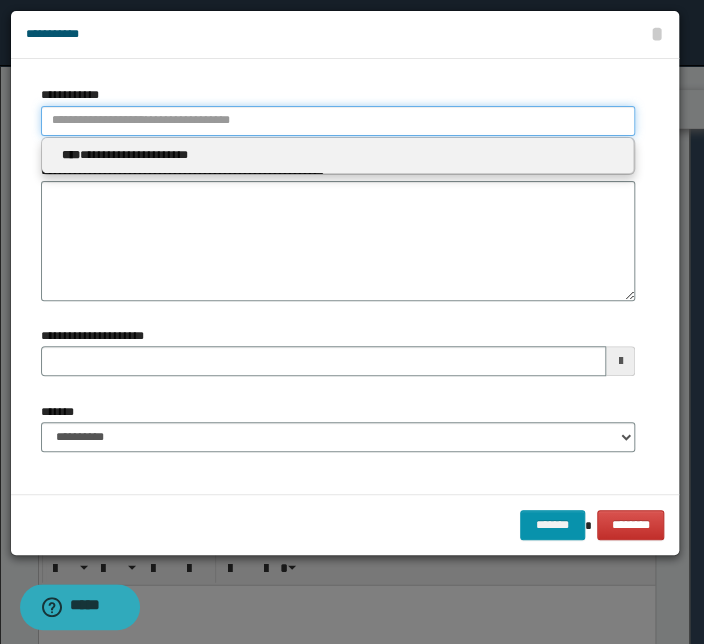 click on "**********" at bounding box center [338, 121] 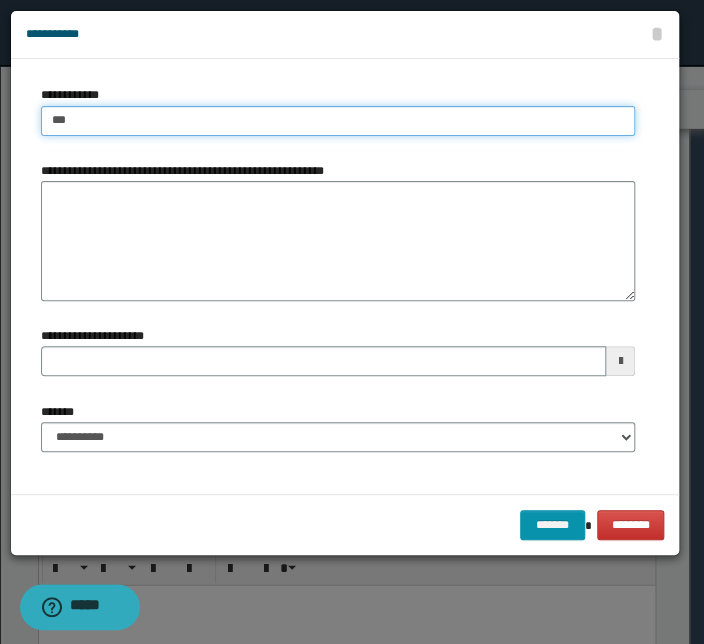 type on "****" 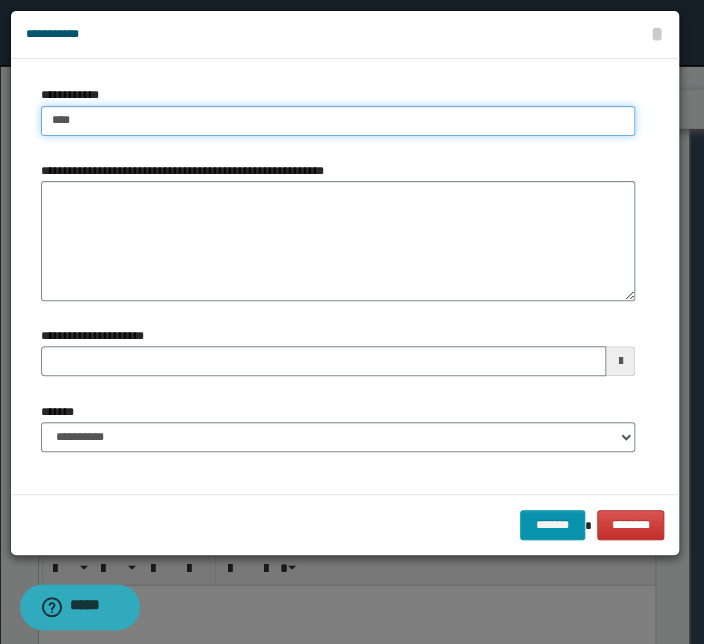 type on "****" 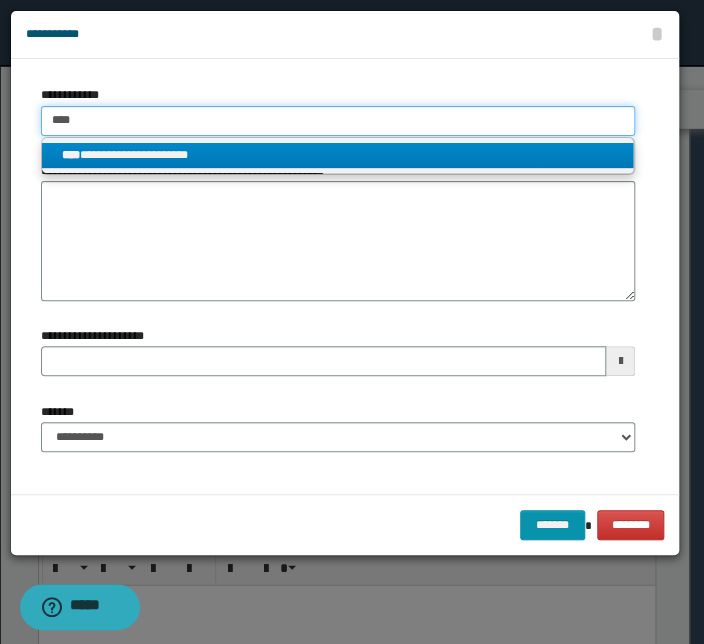 type on "****" 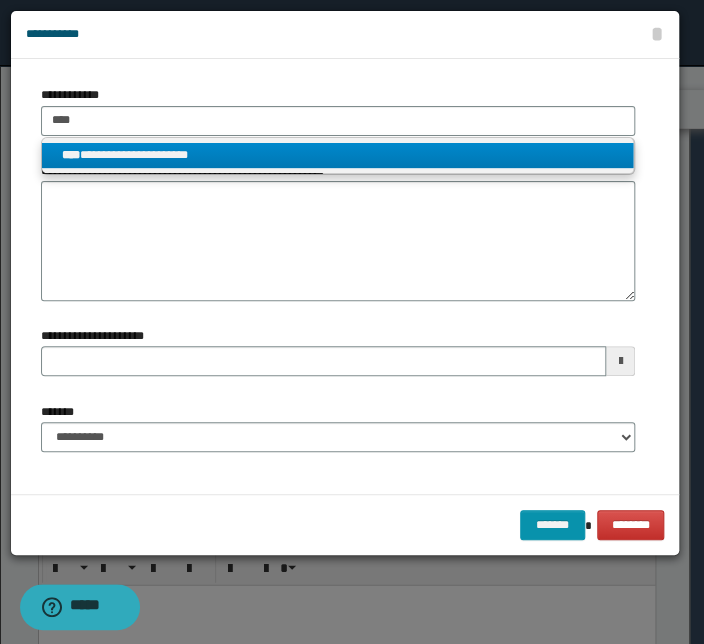 click on "**********" at bounding box center [337, 155] 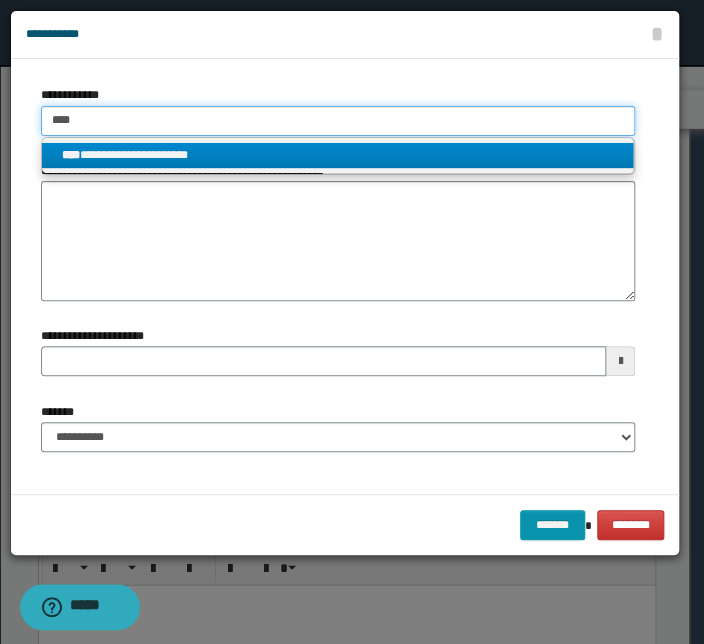 type 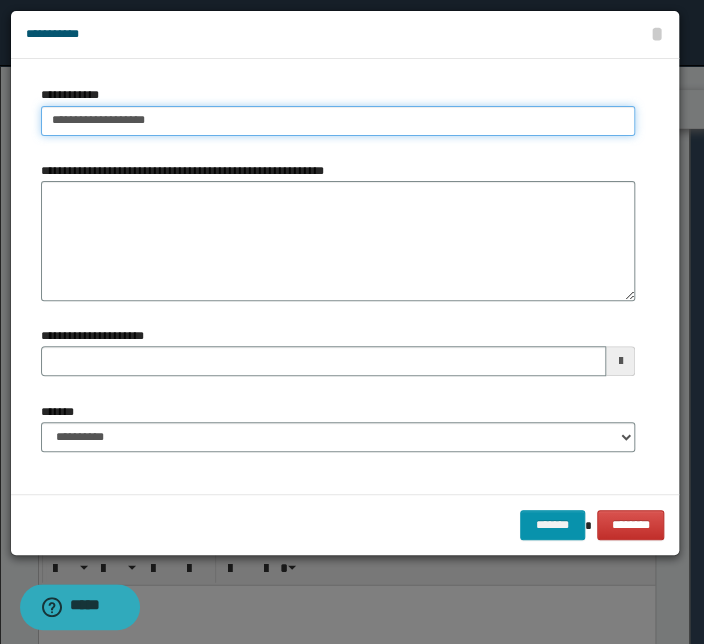 drag, startPoint x: 149, startPoint y: 127, endPoint x: -38, endPoint y: 117, distance: 187.26718 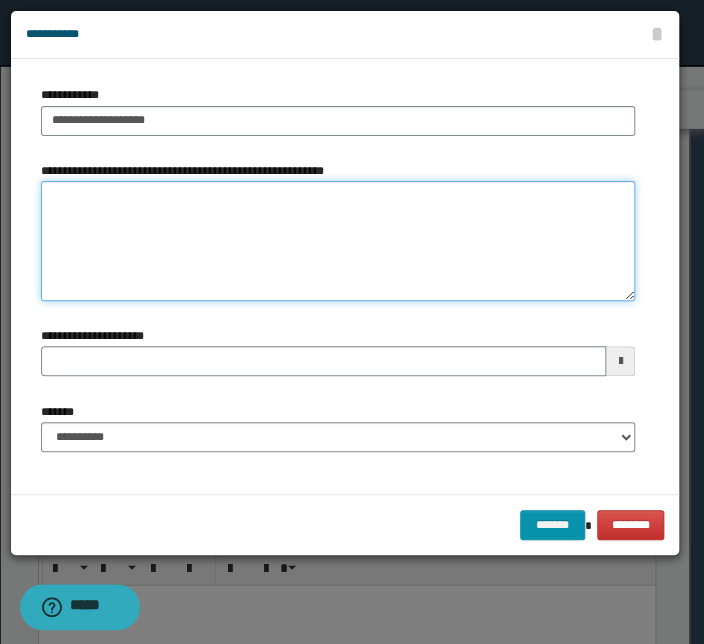 click on "**********" at bounding box center [338, 241] 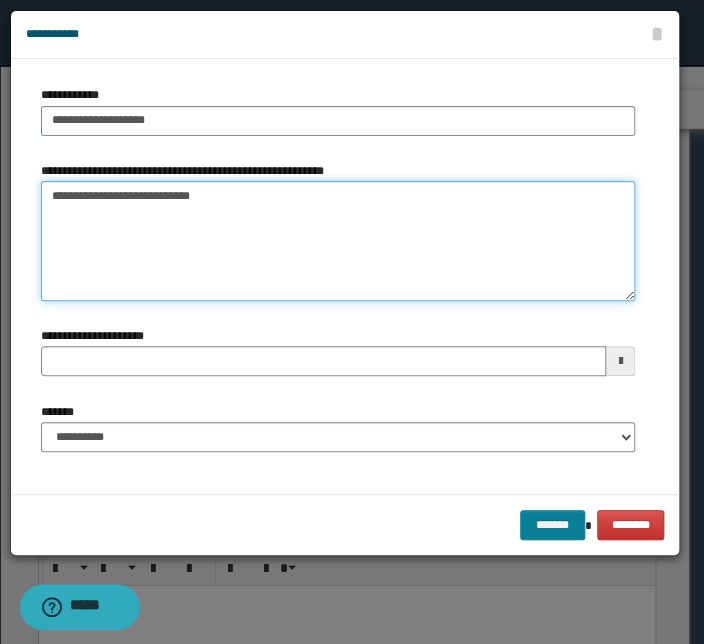 type on "**********" 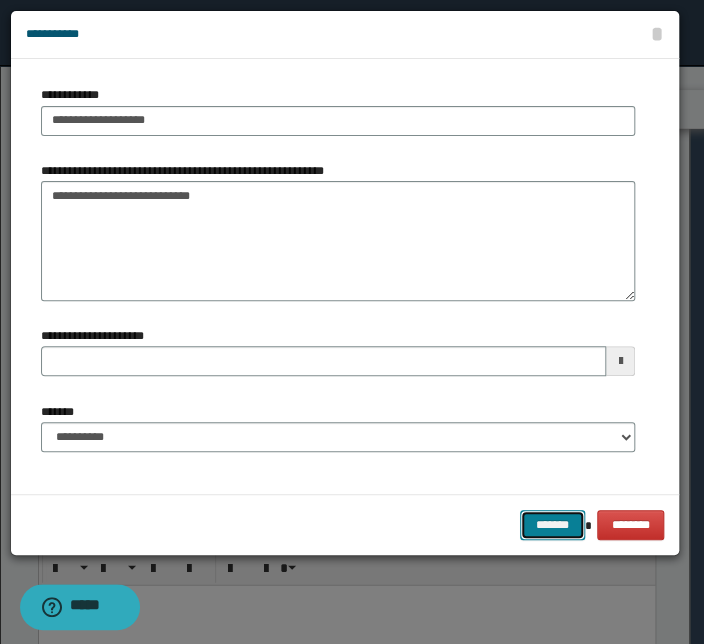 click on "*******" at bounding box center [552, 525] 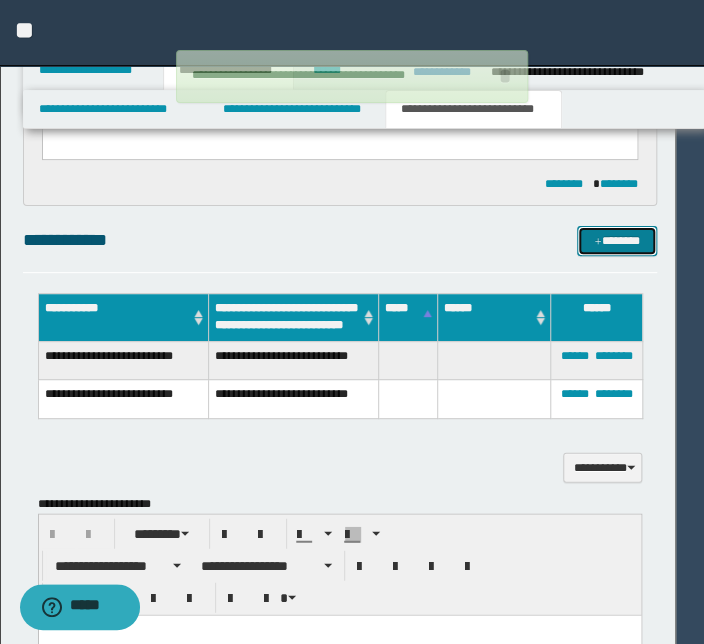 type 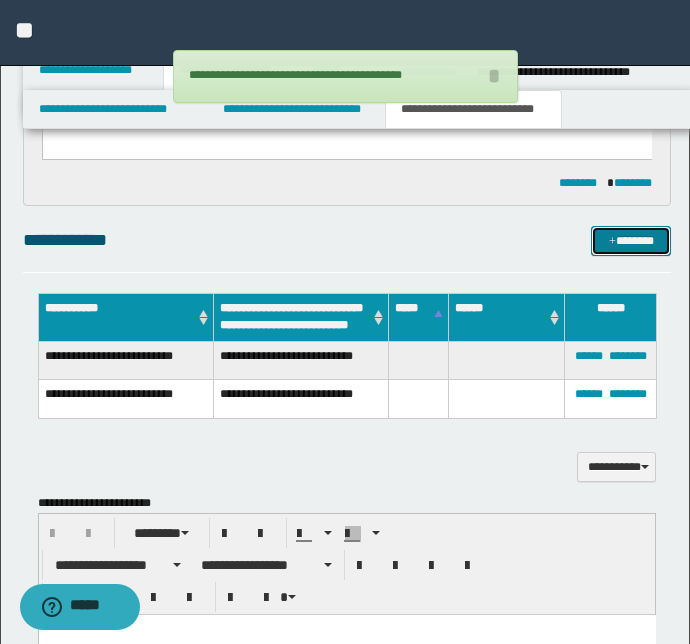 click on "*******" at bounding box center [631, 241] 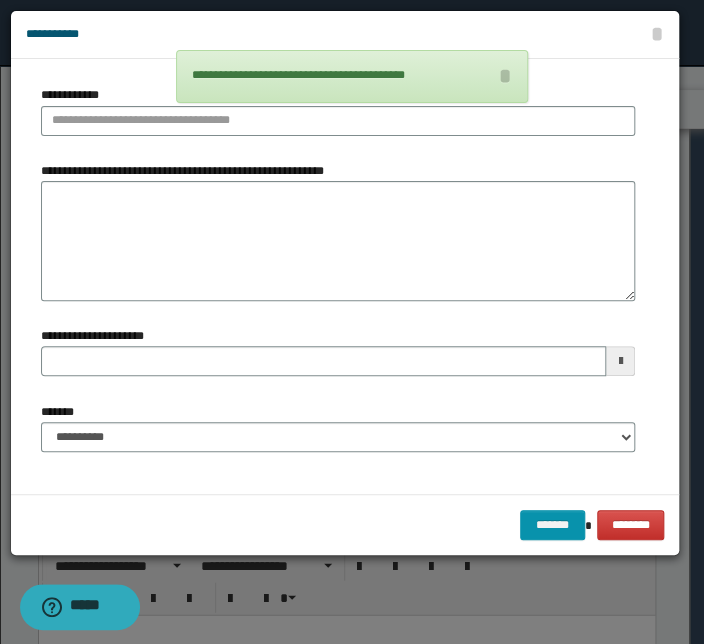 type 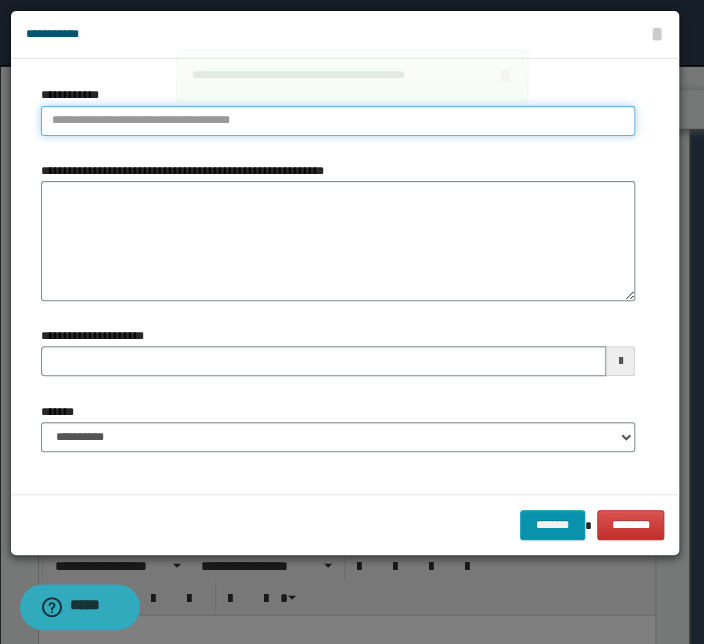 type on "**********" 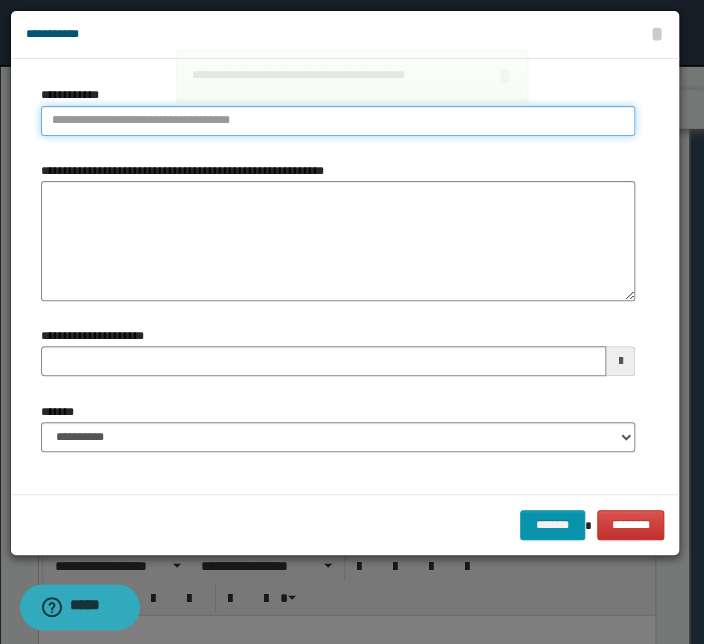 click on "**********" at bounding box center [338, 121] 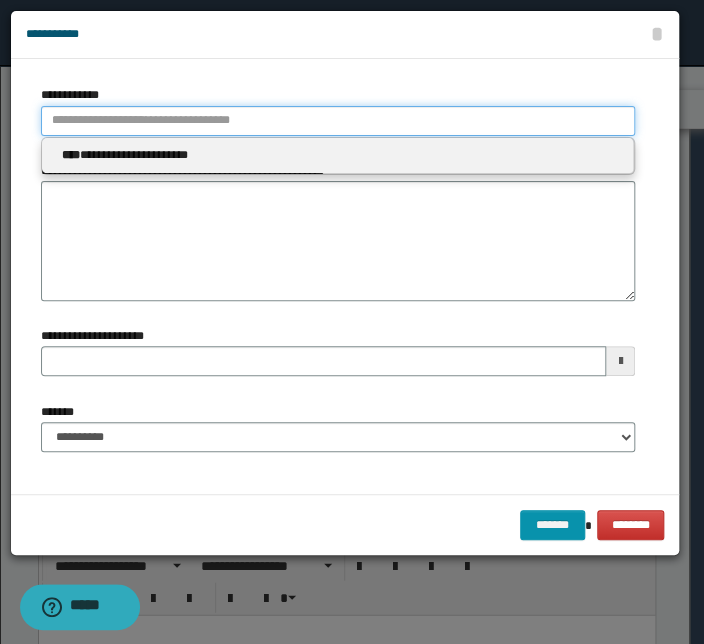 type 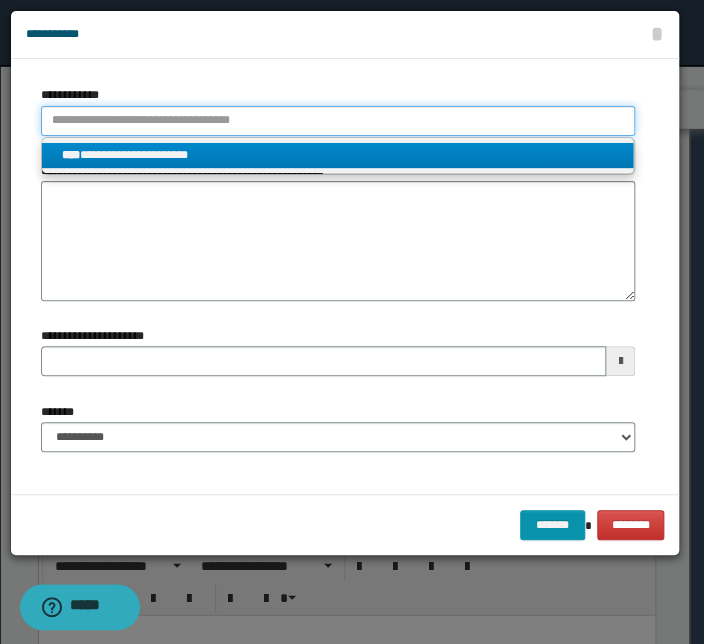 type 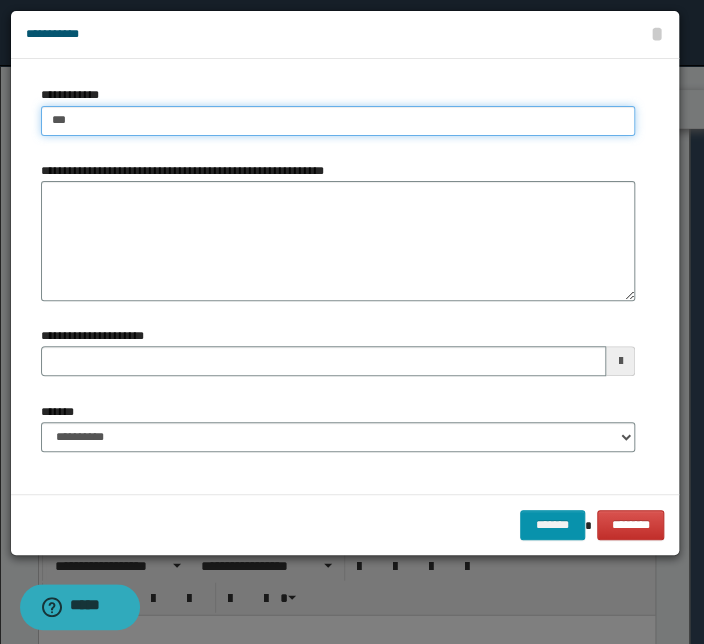 type on "****" 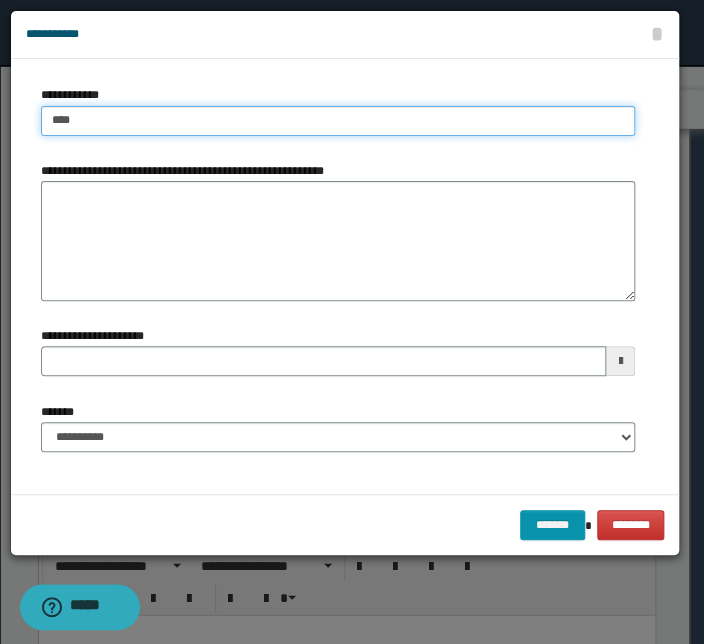 type on "****" 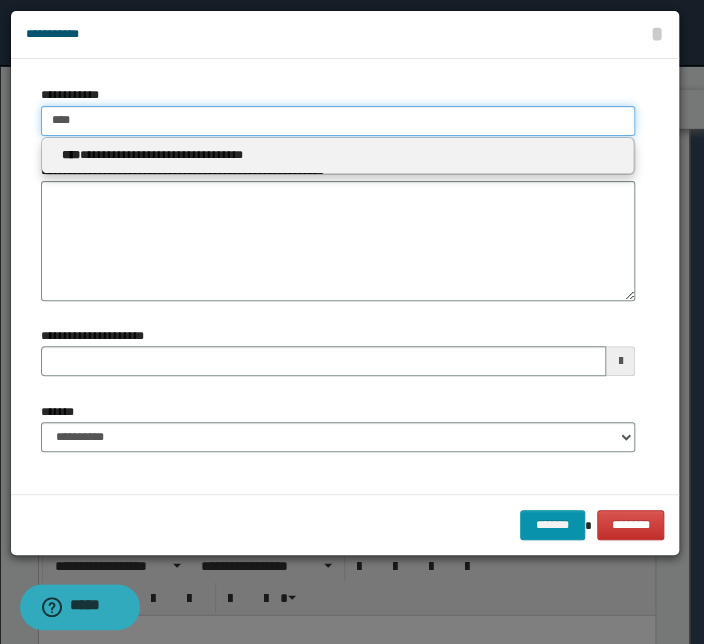 type 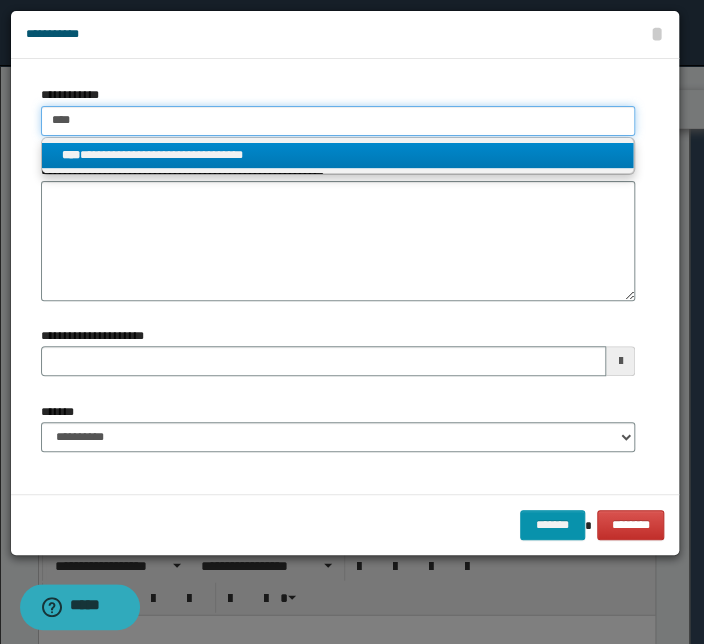 type on "****" 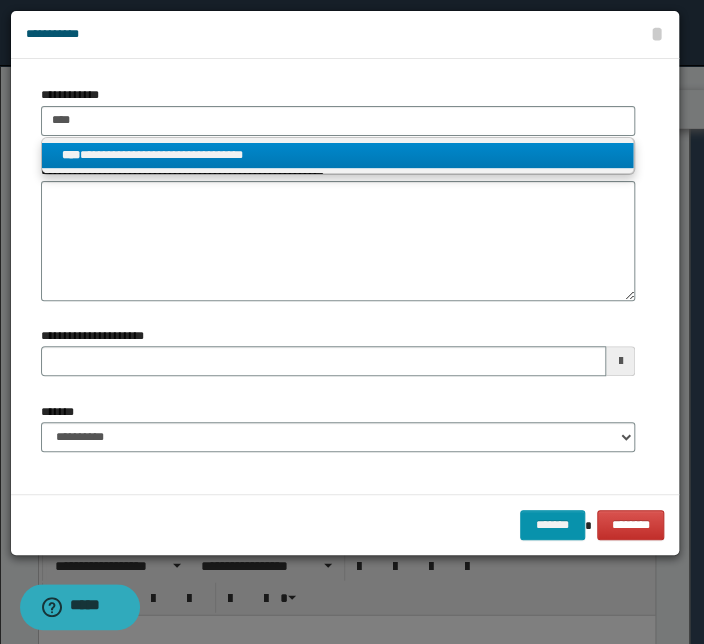 click on "**********" at bounding box center [337, 155] 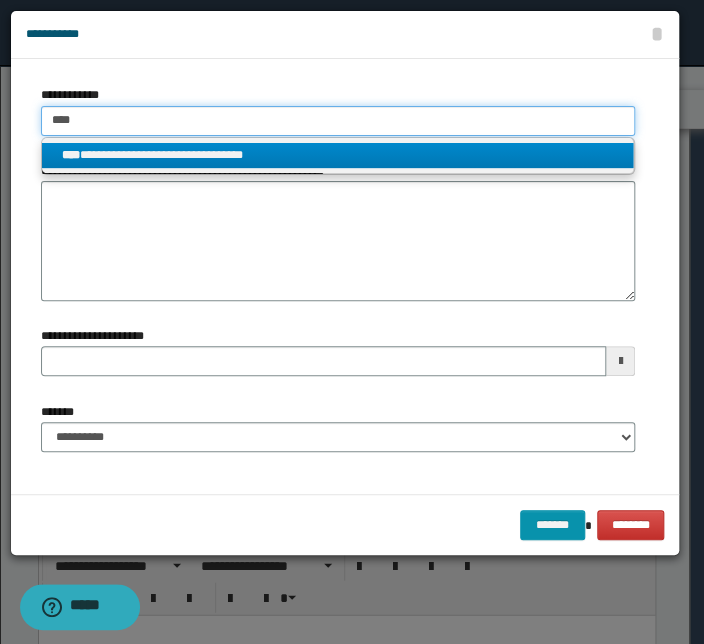 type 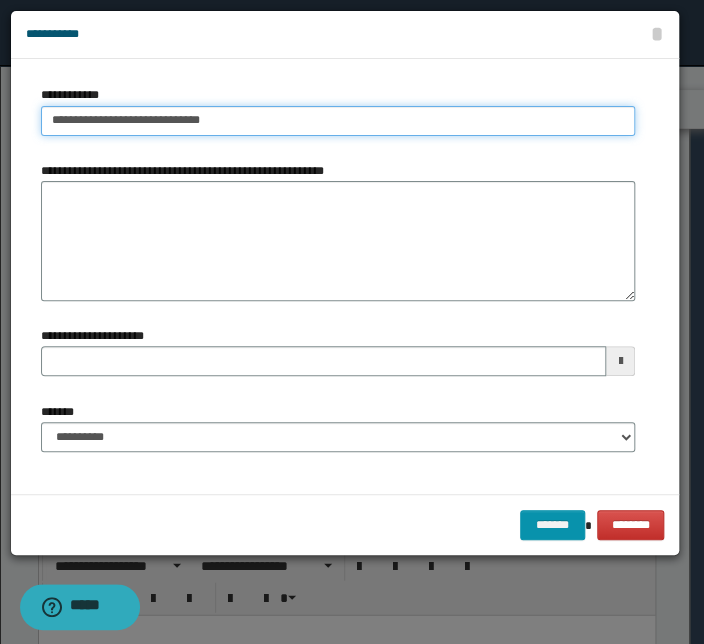 drag, startPoint x: 238, startPoint y: 123, endPoint x: -52, endPoint y: 111, distance: 290.24817 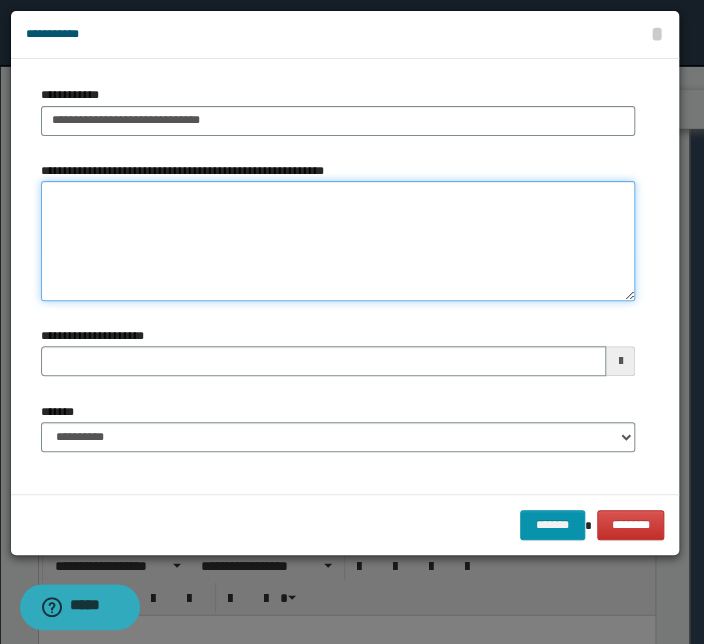 click on "**********" at bounding box center (338, 241) 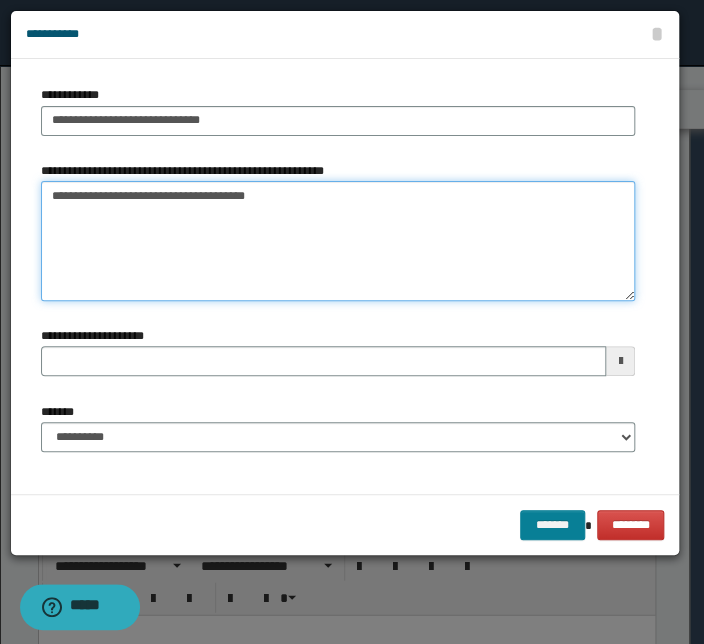 type on "**********" 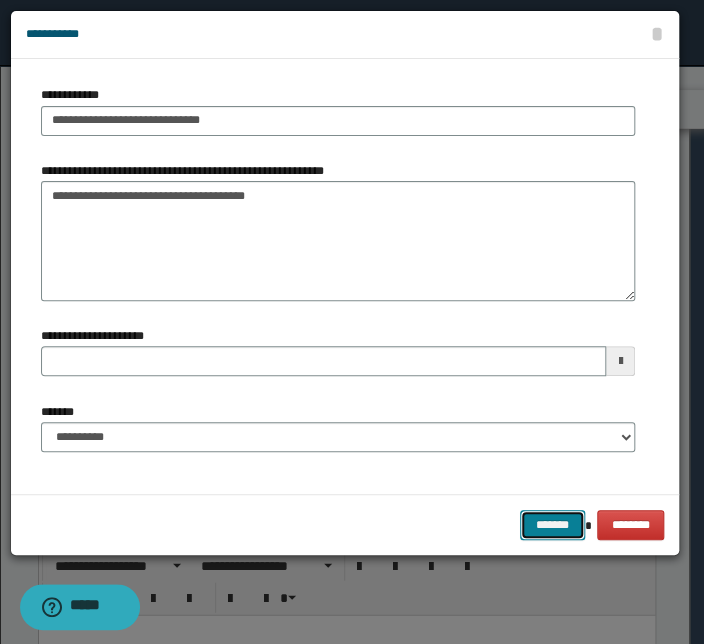 click on "*******" at bounding box center [552, 525] 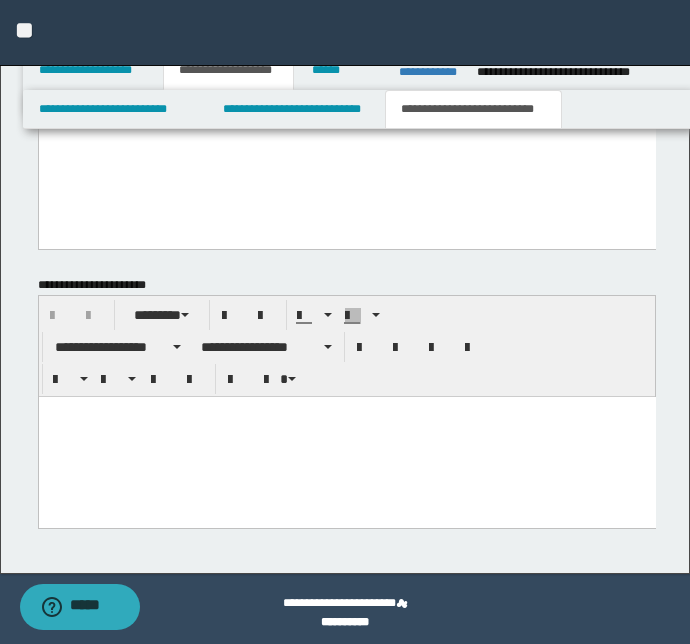 scroll, scrollTop: 1740, scrollLeft: 0, axis: vertical 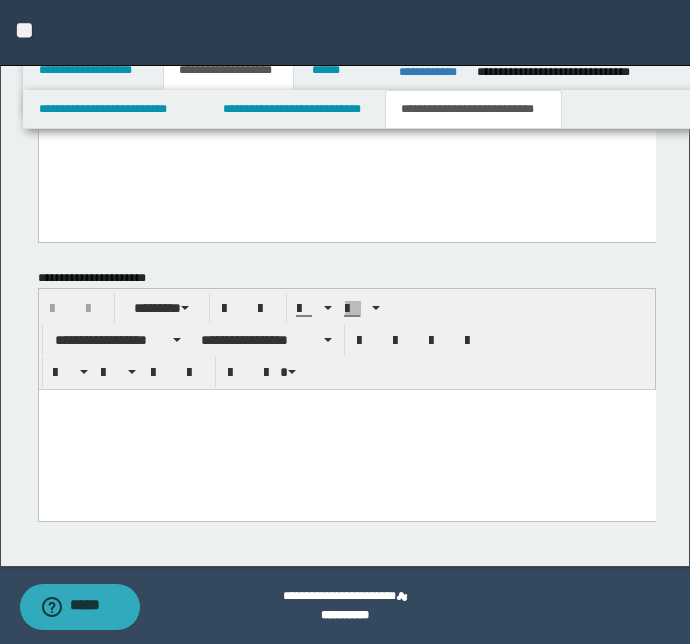 click at bounding box center [346, 404] 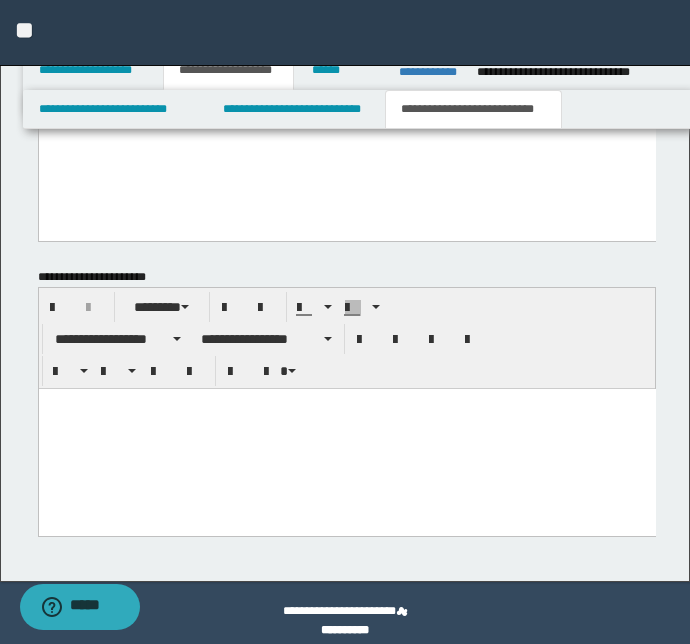 paste 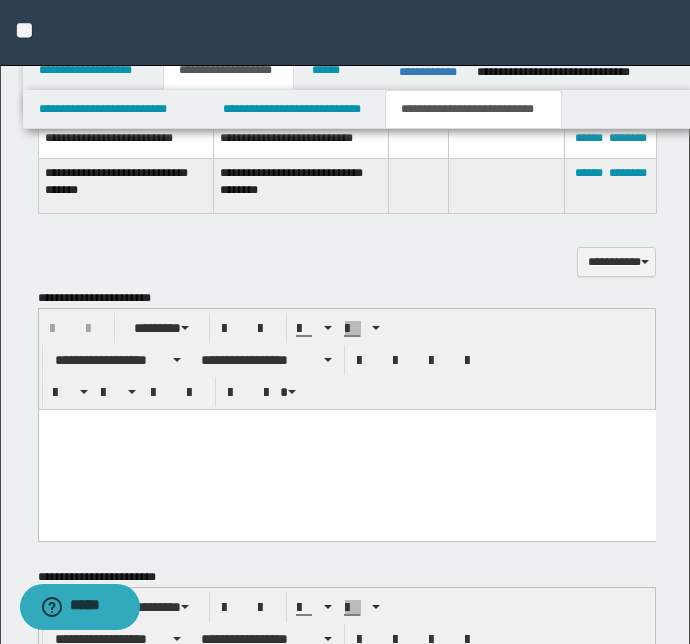 scroll, scrollTop: 1136, scrollLeft: 0, axis: vertical 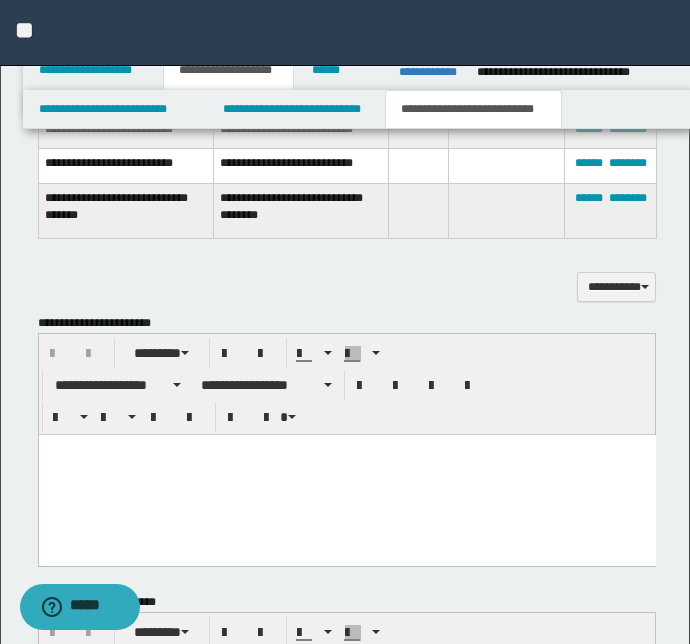 click at bounding box center [346, 475] 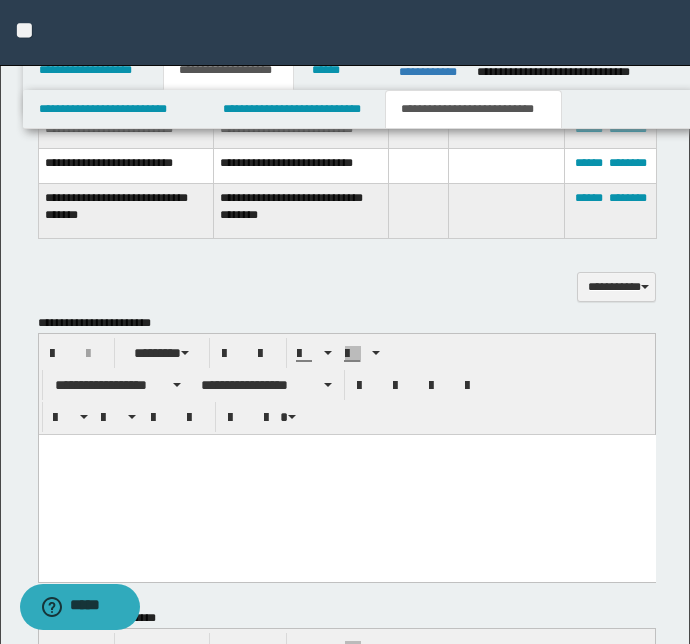 paste 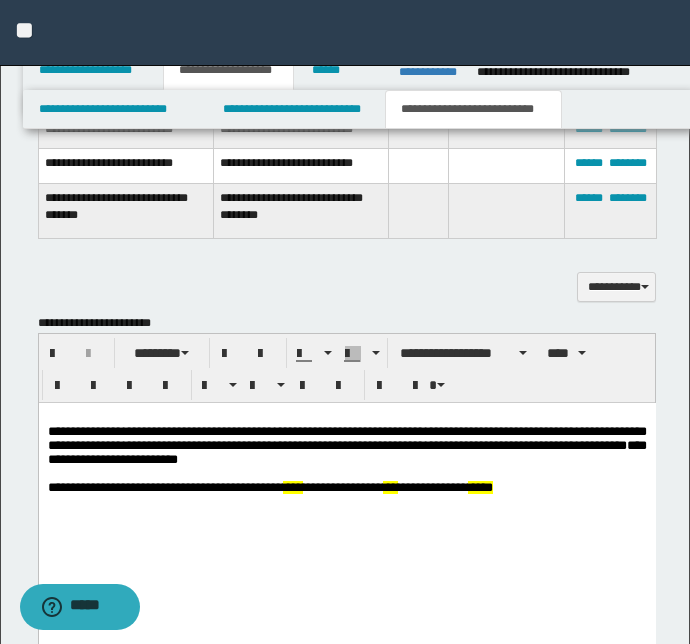 click on "[ADDRESS] [CITY] [STATE] [ZIP]" at bounding box center (346, 488) 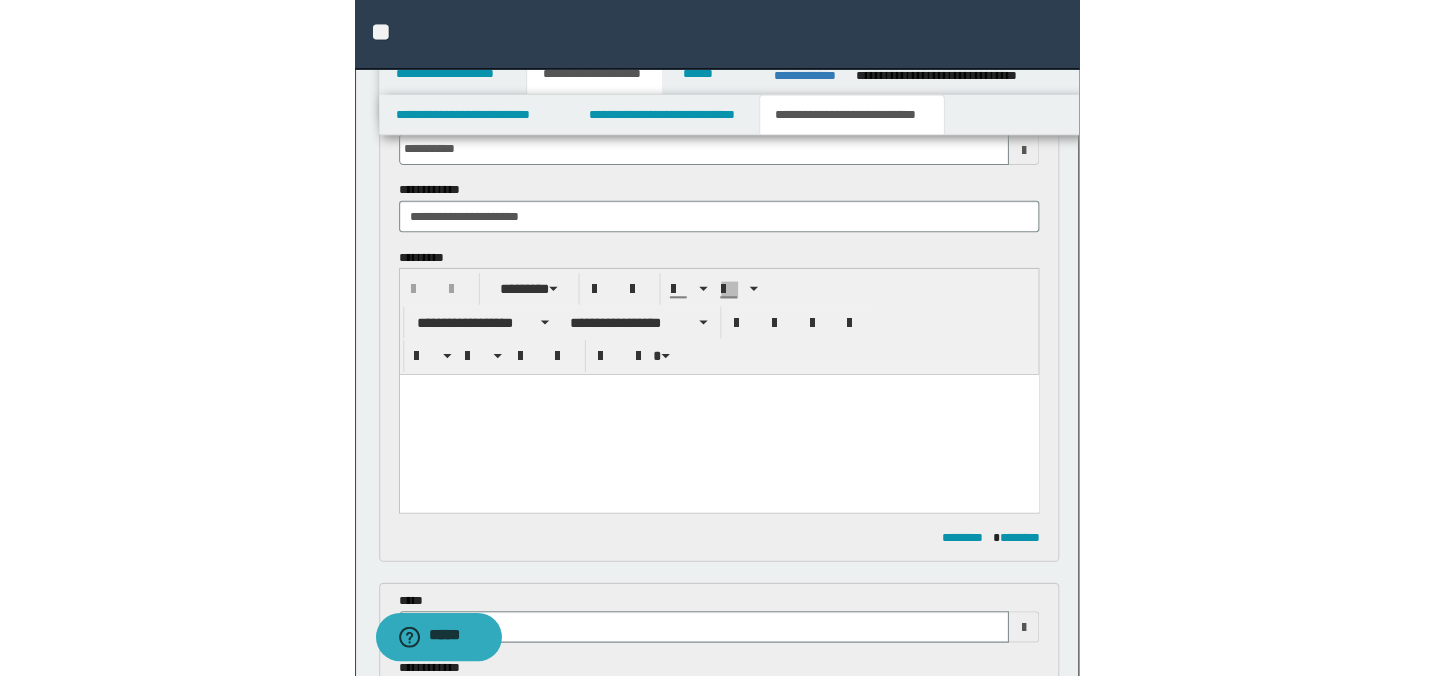 scroll, scrollTop: 0, scrollLeft: 0, axis: both 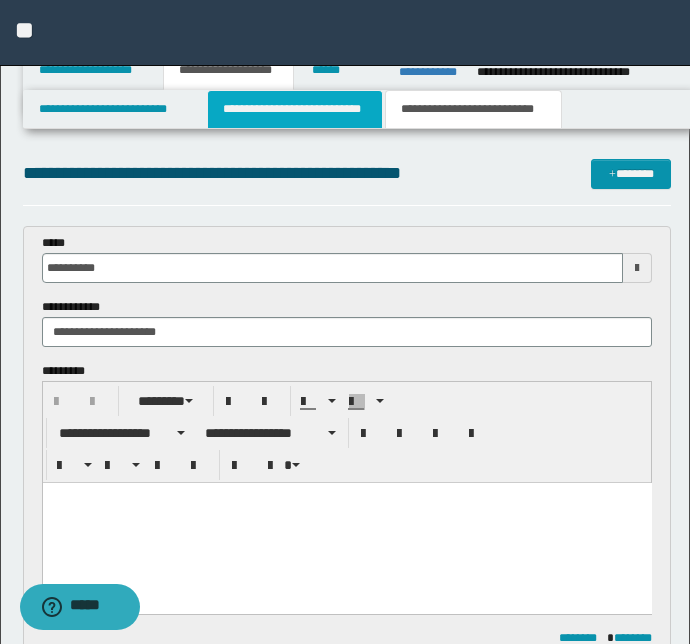 click on "**********" at bounding box center (294, 109) 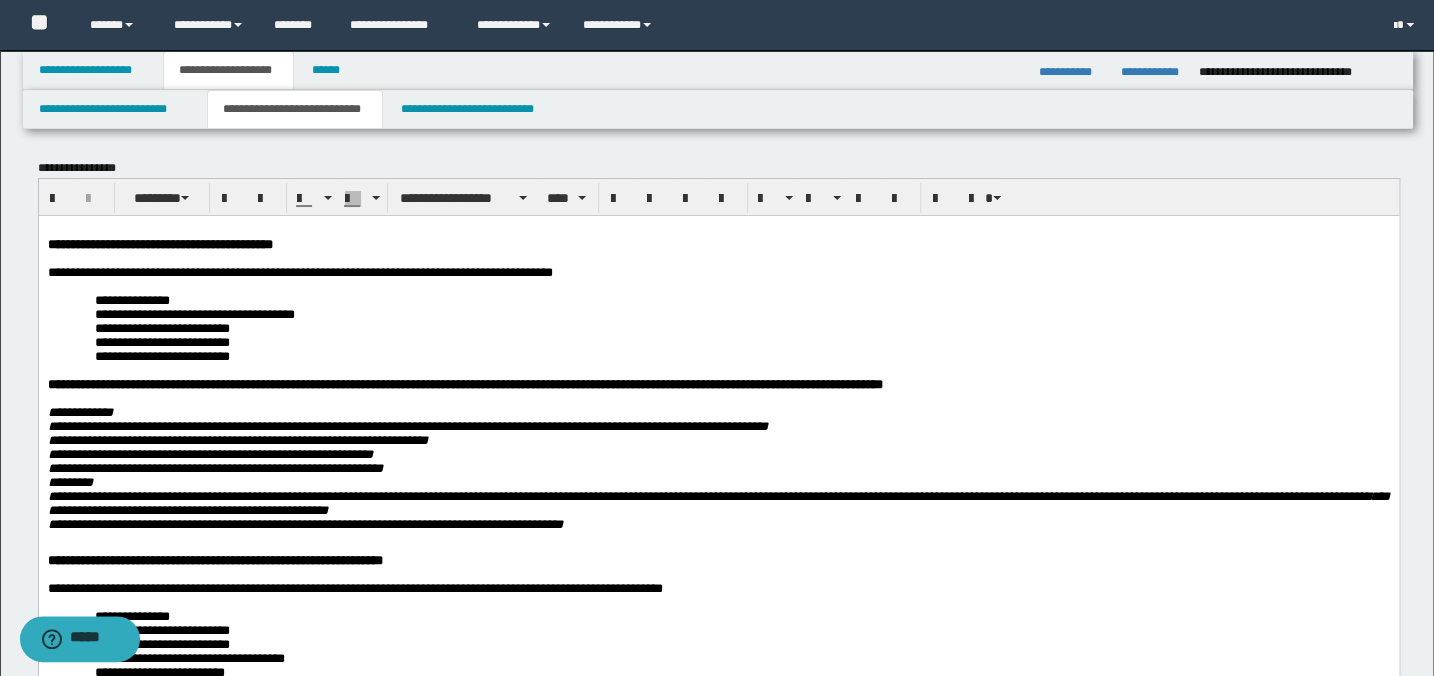 click on "**********" at bounding box center [741, 314] 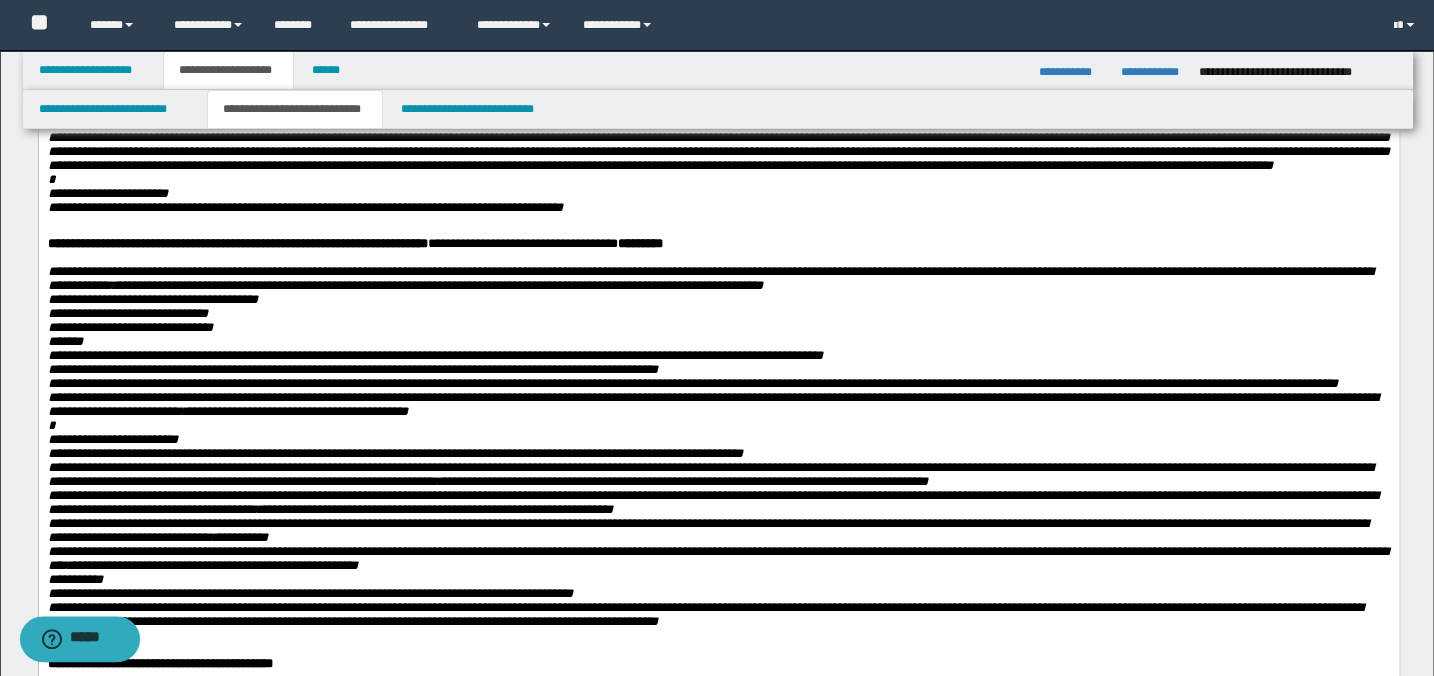 scroll, scrollTop: 1042, scrollLeft: 0, axis: vertical 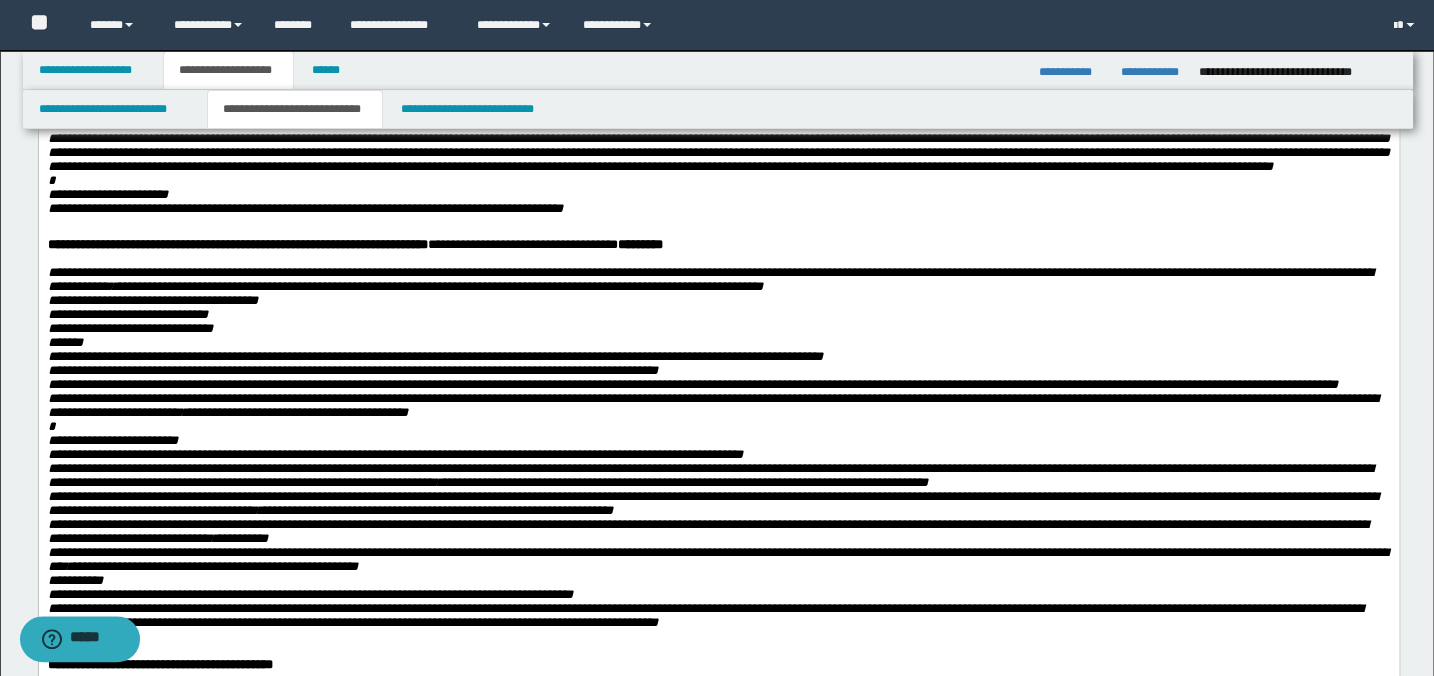 click on "[ADDRESS]   [ADDRESS] [CITY] [STATE] [COUNTRY]   [PHONE] [EMAIL] [WEBSITE] [BRAND] [PRODUCT] [PRICE] [CURRENCY] [DATE] [TIME] [PERSON] [ORGANIZATION] [CREDIT_CARD] [SSN] [LICENSE] [PASSPORT]" at bounding box center [718, 233] 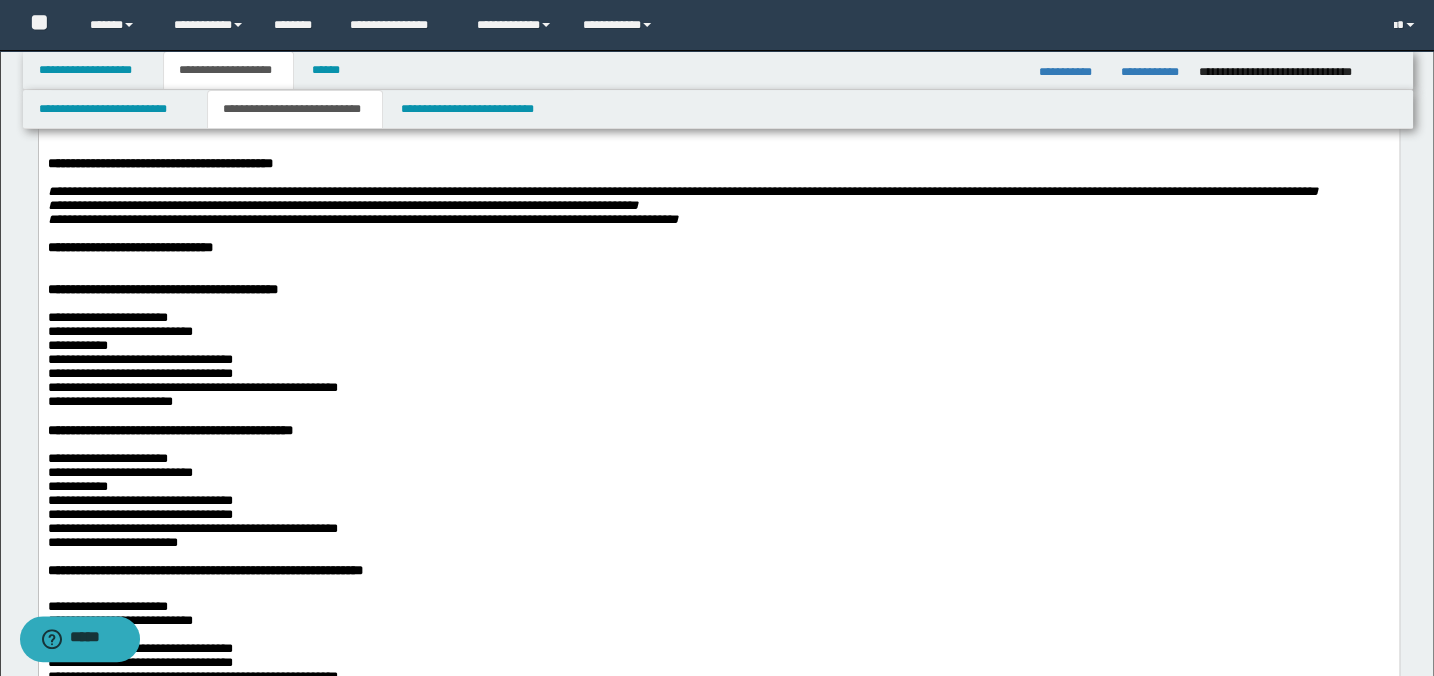 scroll, scrollTop: 1588, scrollLeft: 0, axis: vertical 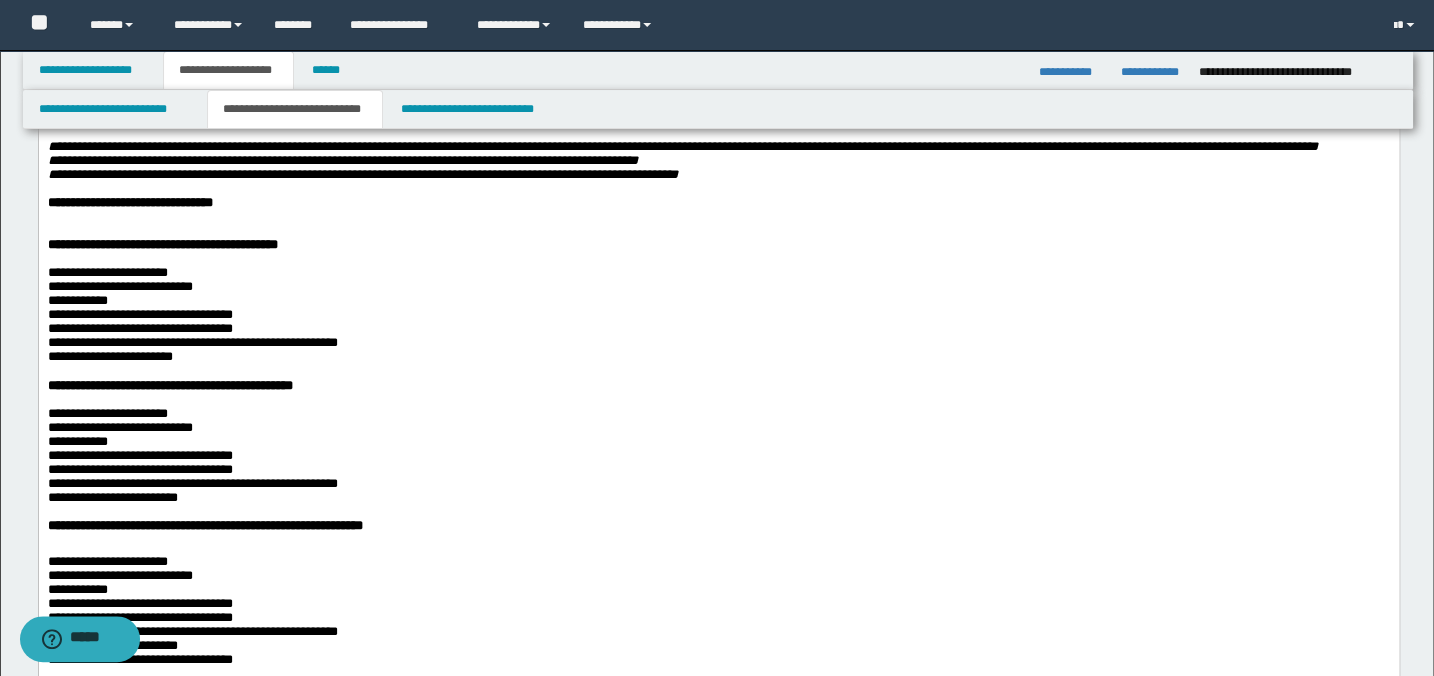 click at bounding box center [730, 105] 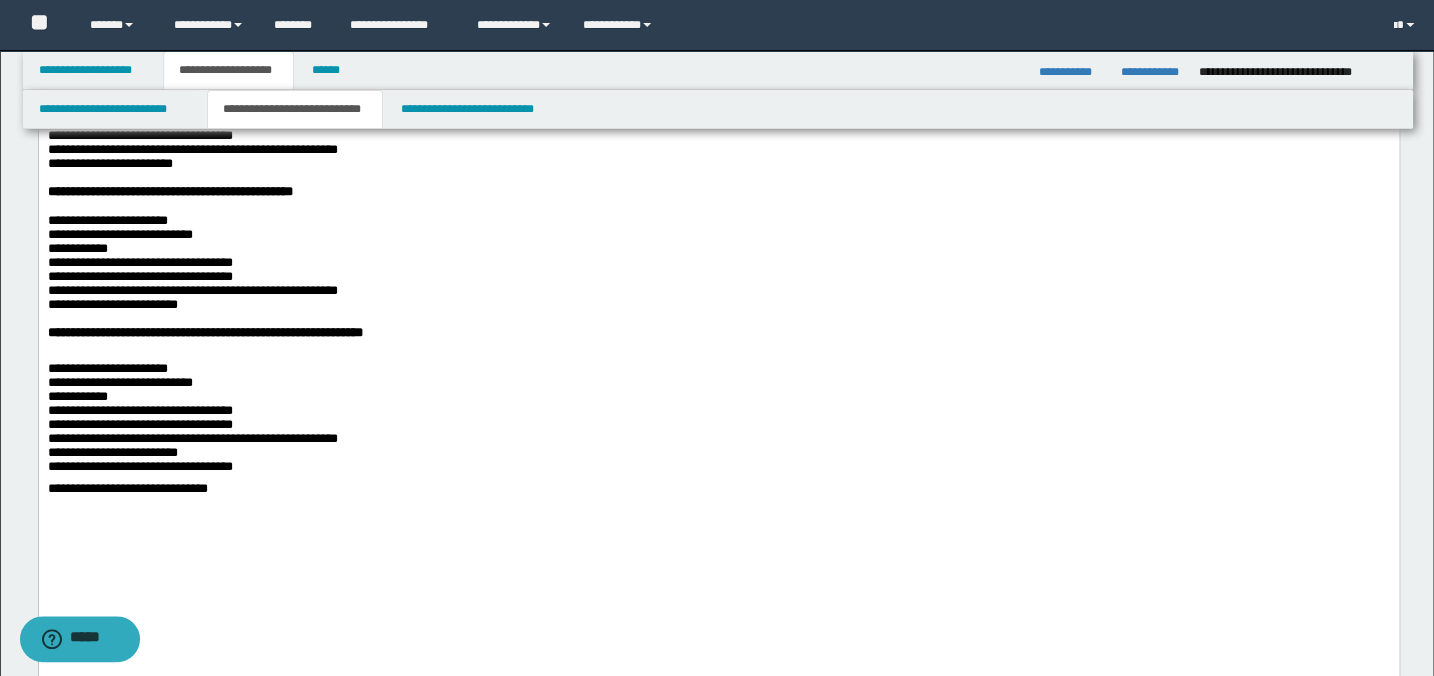 scroll, scrollTop: 1770, scrollLeft: 0, axis: vertical 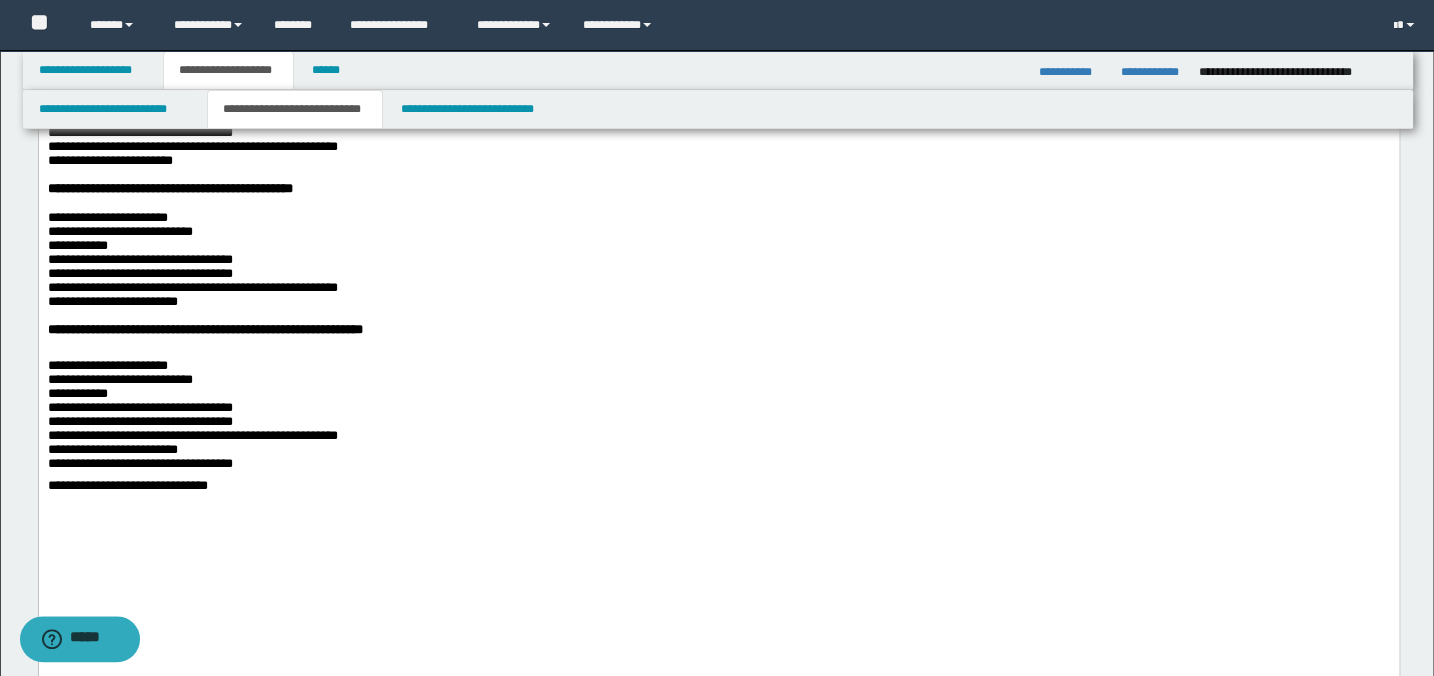 click at bounding box center [718, 35] 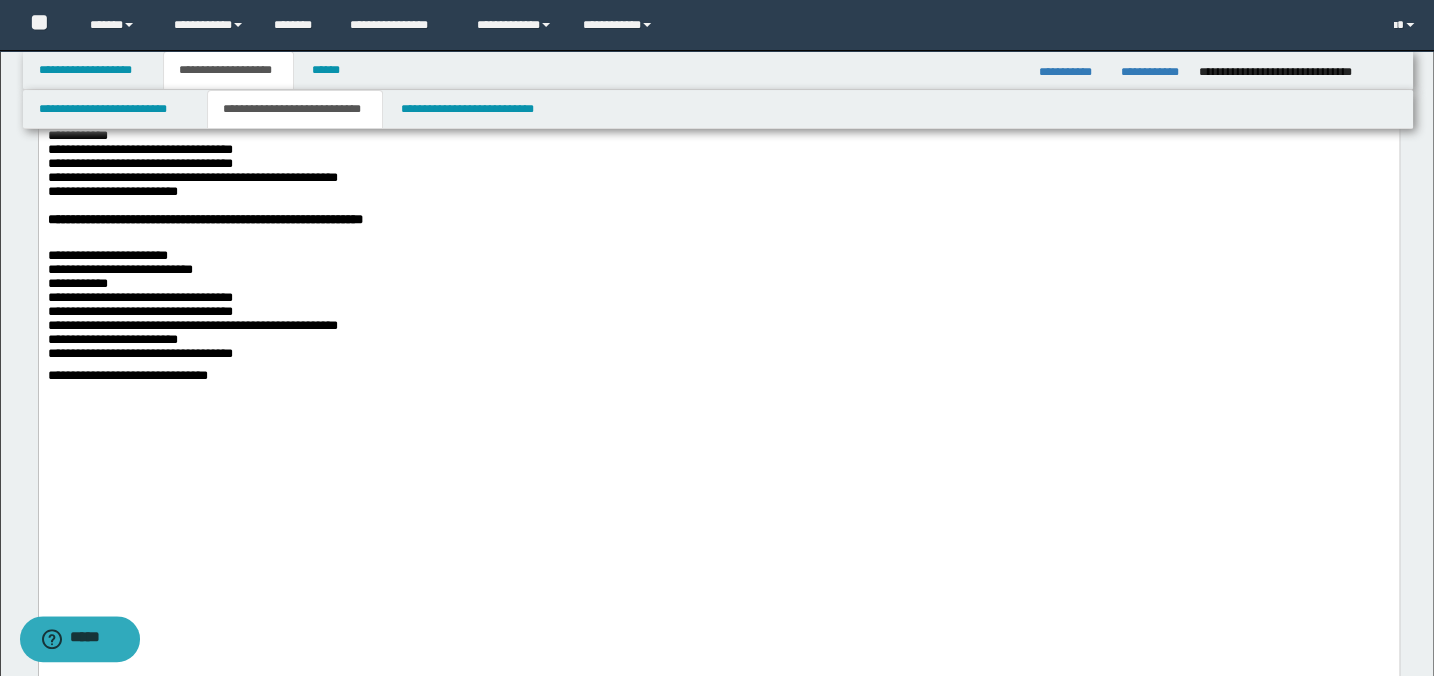 scroll, scrollTop: 1951, scrollLeft: 0, axis: vertical 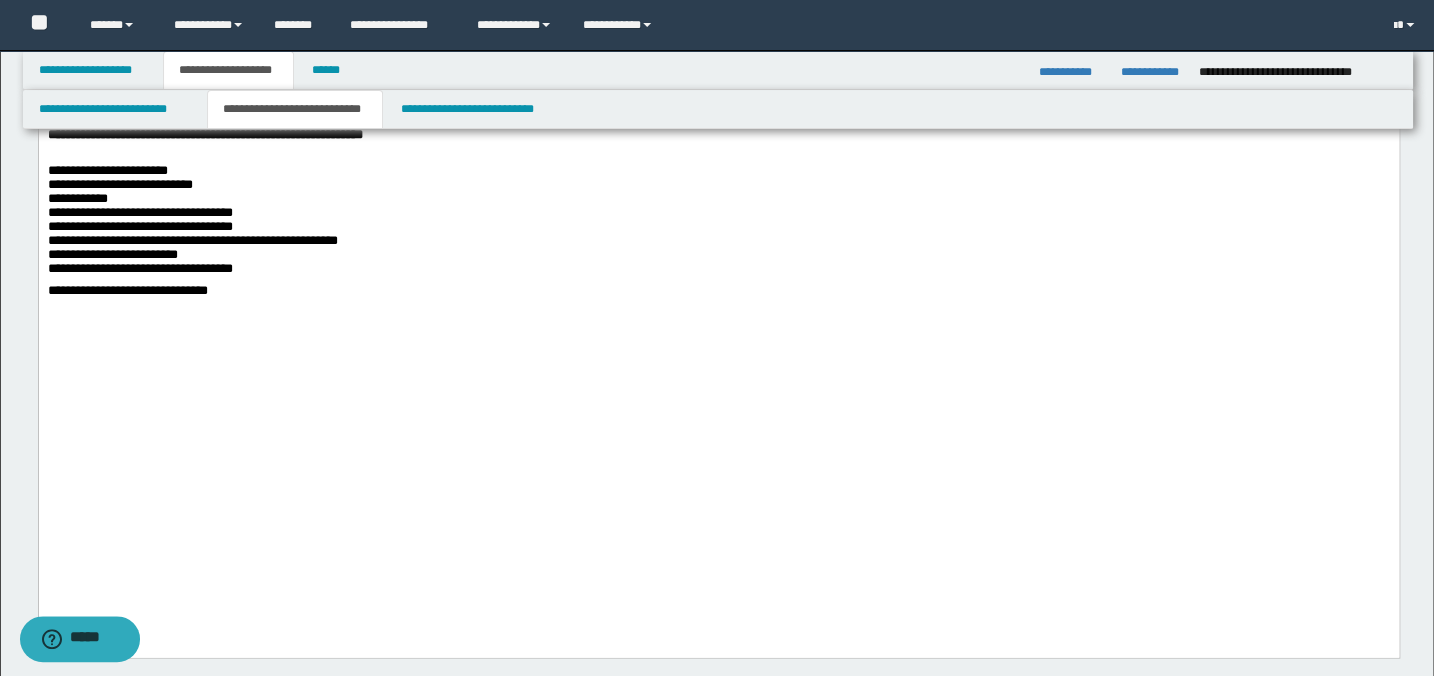 click at bounding box center [718, 156] 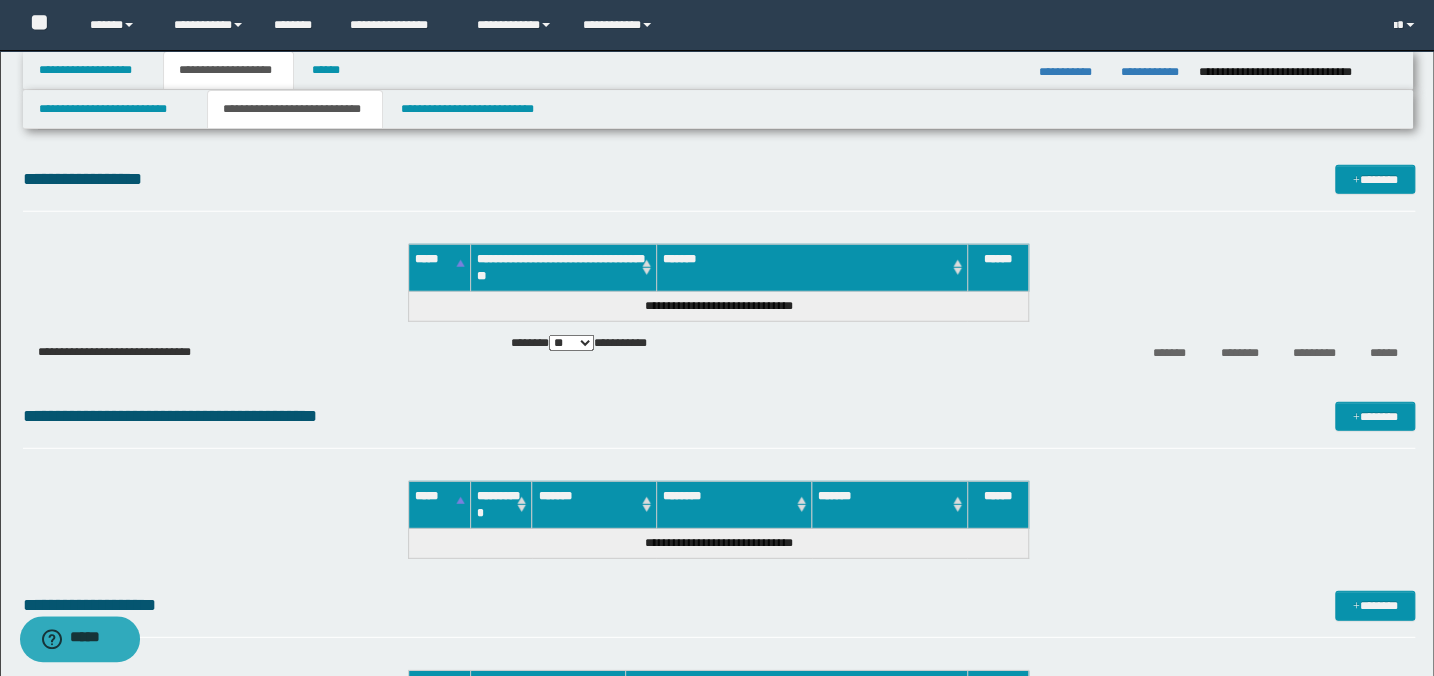 scroll, scrollTop: 3133, scrollLeft: 0, axis: vertical 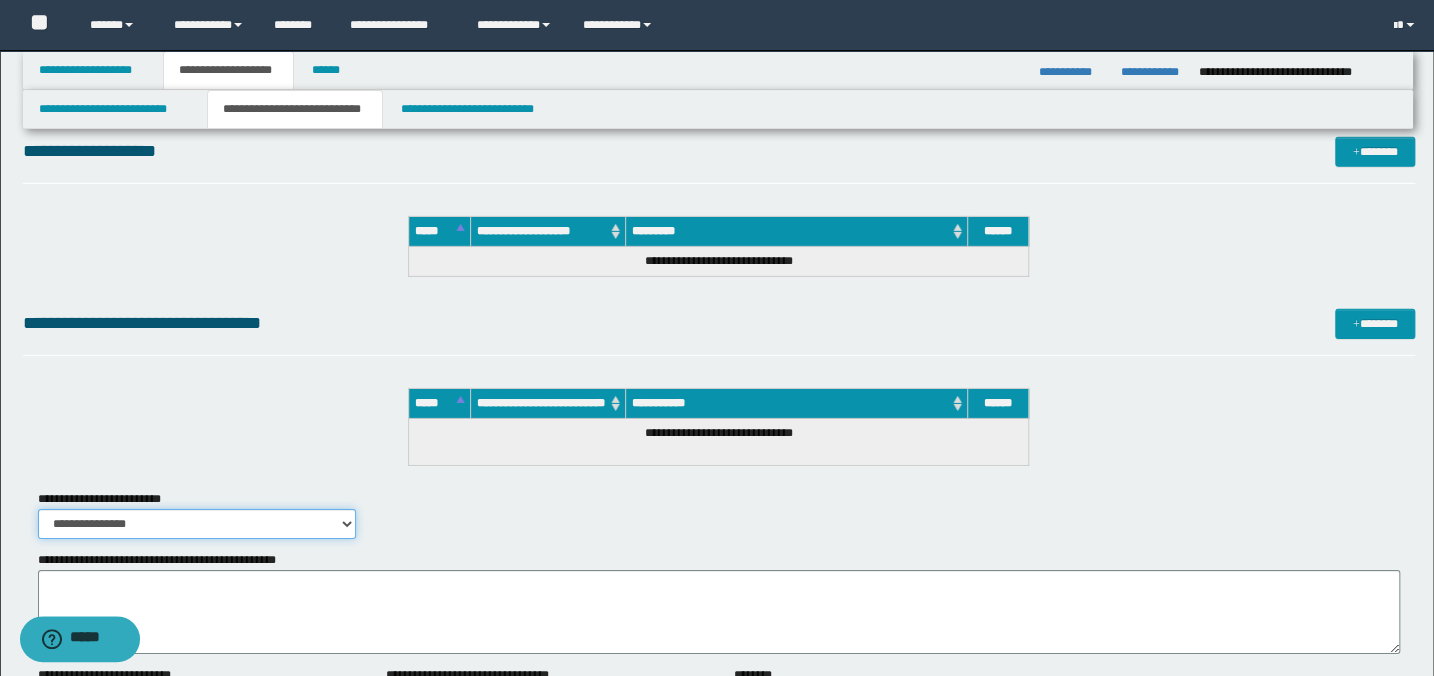 click on "**********" at bounding box center (197, 524) 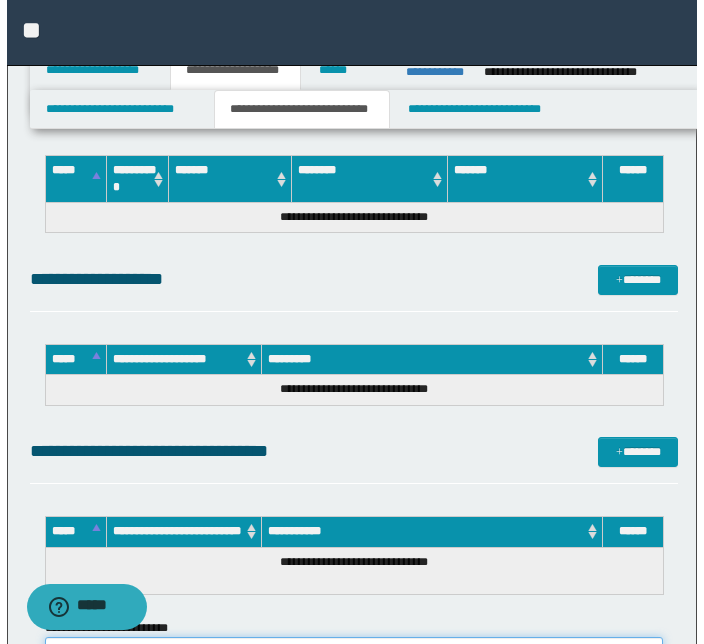scroll, scrollTop: 3130, scrollLeft: 0, axis: vertical 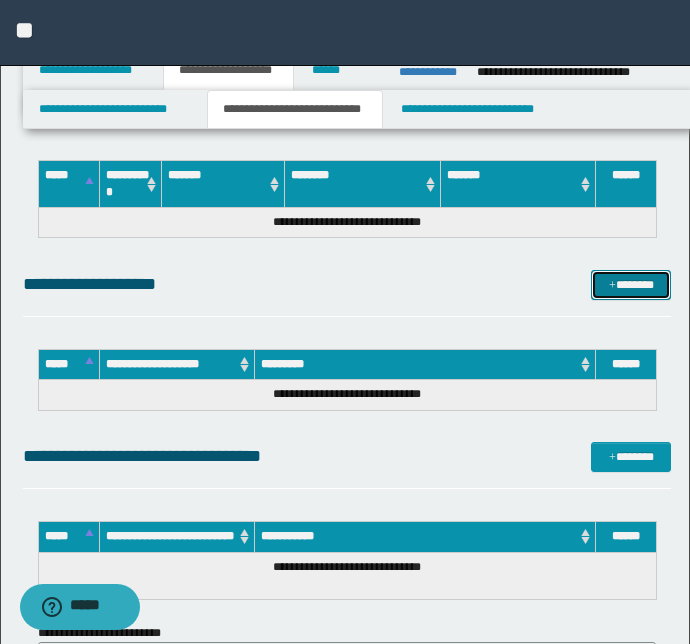 click at bounding box center [612, 286] 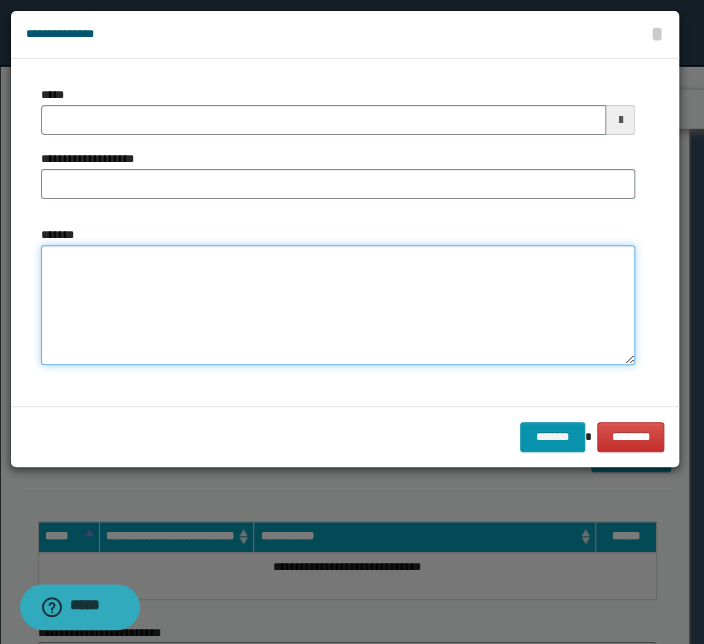 click on "*******" at bounding box center (338, 305) 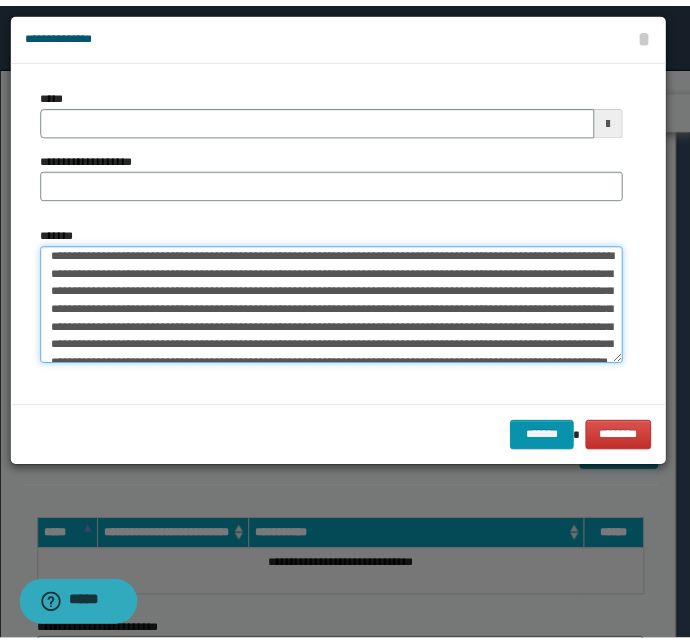 scroll, scrollTop: 0, scrollLeft: 0, axis: both 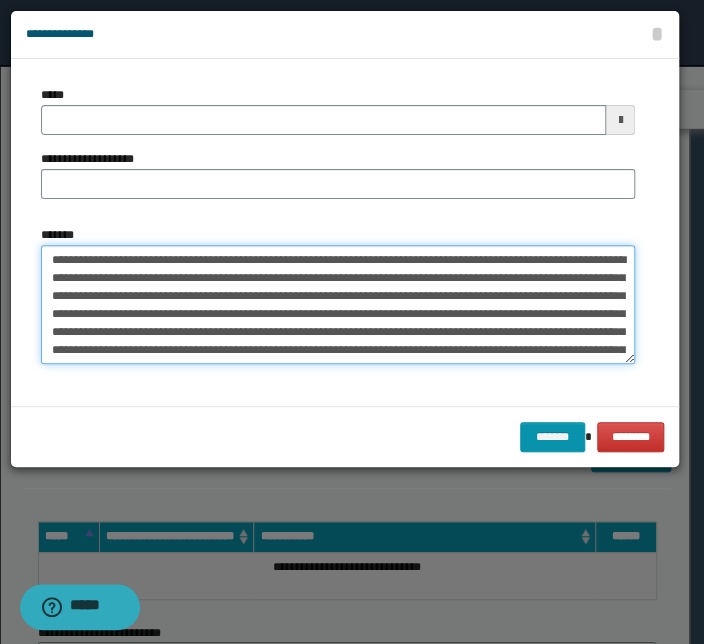 drag, startPoint x: 285, startPoint y: 260, endPoint x: -94, endPoint y: 246, distance: 379.25848 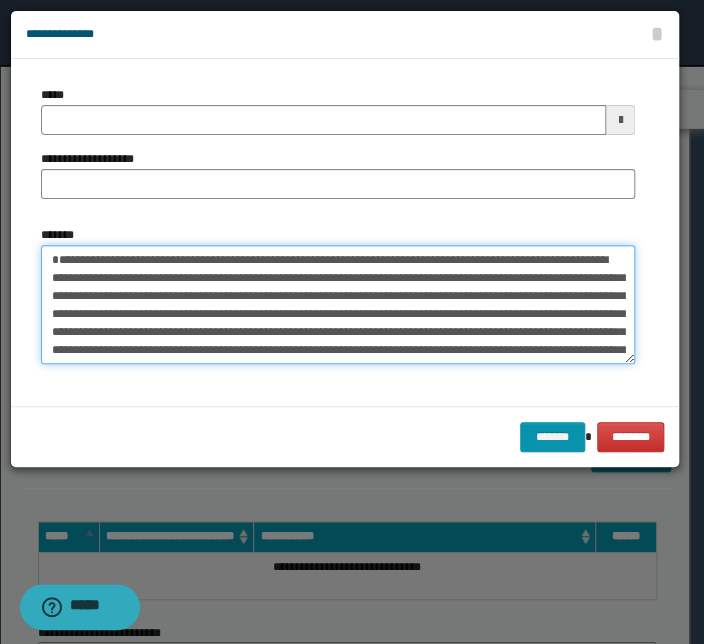 type 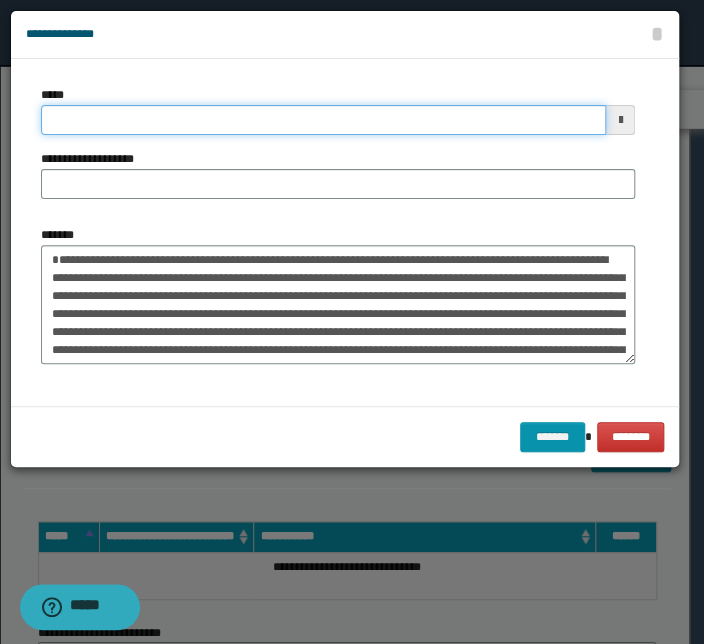 click on "*****" at bounding box center [323, 120] 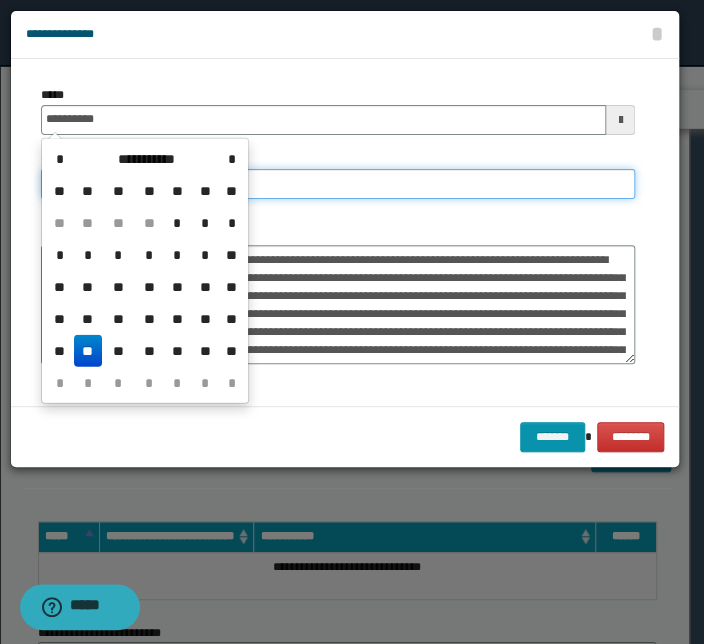 type on "**********" 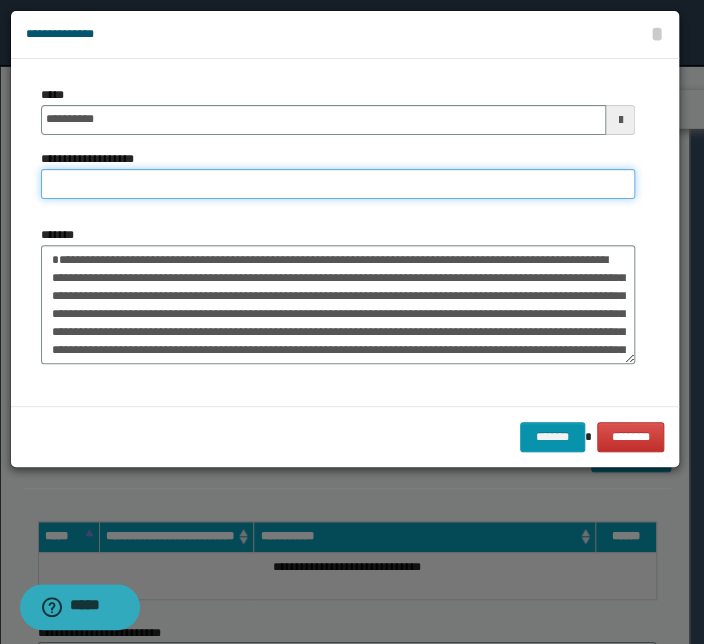paste on "**********" 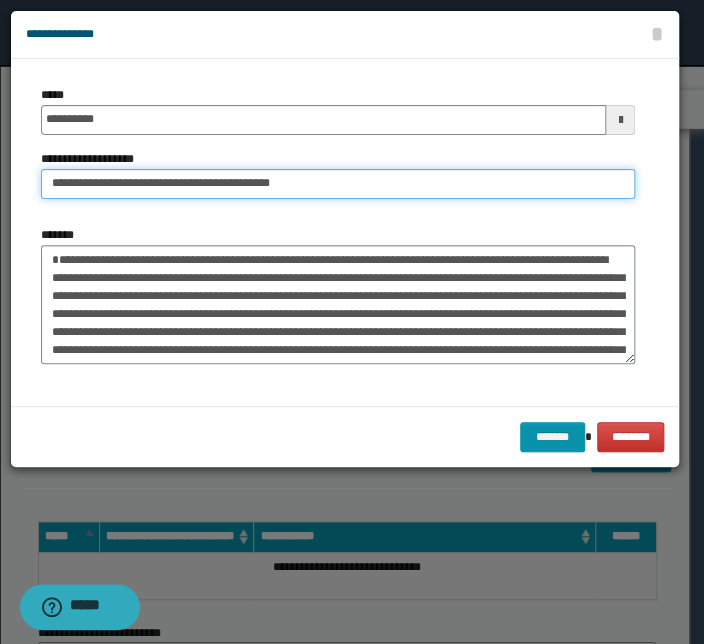 drag, startPoint x: 110, startPoint y: 183, endPoint x: -131, endPoint y: 165, distance: 241.67126 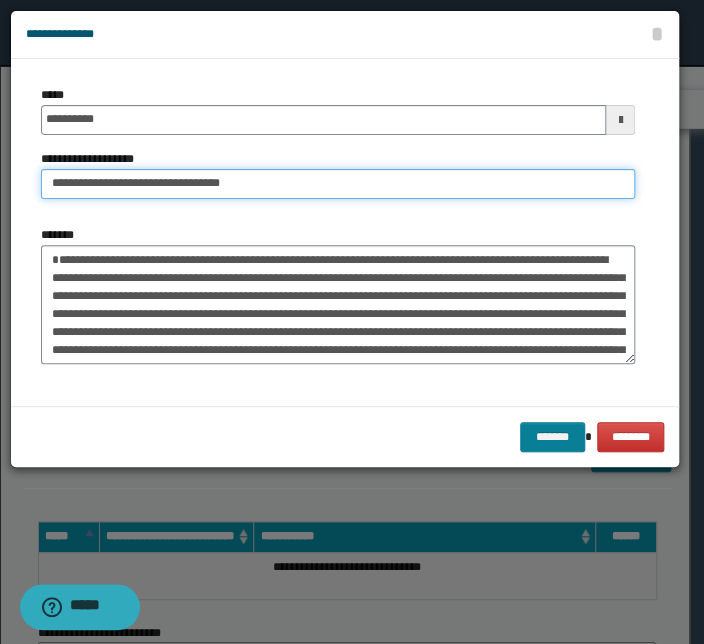 type on "**********" 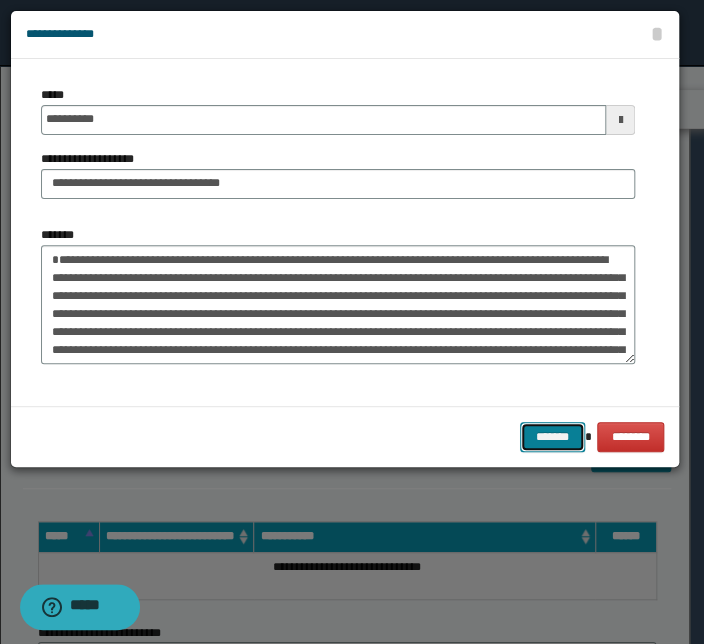 click on "*******" at bounding box center (552, 437) 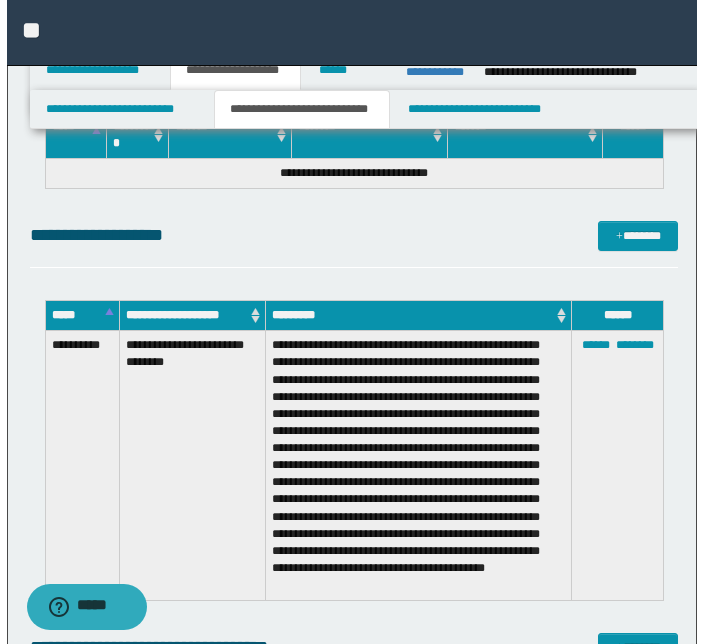 scroll, scrollTop: 4134, scrollLeft: 0, axis: vertical 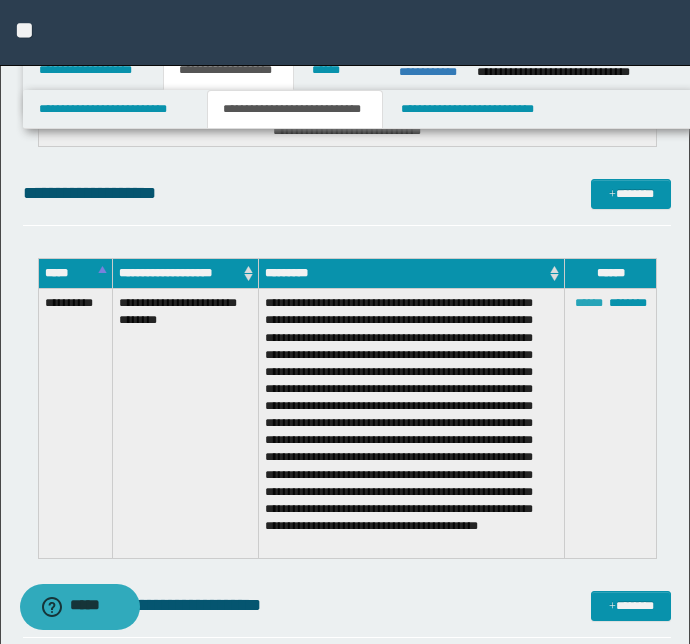 click on "******" at bounding box center [589, 303] 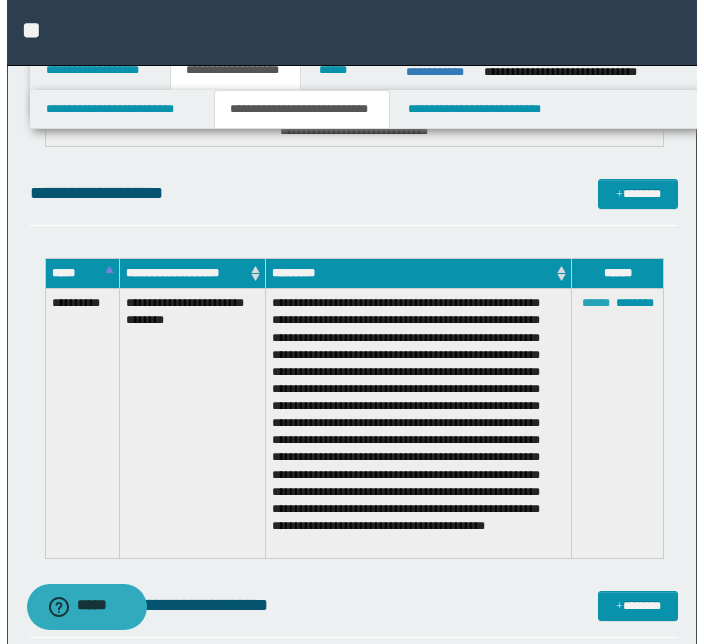 type on "**********" 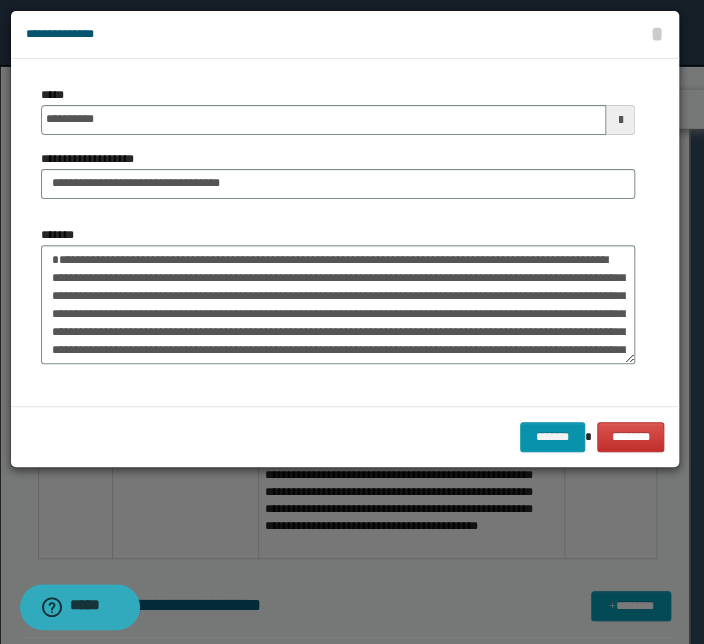scroll, scrollTop: 11, scrollLeft: 0, axis: vertical 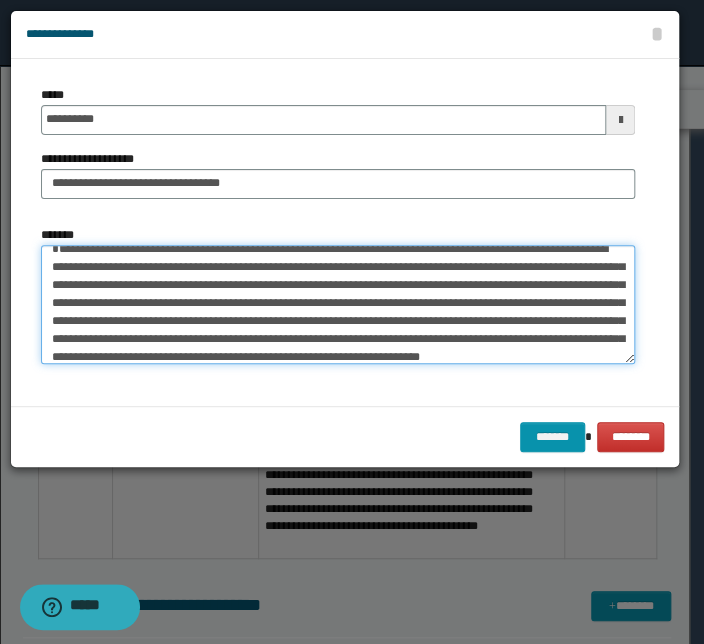 click on "**********" at bounding box center (338, 305) 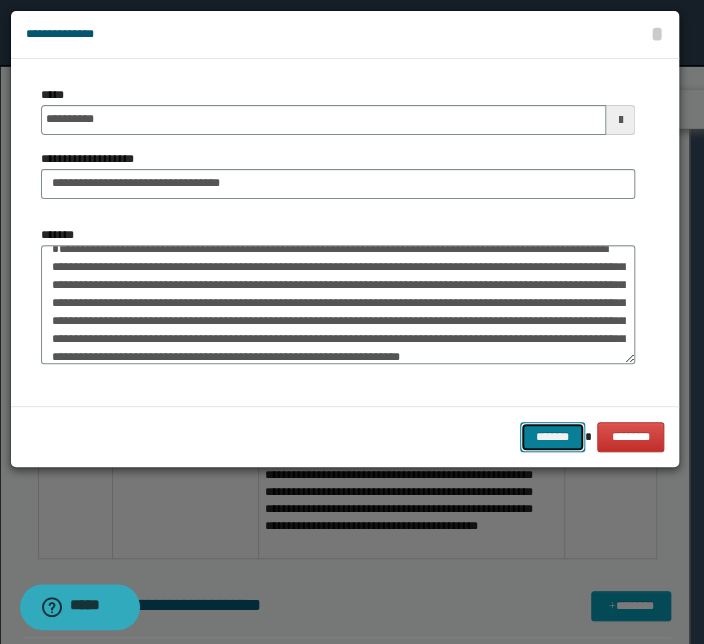 click on "*******" at bounding box center [552, 437] 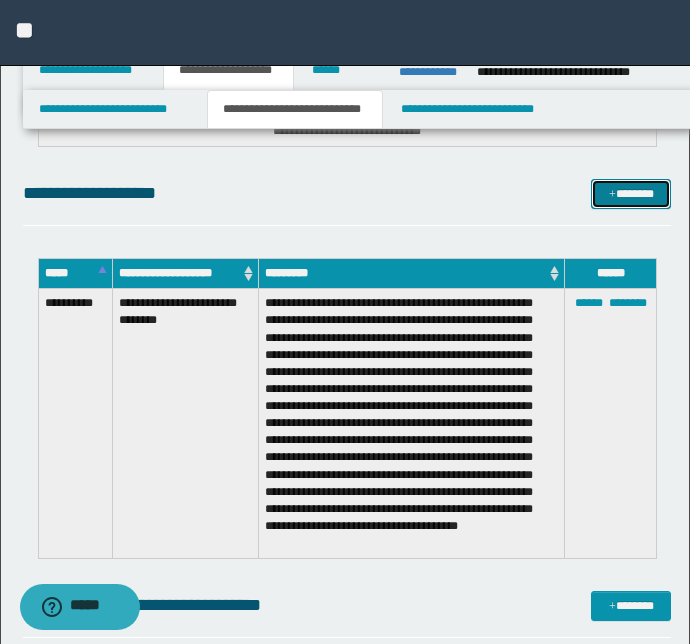 click on "*******" at bounding box center (631, 194) 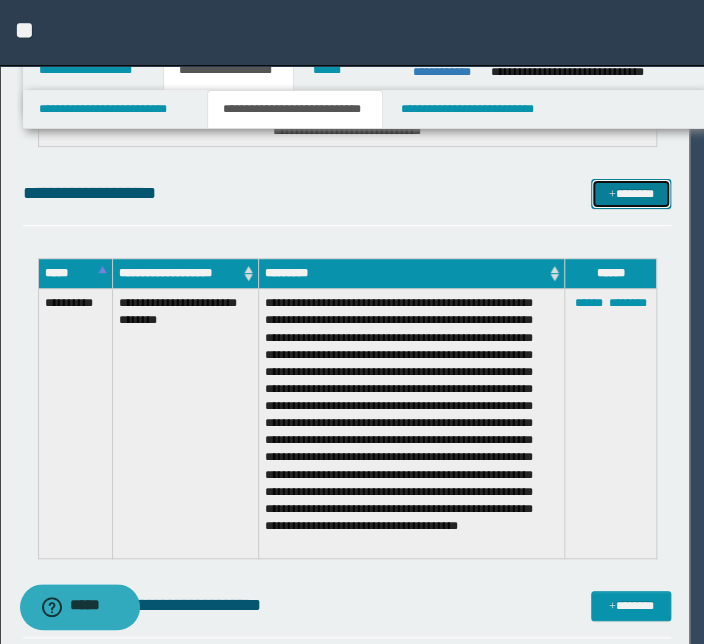 scroll, scrollTop: 0, scrollLeft: 0, axis: both 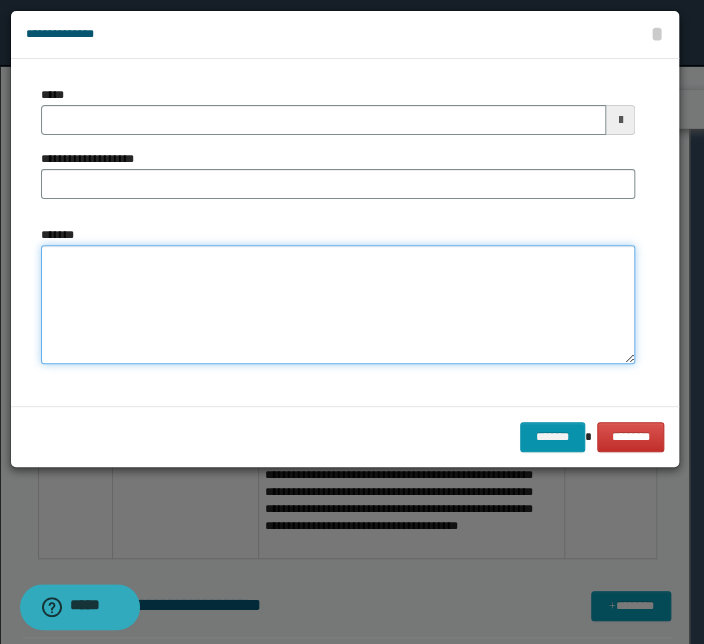 click on "*******" at bounding box center [338, 305] 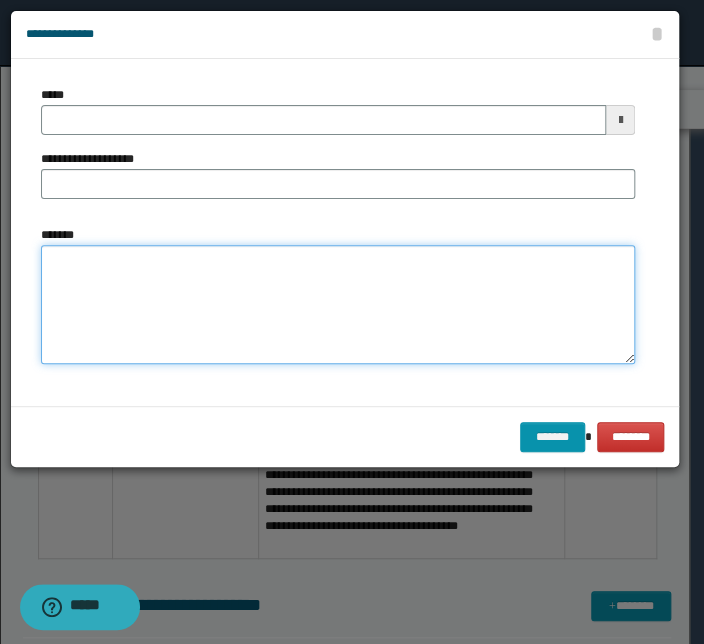 paste on "**********" 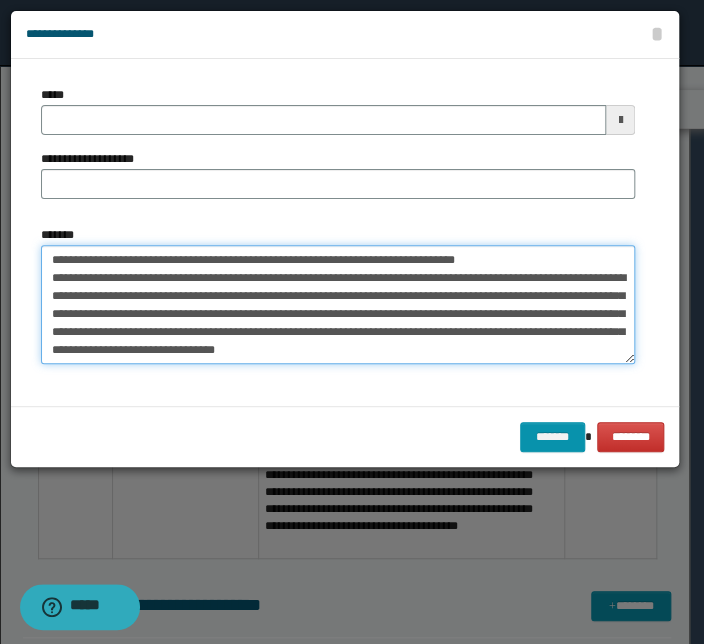scroll, scrollTop: 0, scrollLeft: 0, axis: both 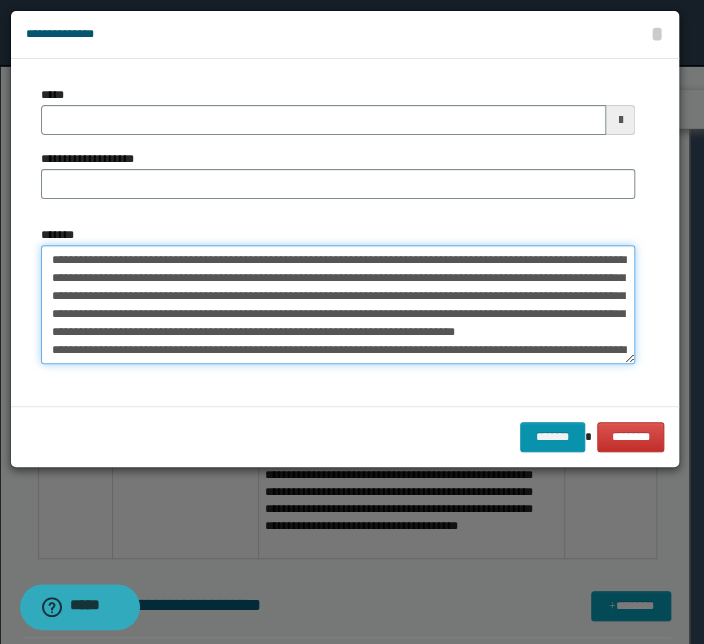 drag, startPoint x: 380, startPoint y: 259, endPoint x: -18, endPoint y: 238, distance: 398.55365 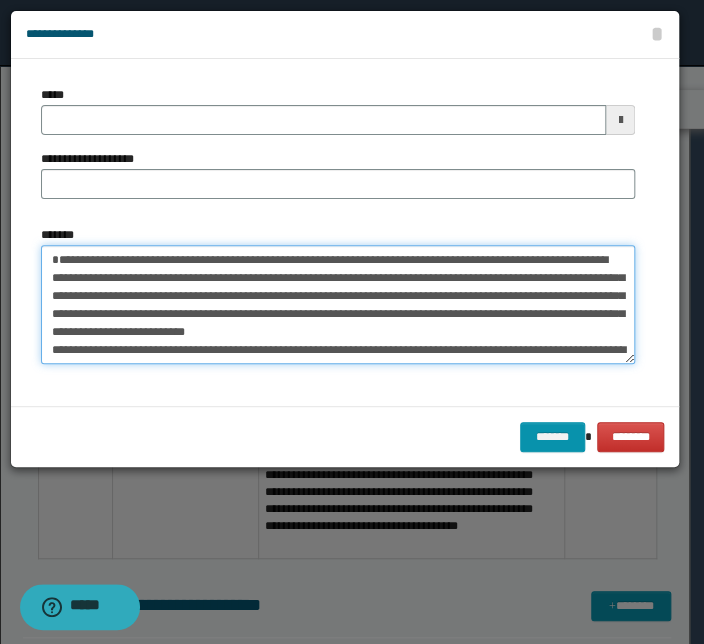 type 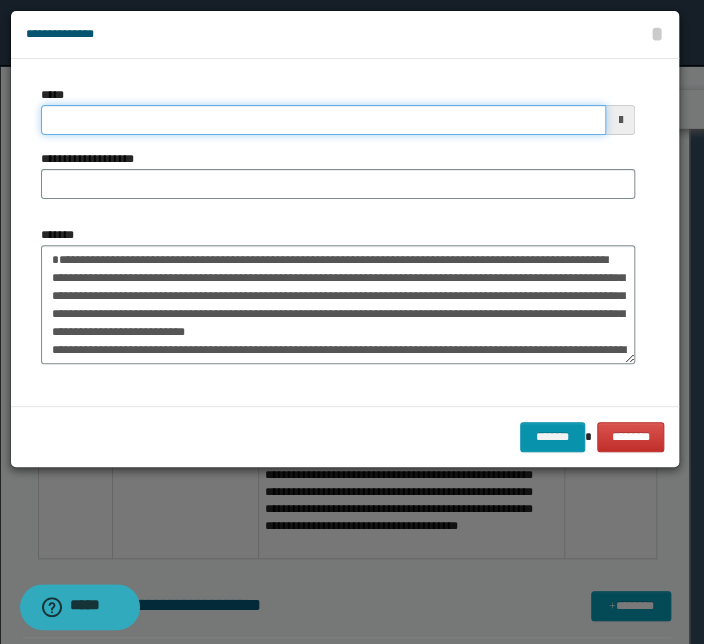 click on "*****" at bounding box center [323, 120] 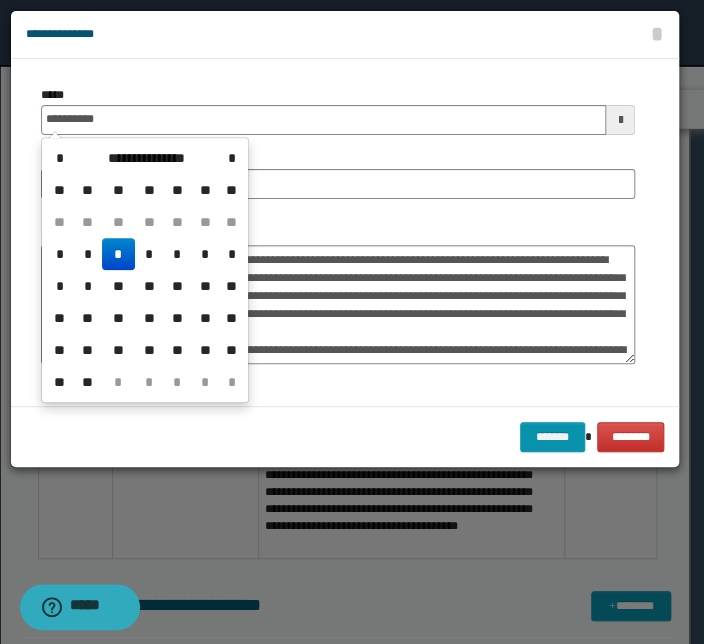 type on "**********" 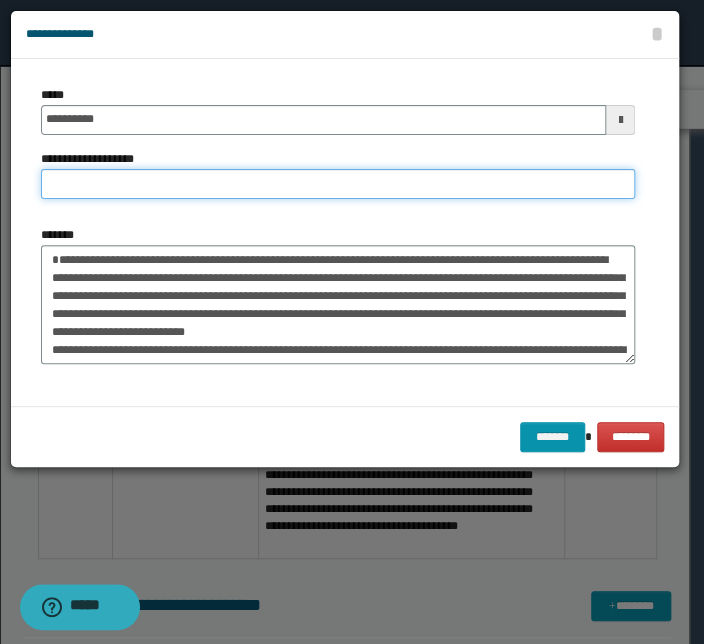 click on "**********" at bounding box center (338, 184) 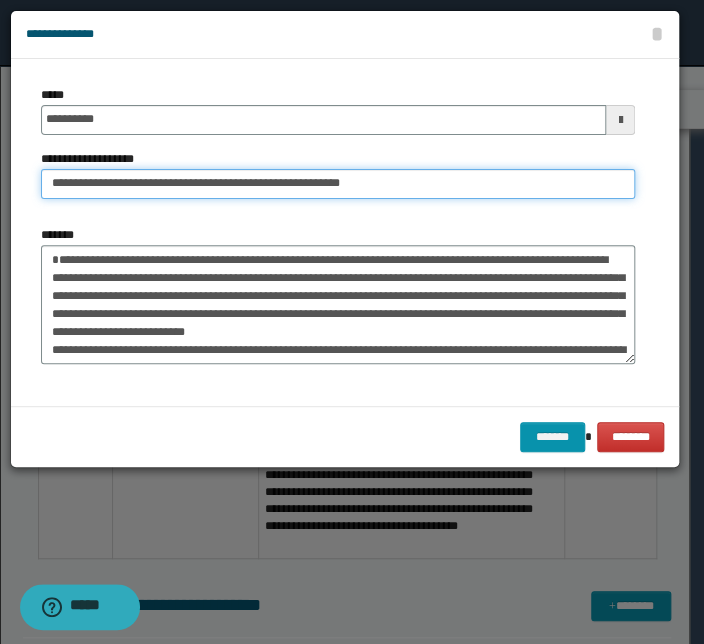 drag, startPoint x: 113, startPoint y: 189, endPoint x: -174, endPoint y: 164, distance: 288.0868 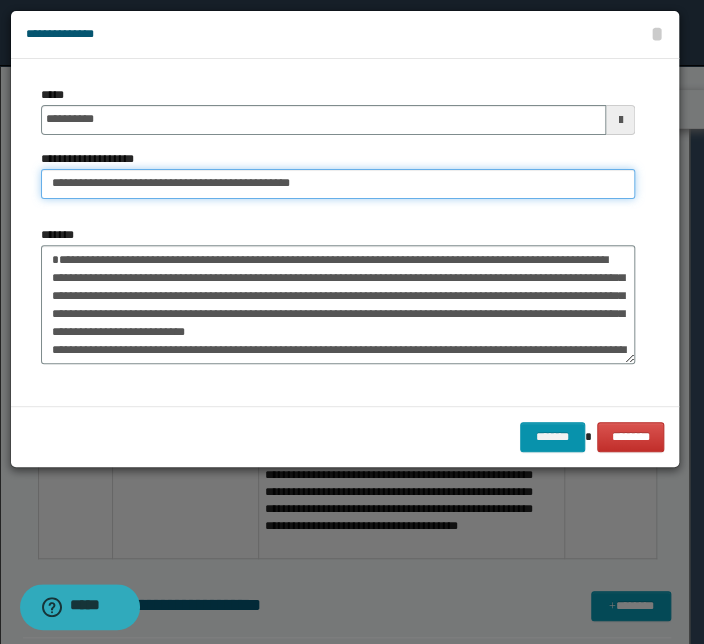 type on "**********" 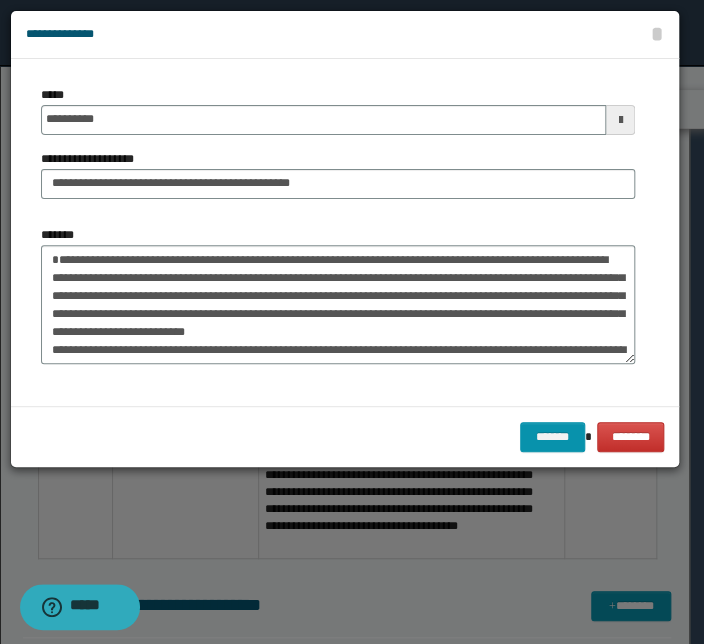 click on "[NAME]
[NAME]
[ADDRESS]
[ADDRESS]
[CITY]" at bounding box center [338, 232] 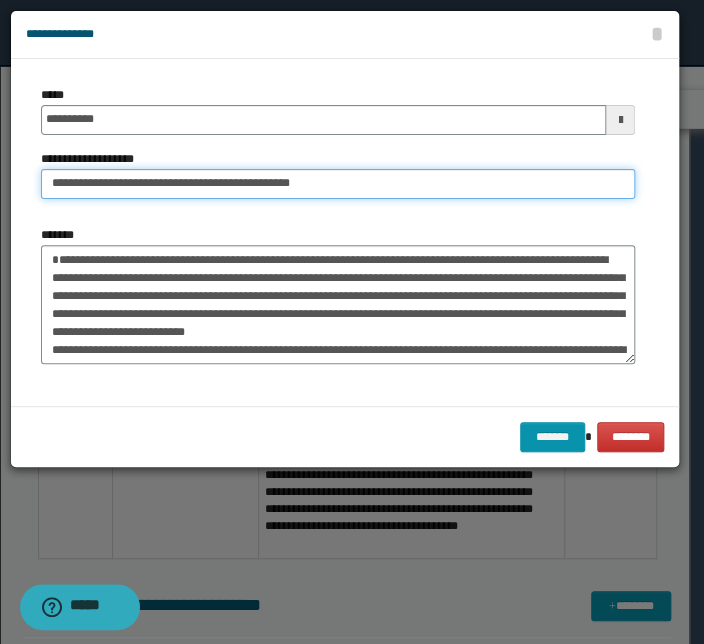 click on "**********" at bounding box center (338, 184) 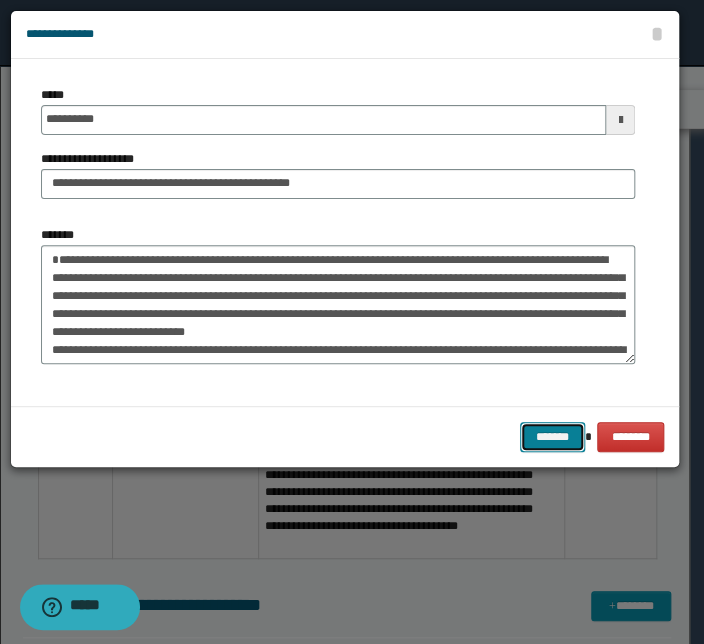 drag, startPoint x: 545, startPoint y: 441, endPoint x: 332, endPoint y: 457, distance: 213.6001 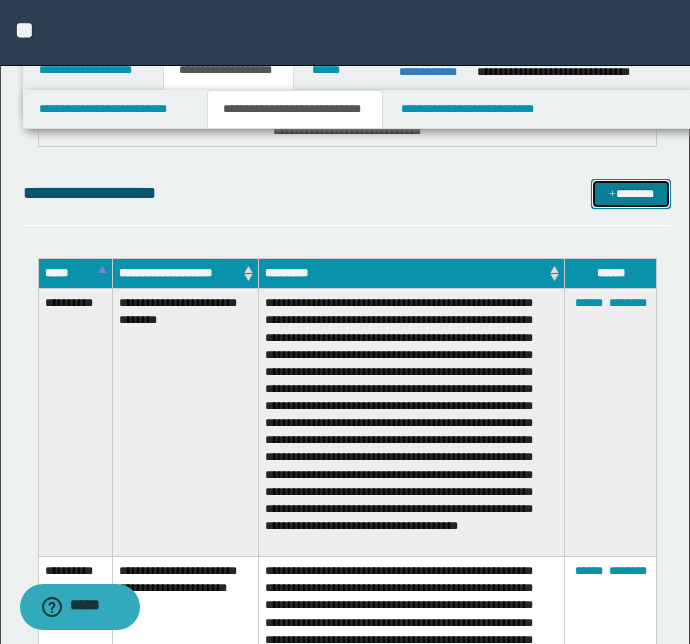 click on "*******" at bounding box center (631, 194) 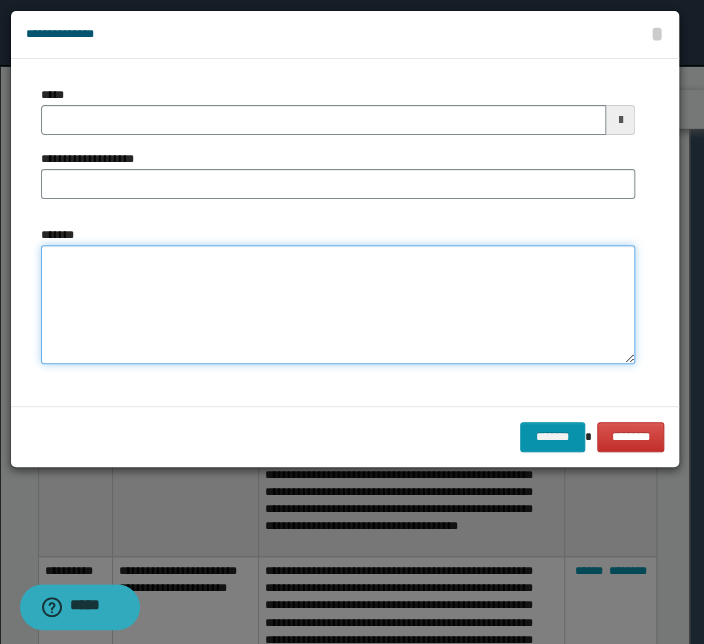 click on "*******" at bounding box center [338, 305] 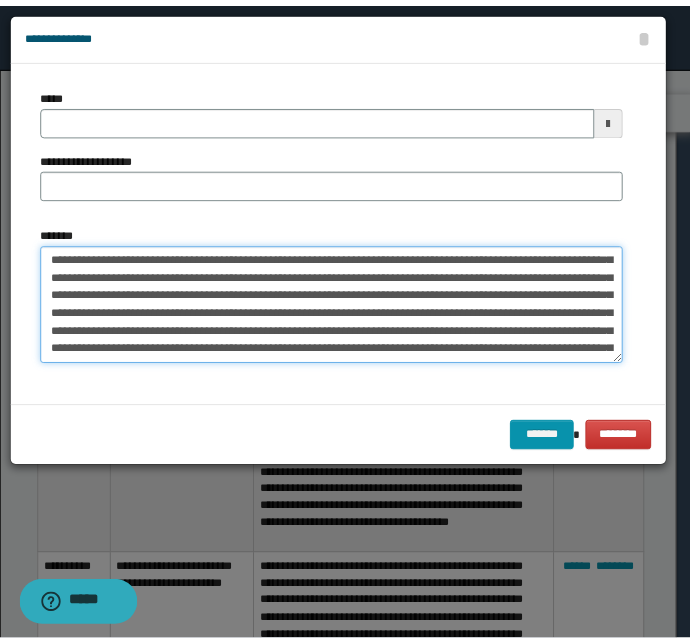 scroll, scrollTop: 0, scrollLeft: 0, axis: both 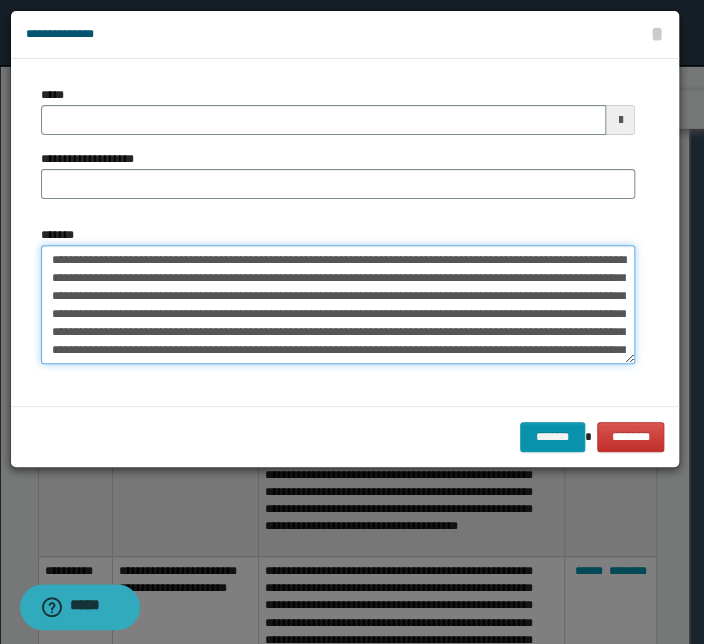 drag, startPoint x: 470, startPoint y: 259, endPoint x: 12, endPoint y: 246, distance: 458.18445 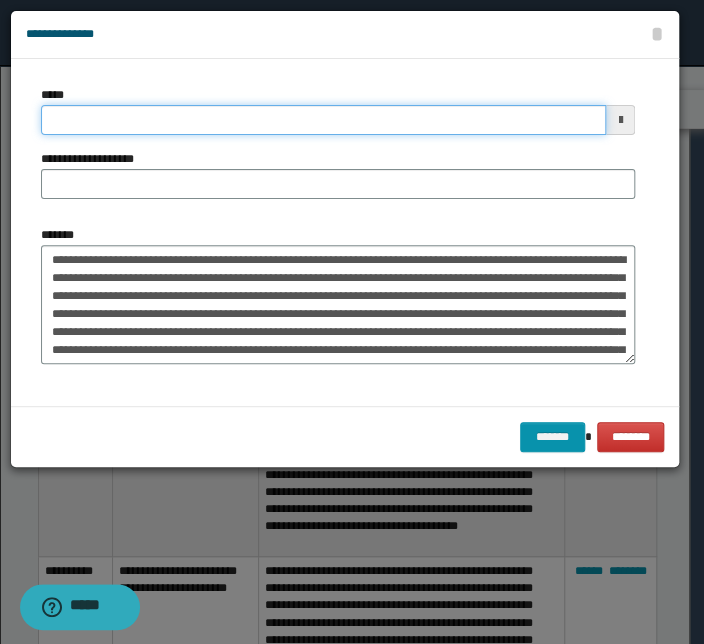 click on "*****" at bounding box center [323, 120] 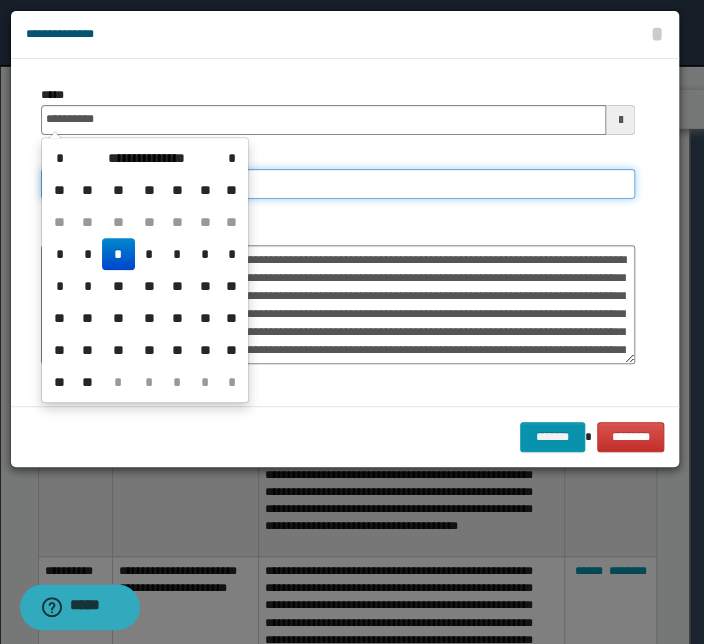 type on "**********" 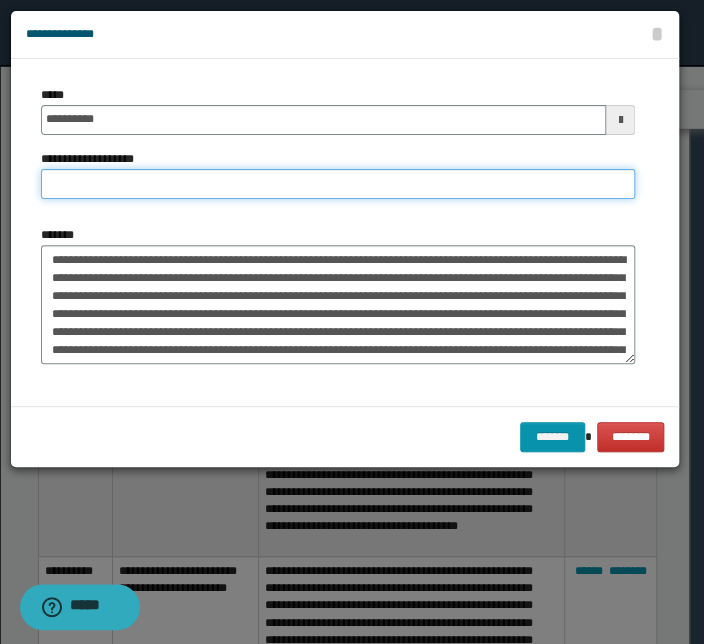 paste on "**********" 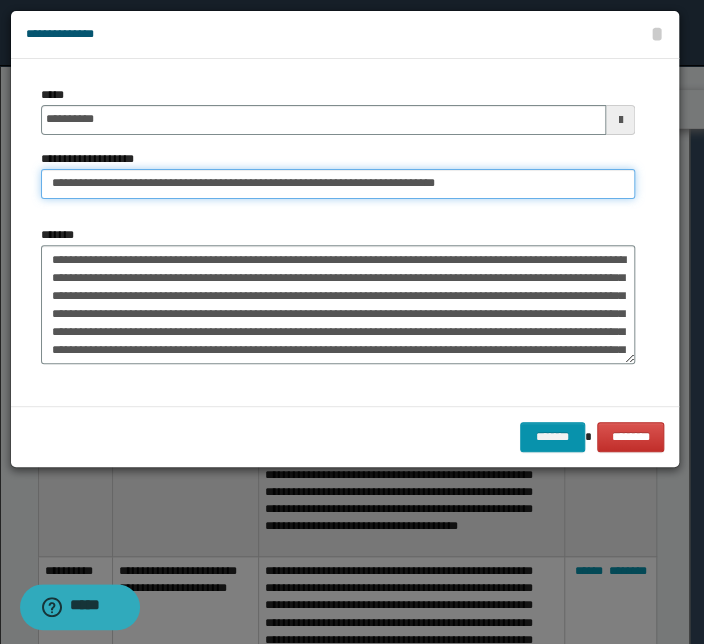 drag, startPoint x: 111, startPoint y: 187, endPoint x: -189, endPoint y: 171, distance: 300.42636 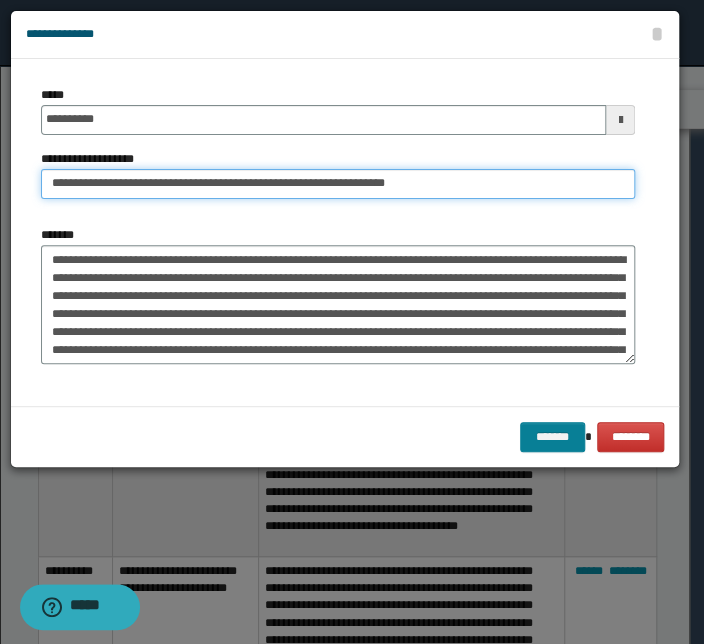 type on "**********" 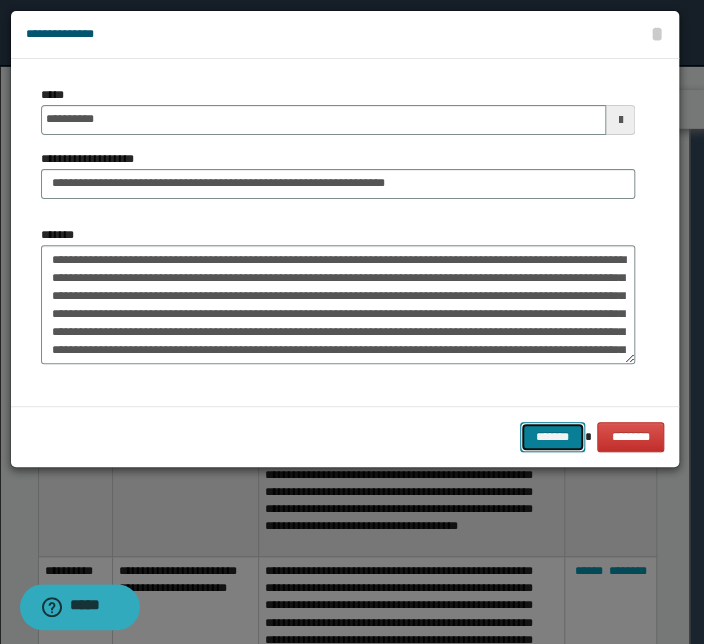 click on "*******" at bounding box center [552, 437] 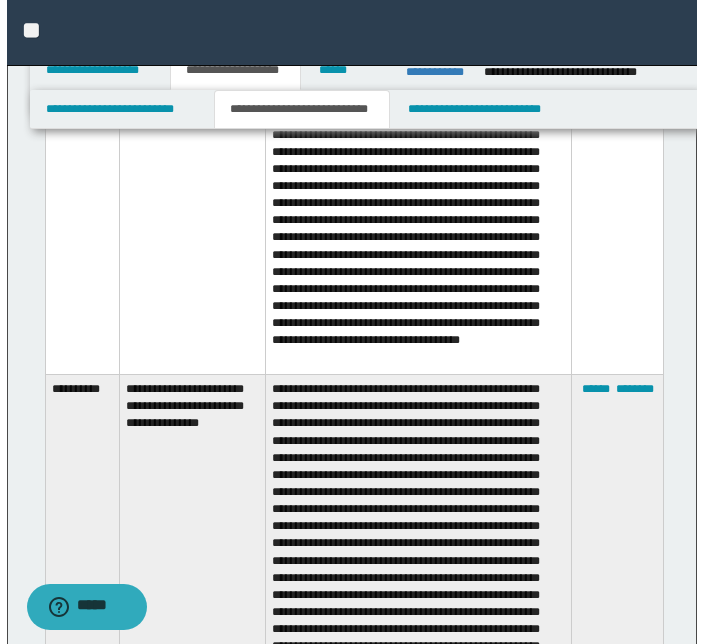 scroll, scrollTop: 4747, scrollLeft: 0, axis: vertical 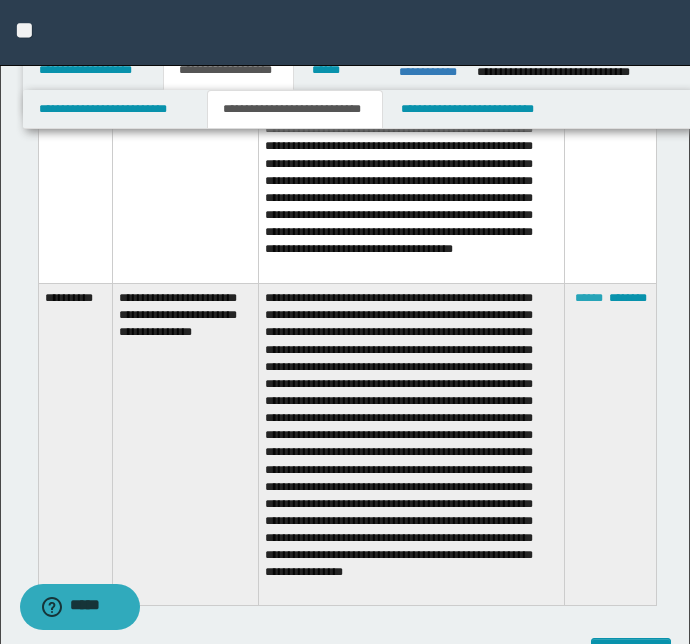 click on "******" at bounding box center (589, 298) 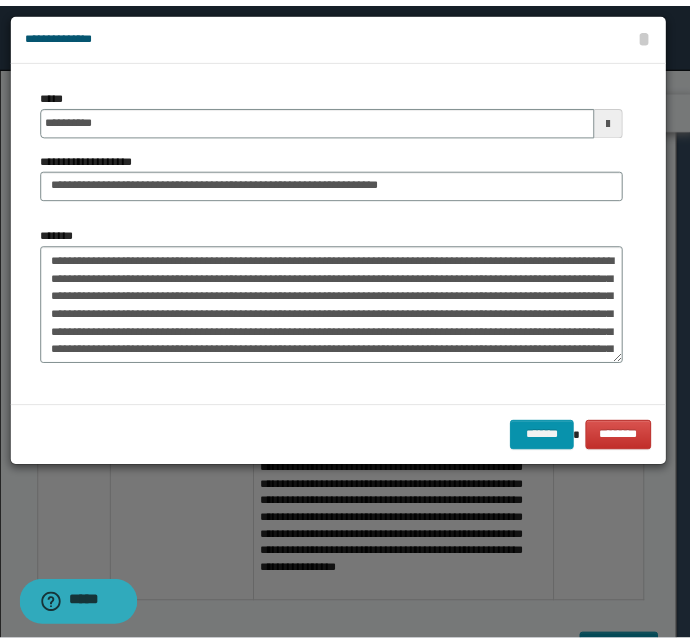 scroll, scrollTop: 11, scrollLeft: 0, axis: vertical 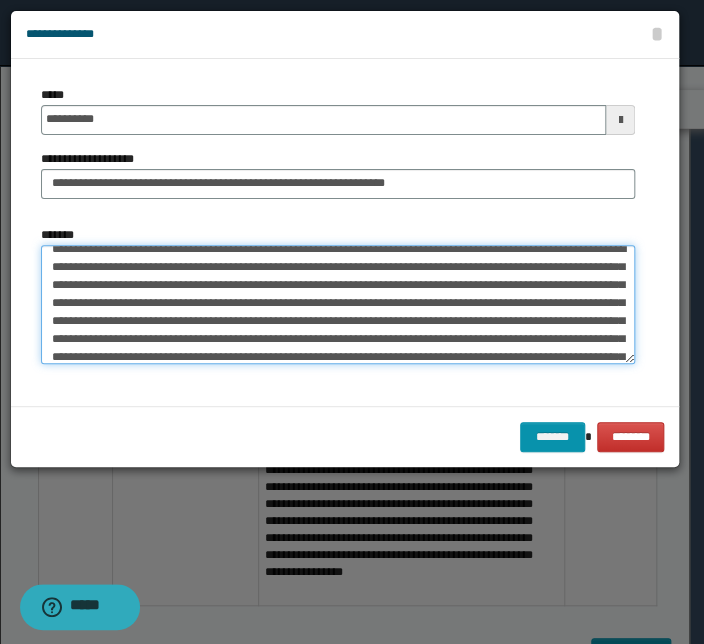 click on "**********" at bounding box center [338, 305] 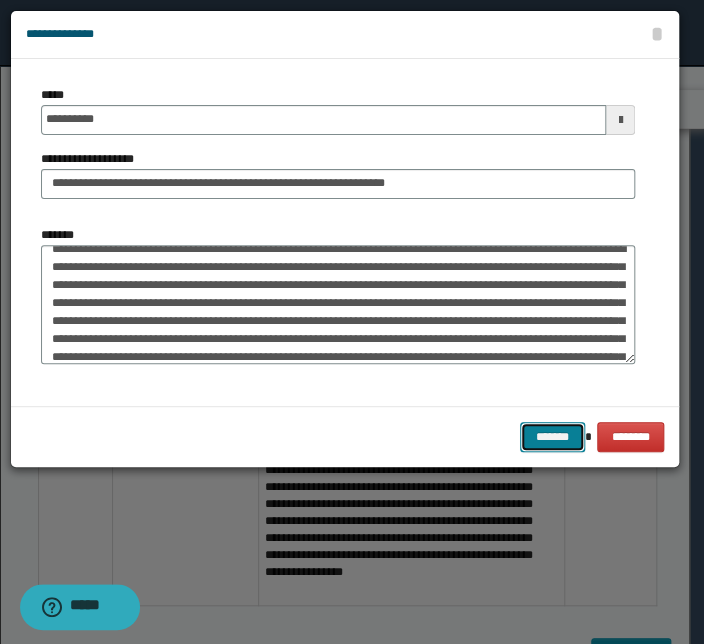 click on "*******" at bounding box center [552, 437] 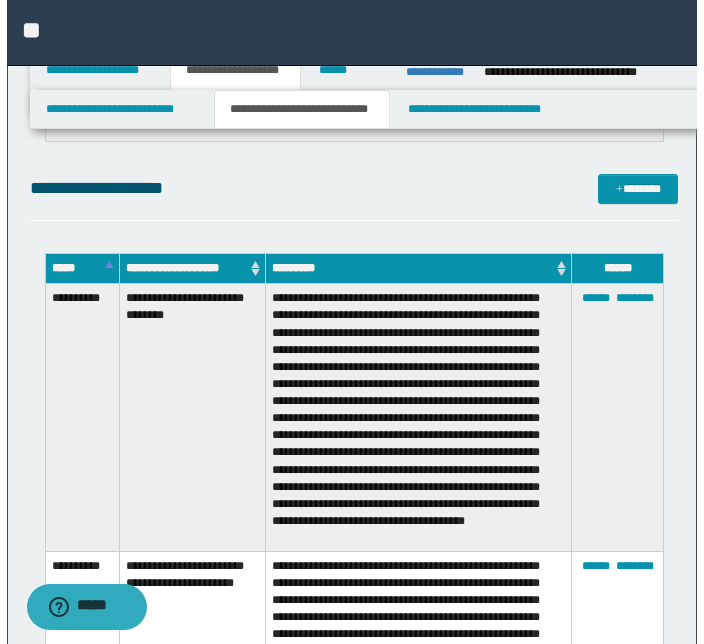 scroll, scrollTop: 4020, scrollLeft: 0, axis: vertical 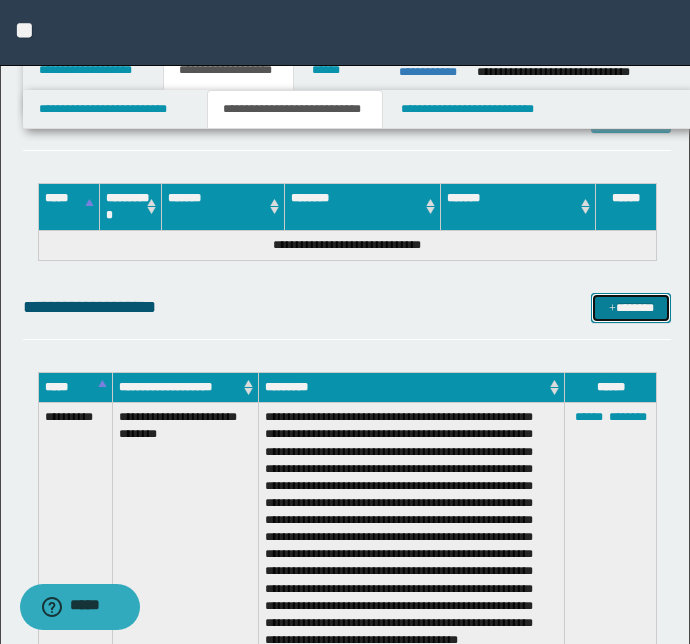 click on "*******" at bounding box center [631, 308] 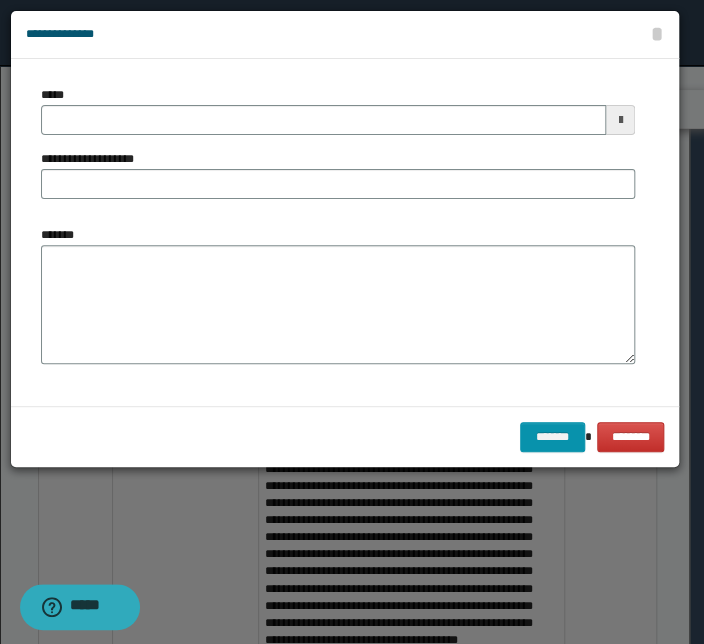 scroll, scrollTop: 0, scrollLeft: 0, axis: both 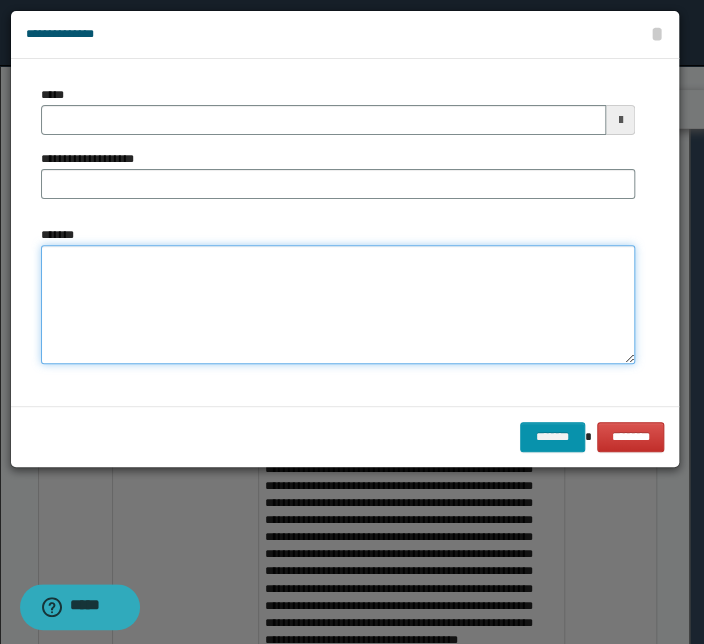click on "*******" at bounding box center (338, 305) 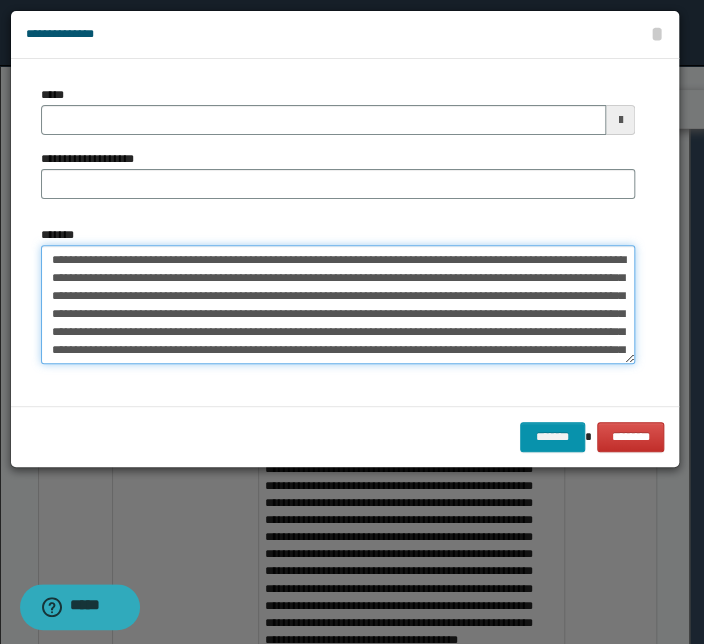 scroll, scrollTop: 0, scrollLeft: 0, axis: both 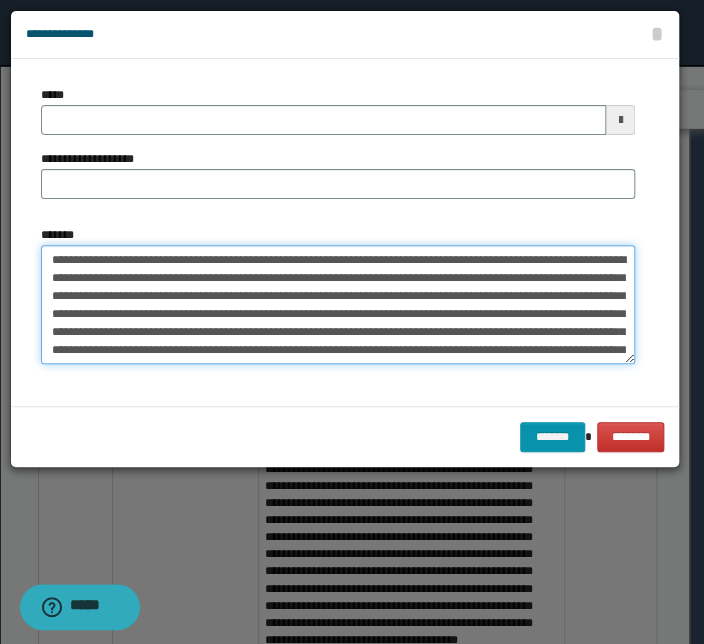 drag, startPoint x: 356, startPoint y: 260, endPoint x: -19, endPoint y: 238, distance: 375.64478 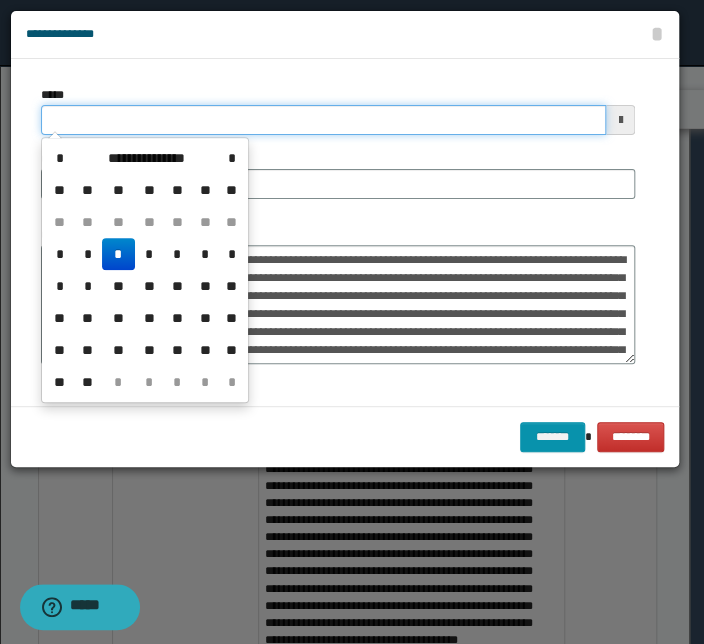 click on "*****" at bounding box center (323, 120) 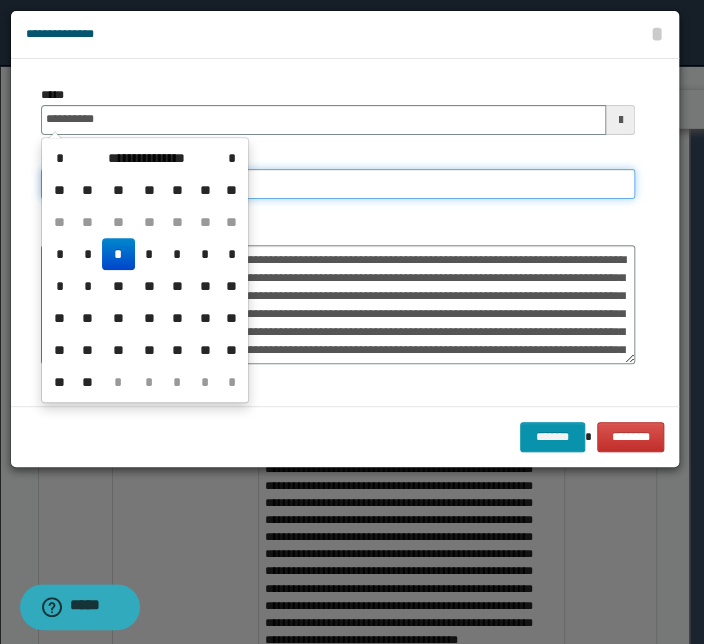 type on "**********" 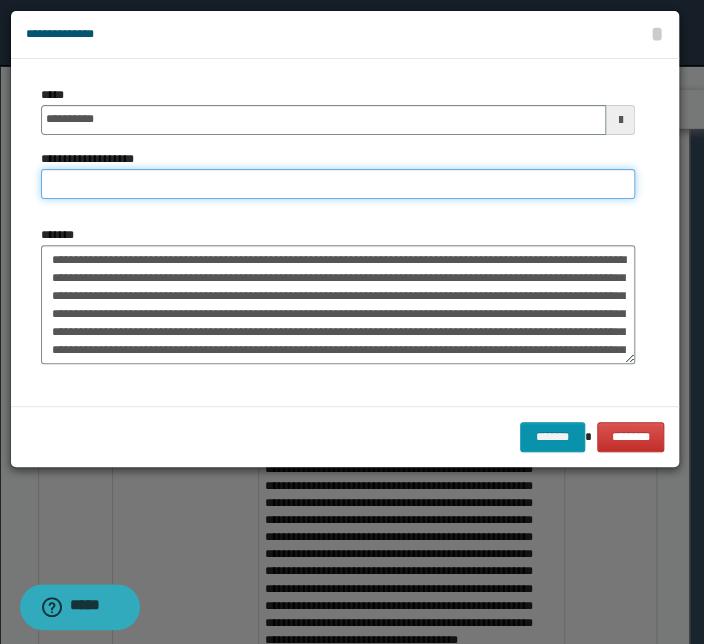 paste on "**********" 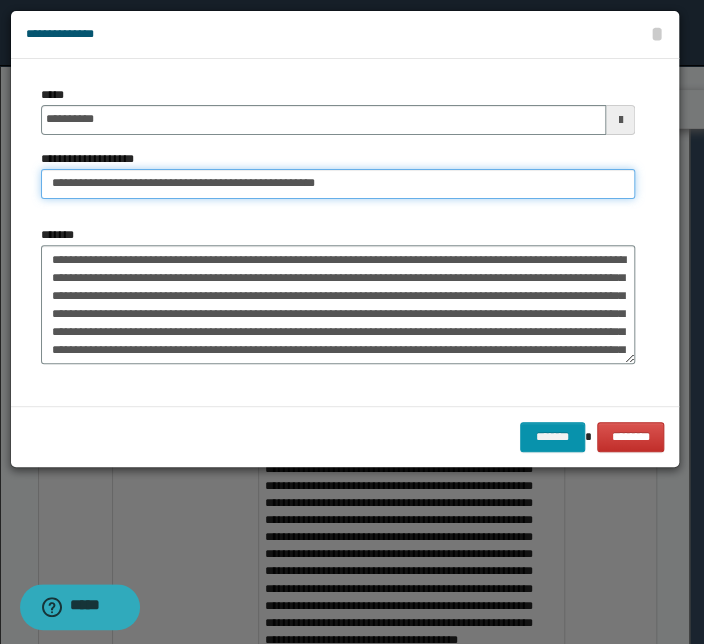 drag, startPoint x: 116, startPoint y: 186, endPoint x: -211, endPoint y: 152, distance: 328.76282 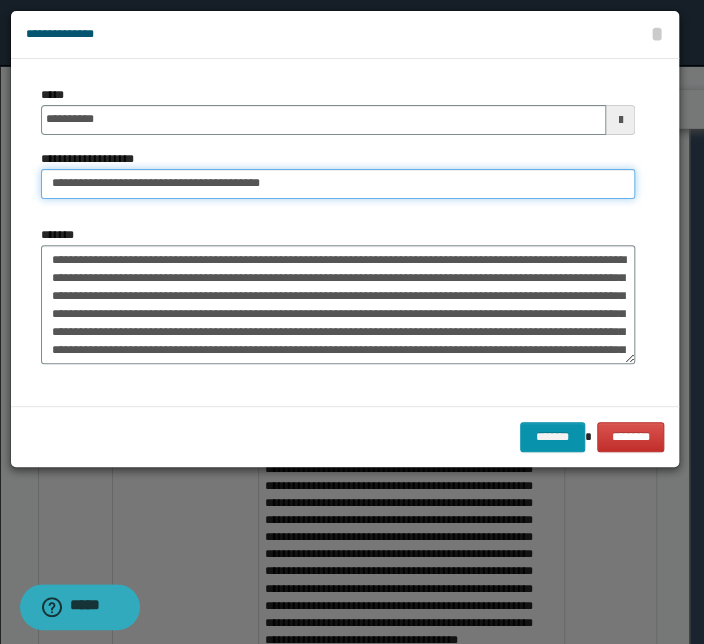 type on "**********" 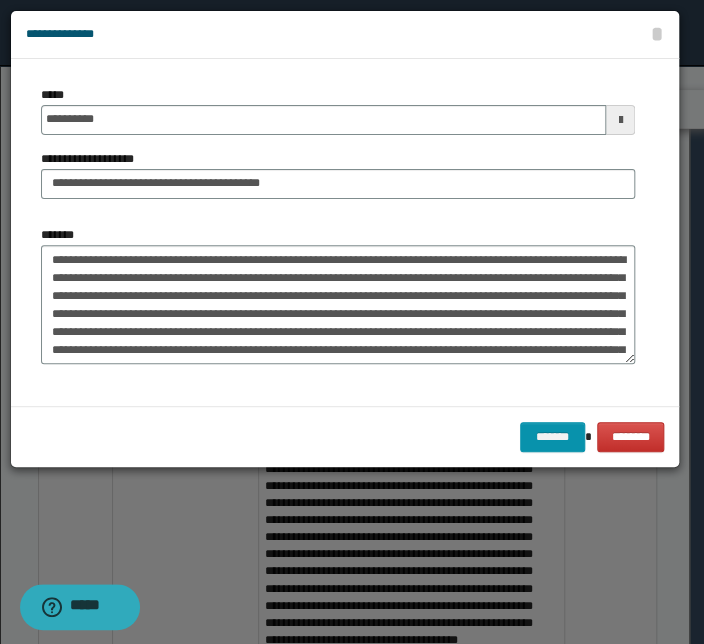 drag, startPoint x: 87, startPoint y: 212, endPoint x: 170, endPoint y: 226, distance: 84.17244 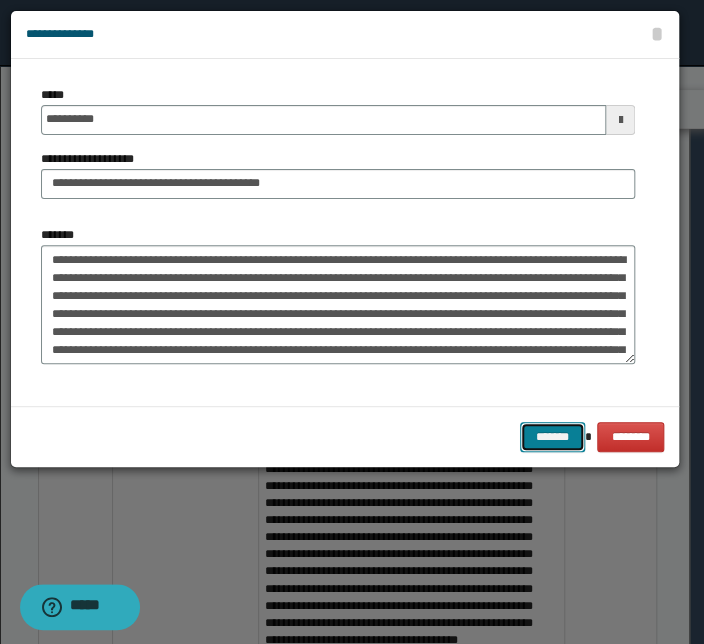 click on "*******" at bounding box center (552, 437) 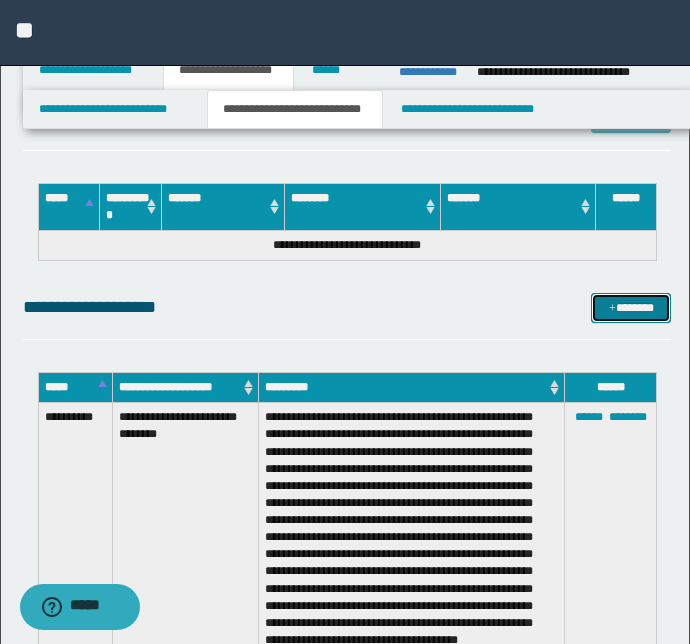 click on "*******" at bounding box center (631, 308) 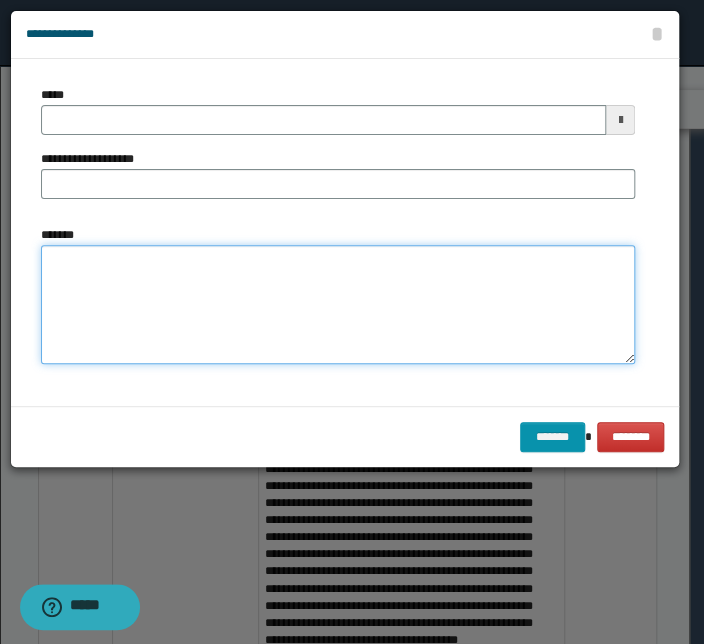 click on "*******" at bounding box center (338, 305) 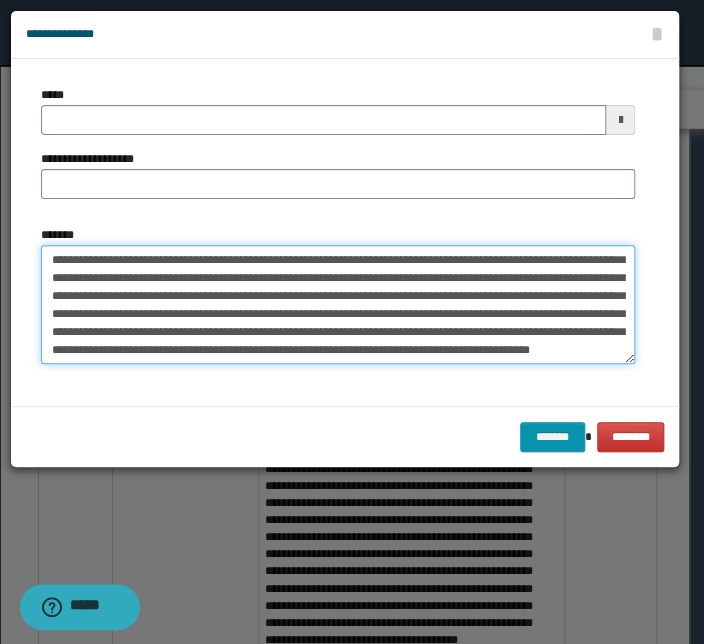 scroll, scrollTop: 0, scrollLeft: 0, axis: both 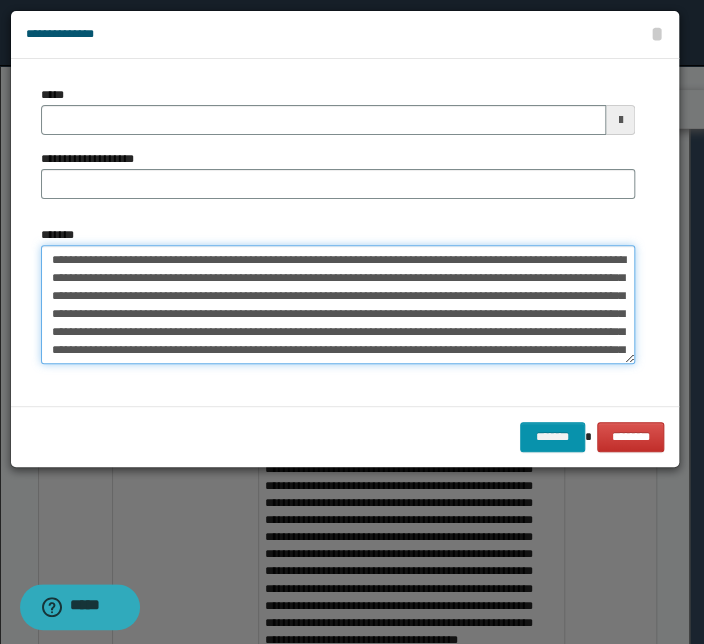 drag, startPoint x: 346, startPoint y: 256, endPoint x: 144, endPoint y: 251, distance: 202.06187 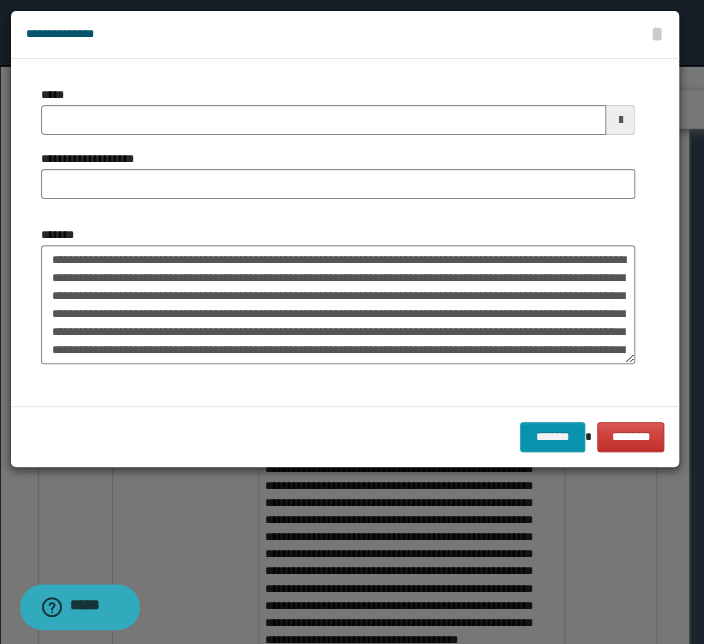 click on "**********" at bounding box center (338, 232) 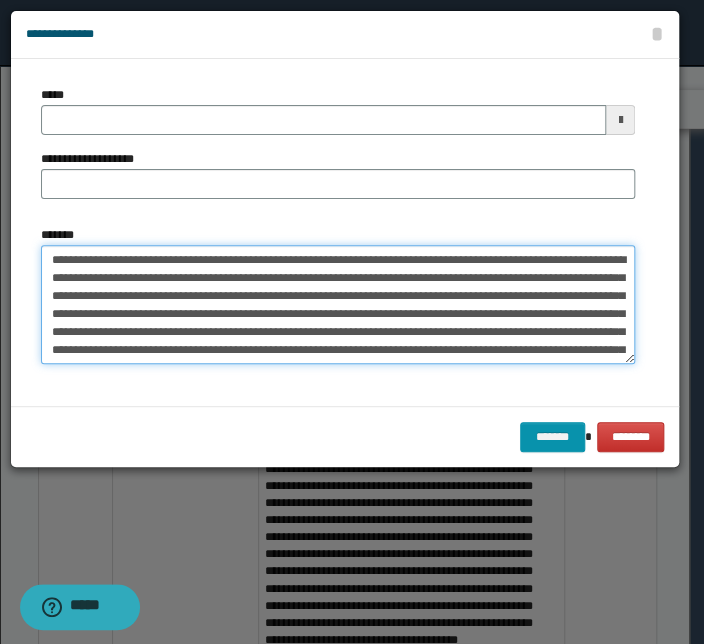 drag, startPoint x: 356, startPoint y: 259, endPoint x: -15, endPoint y: 233, distance: 371.90994 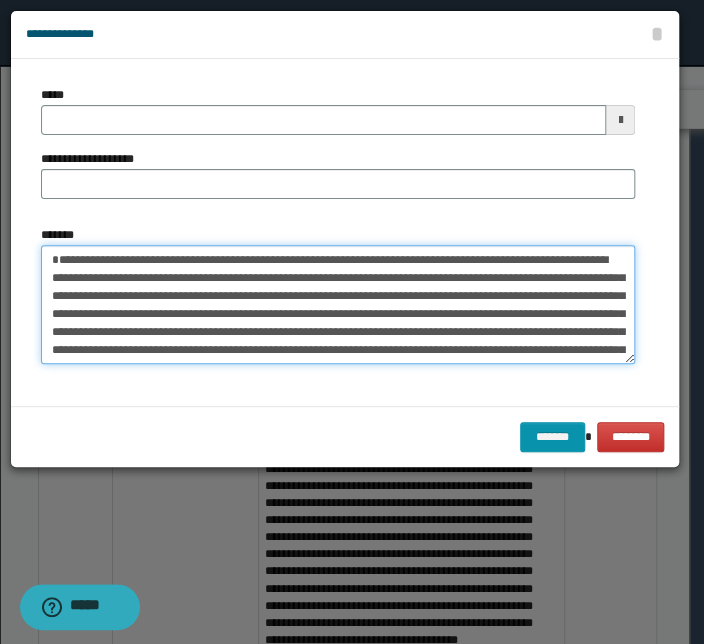 type 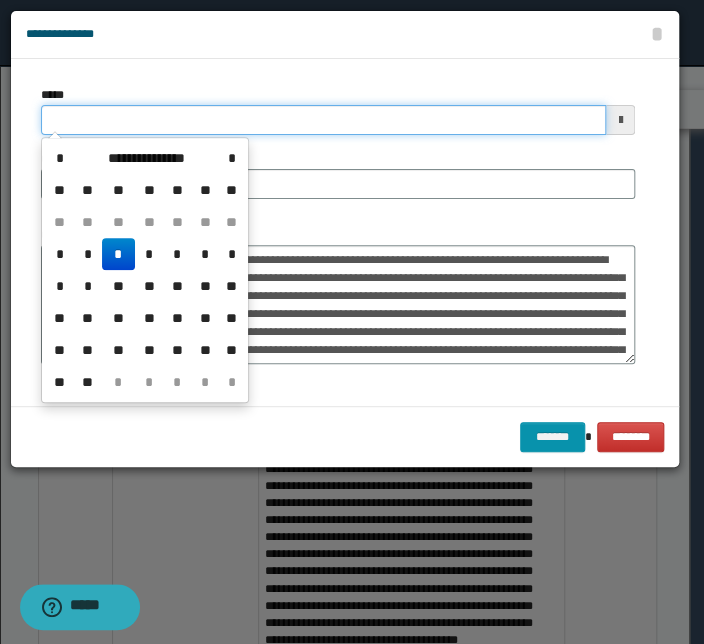 click on "*****" at bounding box center (323, 120) 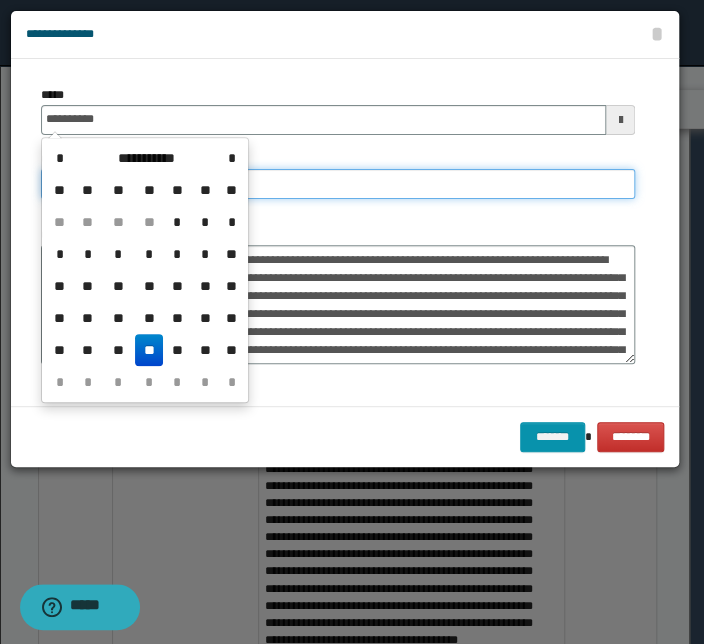 type on "**********" 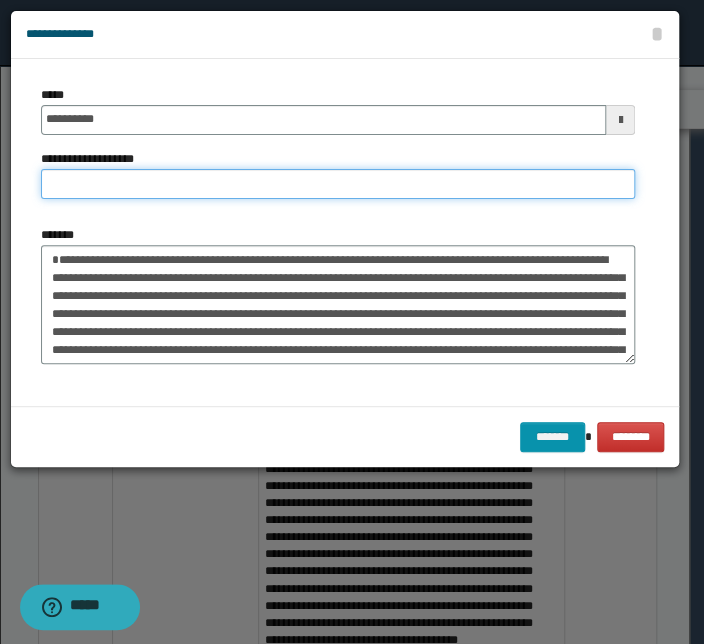 click on "**********" at bounding box center [338, 184] 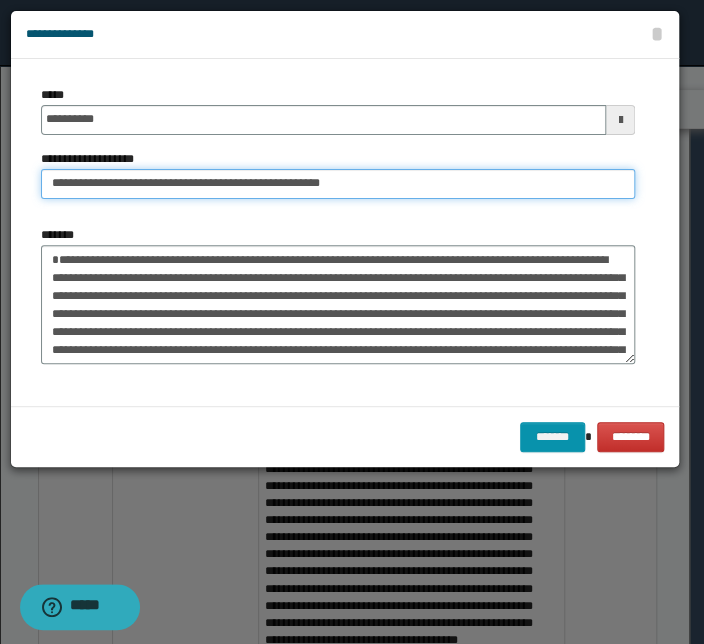 drag, startPoint x: 98, startPoint y: 180, endPoint x: -117, endPoint y: 155, distance: 216.44861 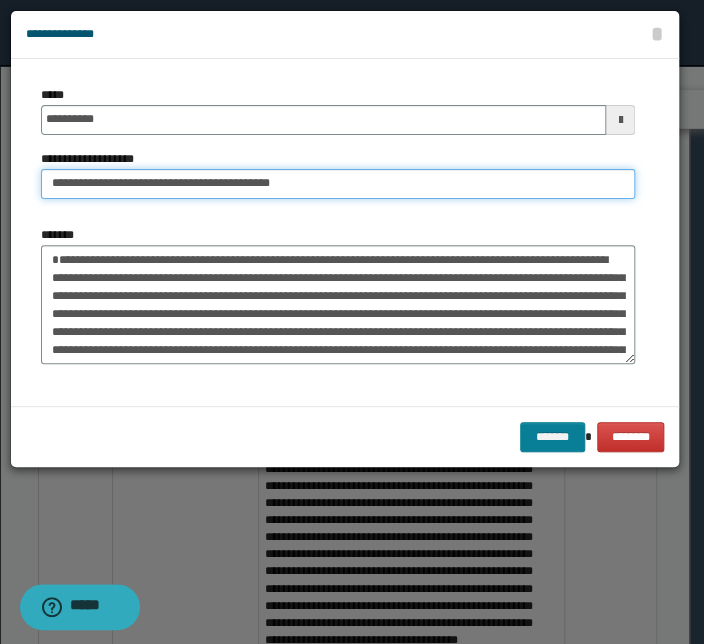type on "**********" 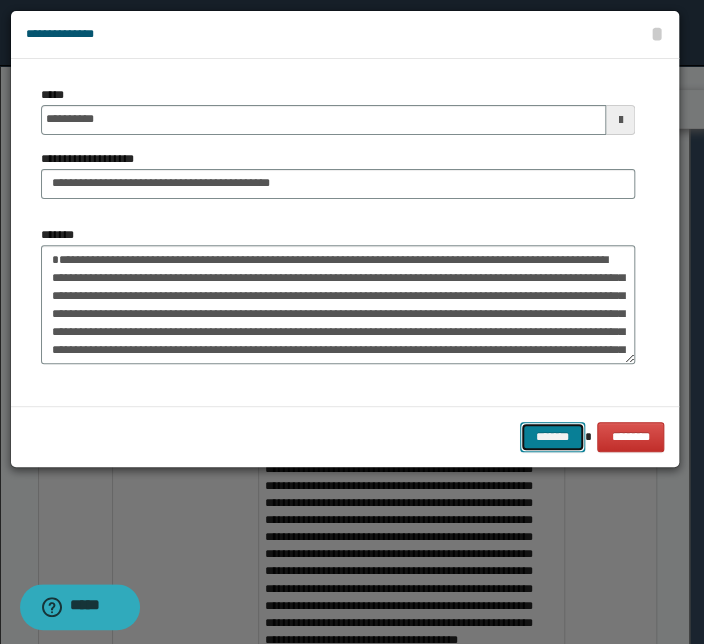 click on "*******" at bounding box center [552, 437] 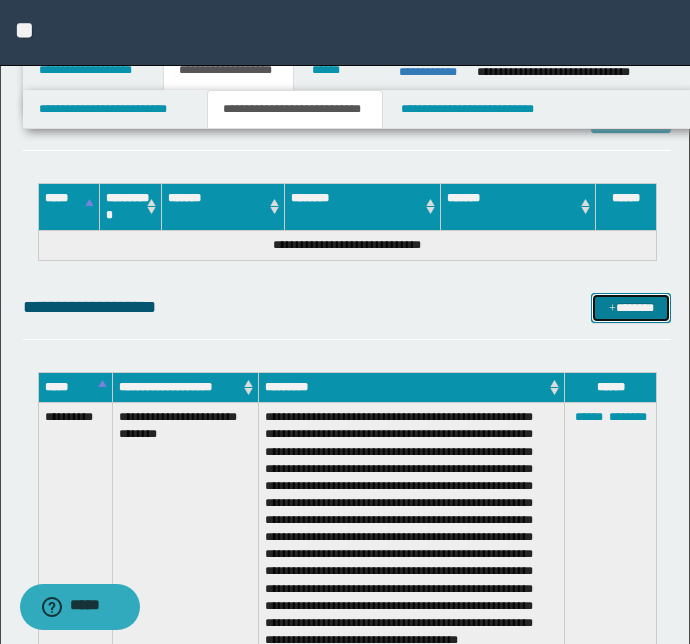 click on "*******" at bounding box center [631, 308] 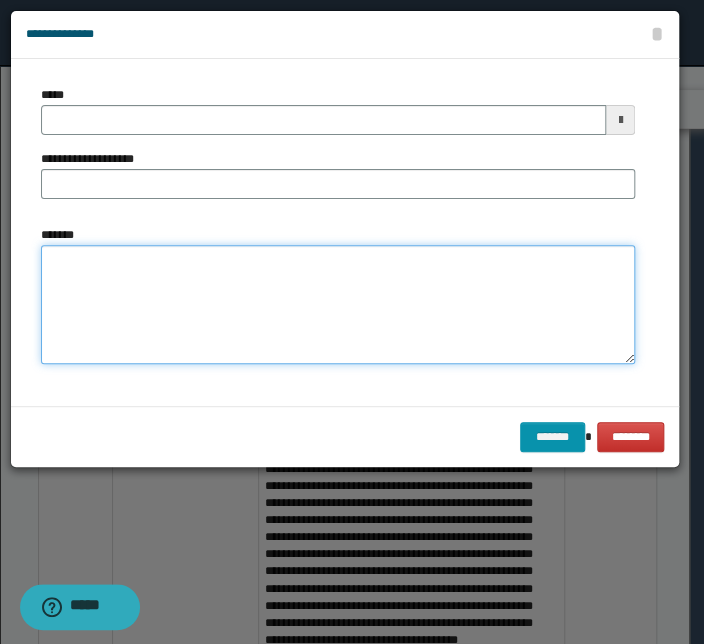 click on "*******" at bounding box center (338, 305) 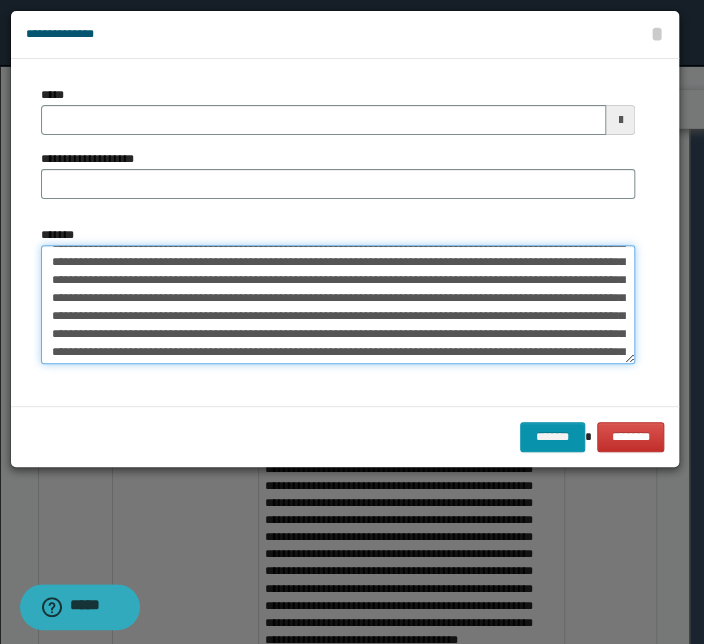 scroll, scrollTop: 0, scrollLeft: 0, axis: both 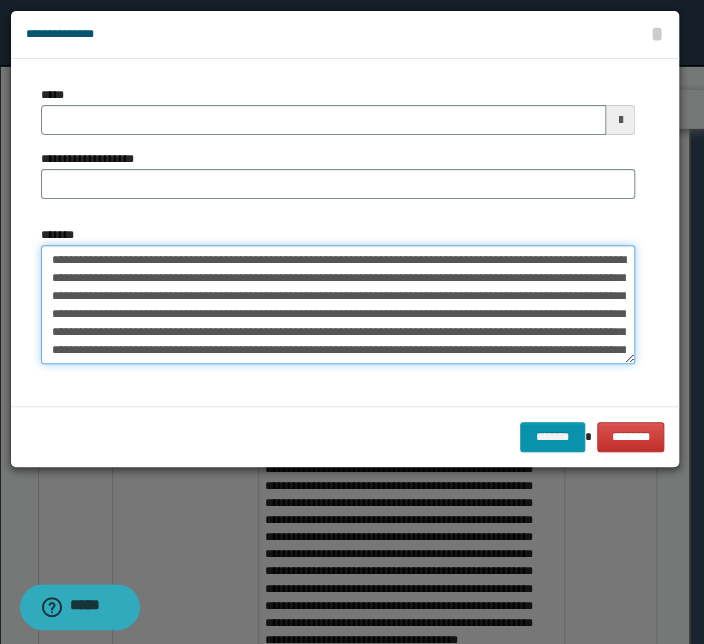drag, startPoint x: 350, startPoint y: 259, endPoint x: -26, endPoint y: 247, distance: 376.19144 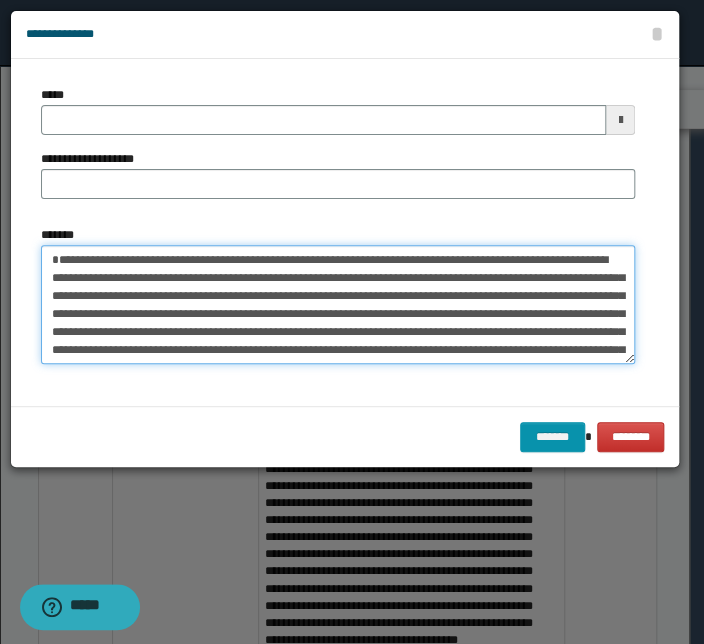 type 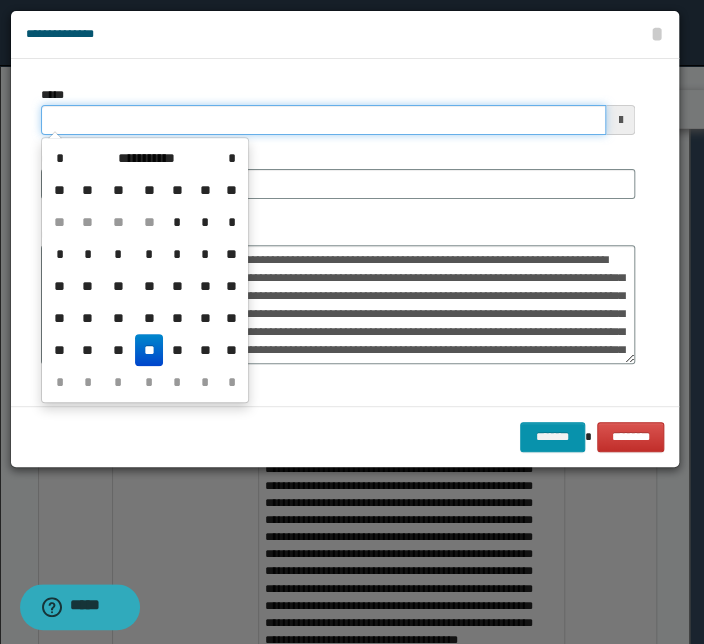 click on "*****" at bounding box center [323, 120] 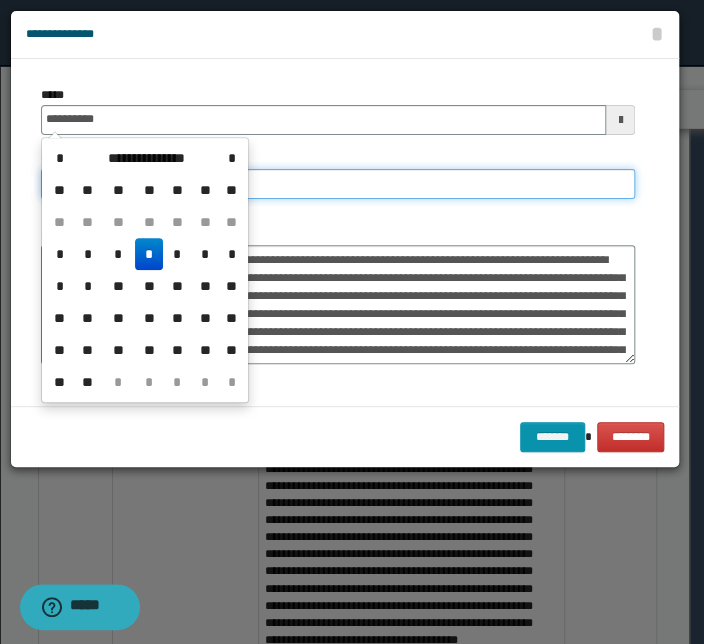 type on "**********" 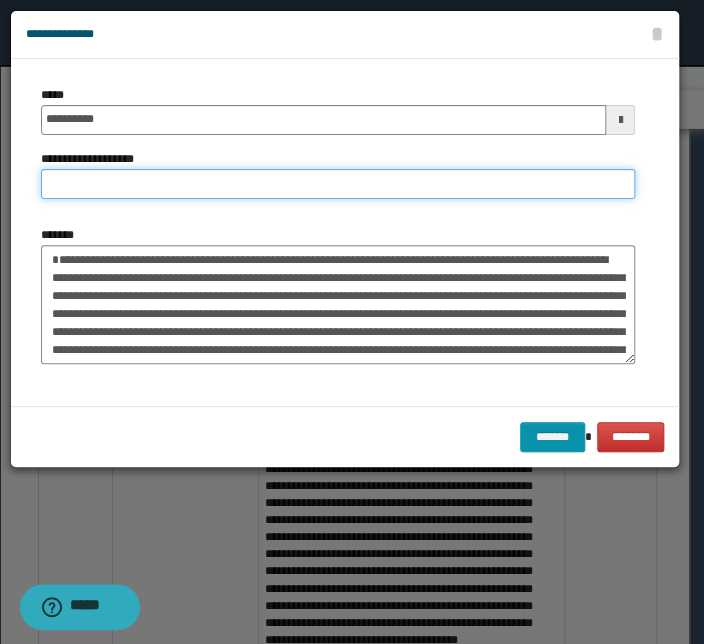 paste on "**********" 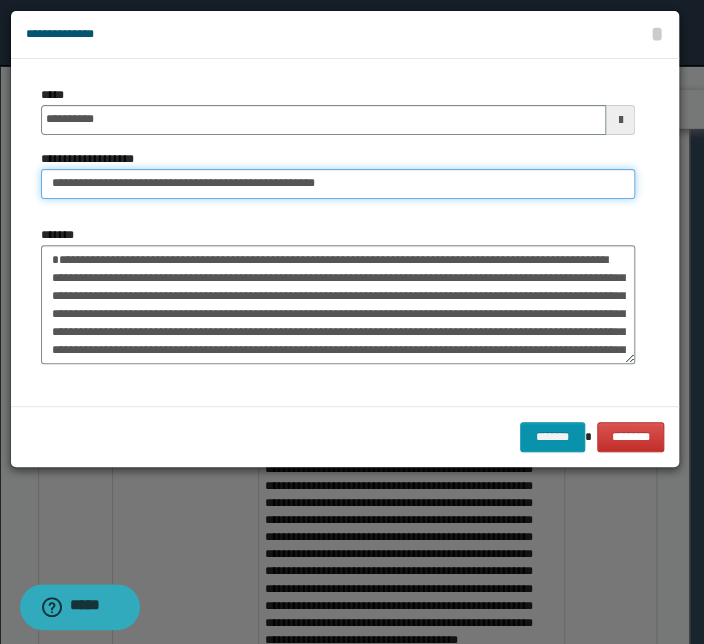 drag, startPoint x: 118, startPoint y: 185, endPoint x: -100, endPoint y: 181, distance: 218.0367 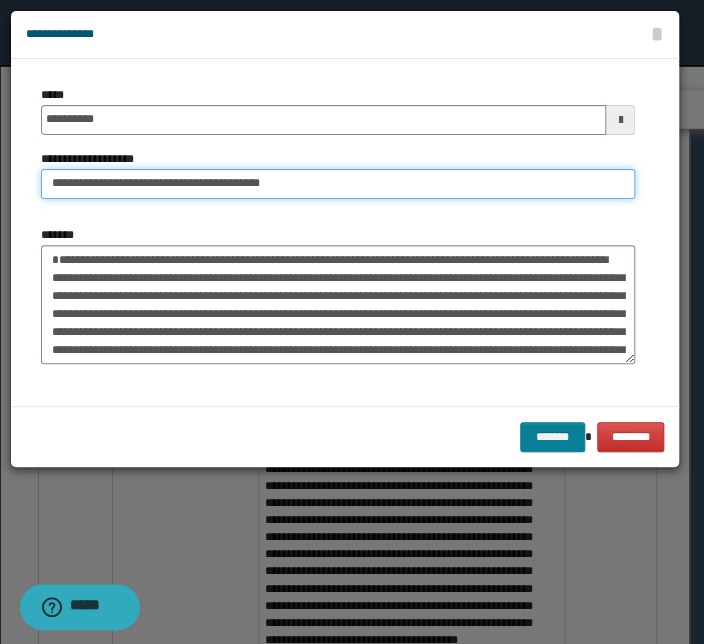 type on "**********" 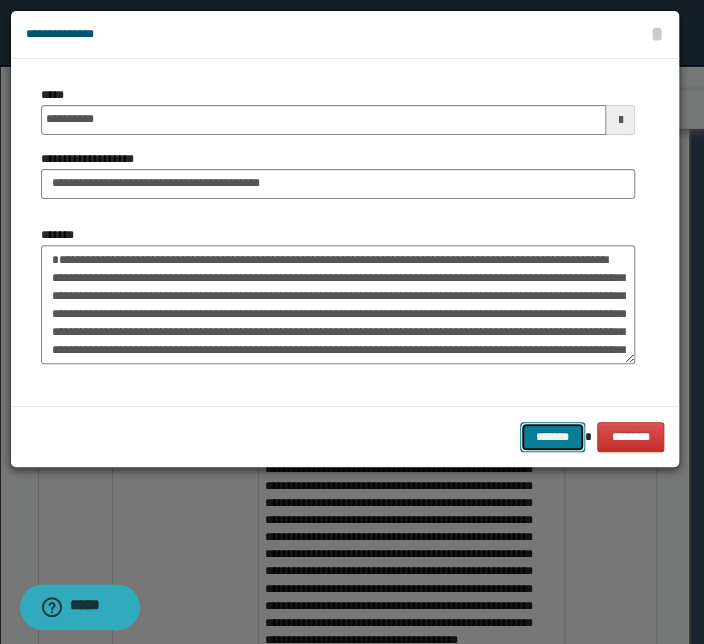 click on "*******" at bounding box center [552, 437] 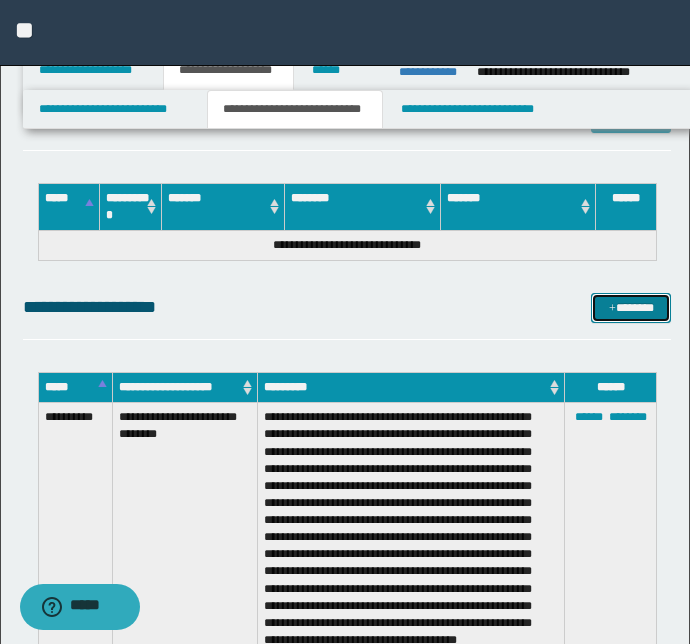 click on "*******" at bounding box center (631, 308) 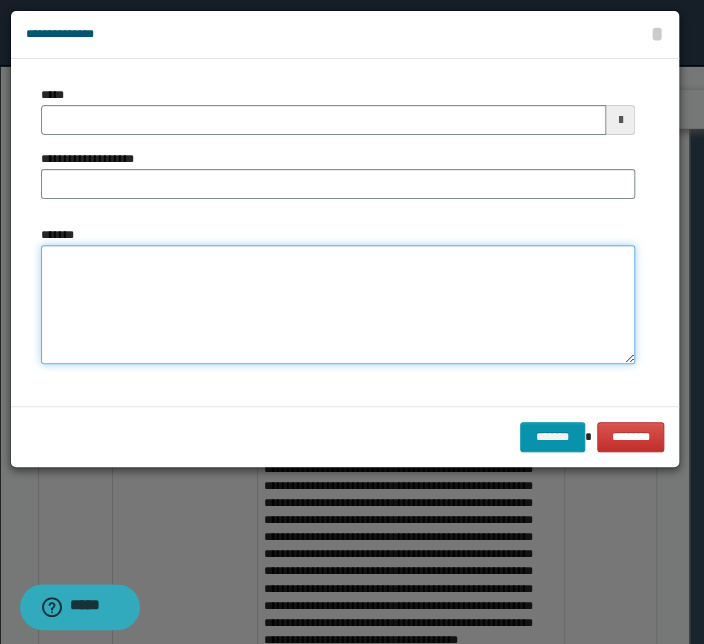 click on "*******" at bounding box center [338, 305] 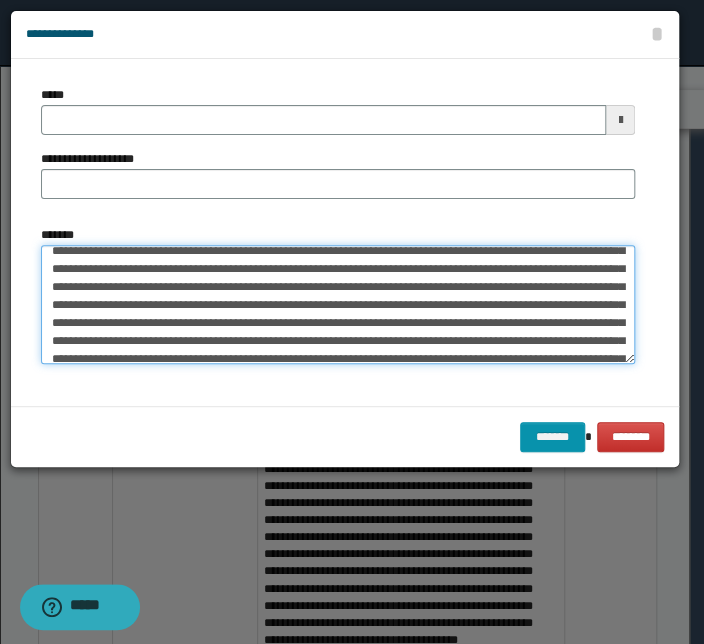 scroll, scrollTop: 0, scrollLeft: 0, axis: both 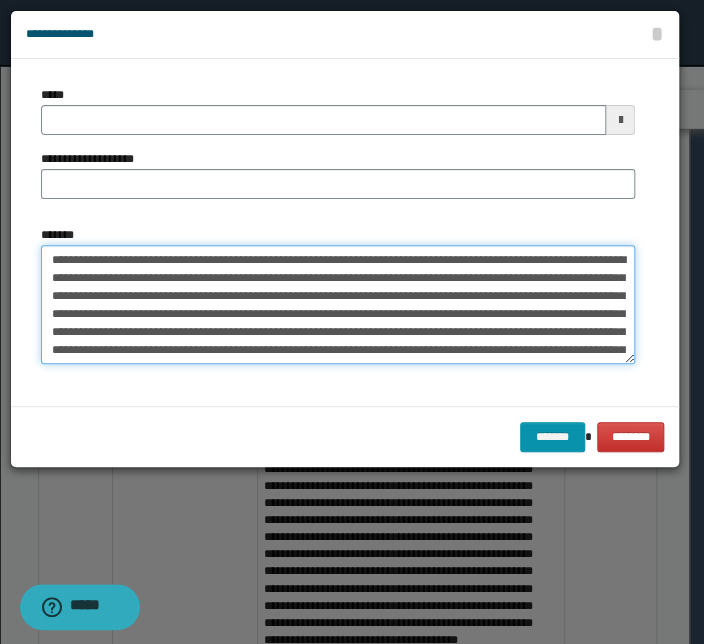 drag, startPoint x: 305, startPoint y: 263, endPoint x: -16, endPoint y: 243, distance: 321.62244 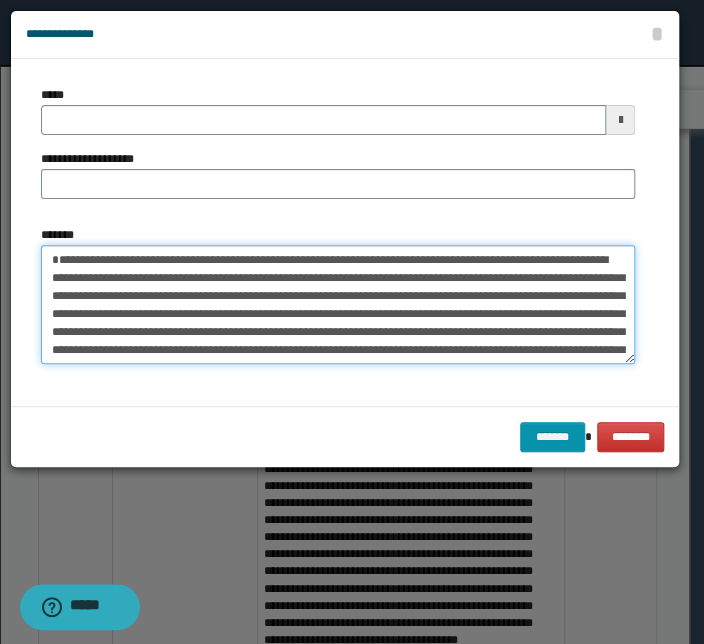 type 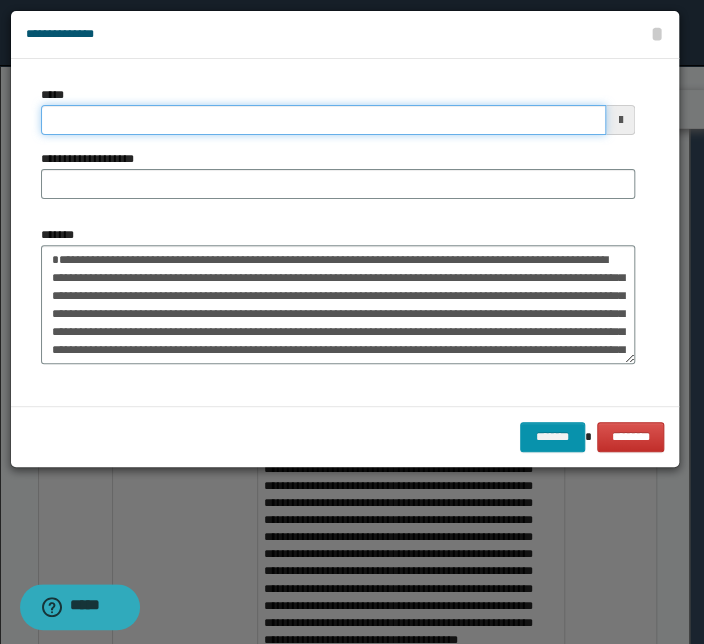 click on "*****" at bounding box center [323, 120] 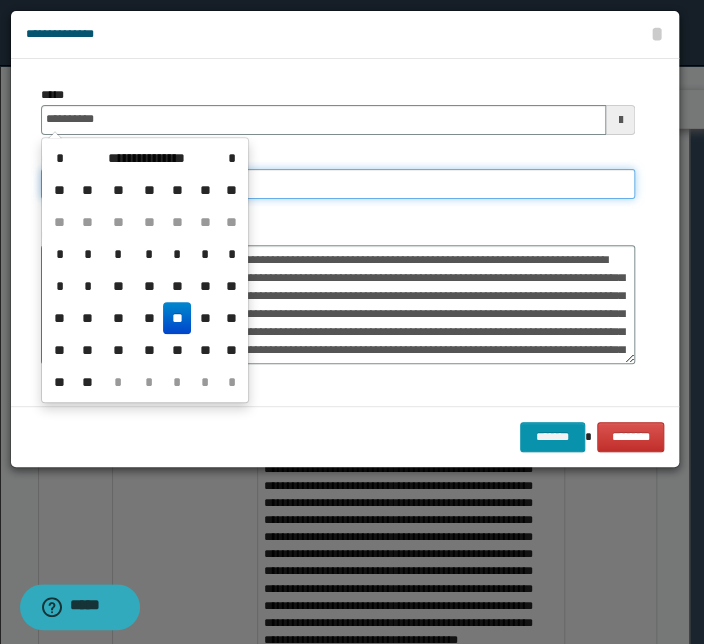 type on "**********" 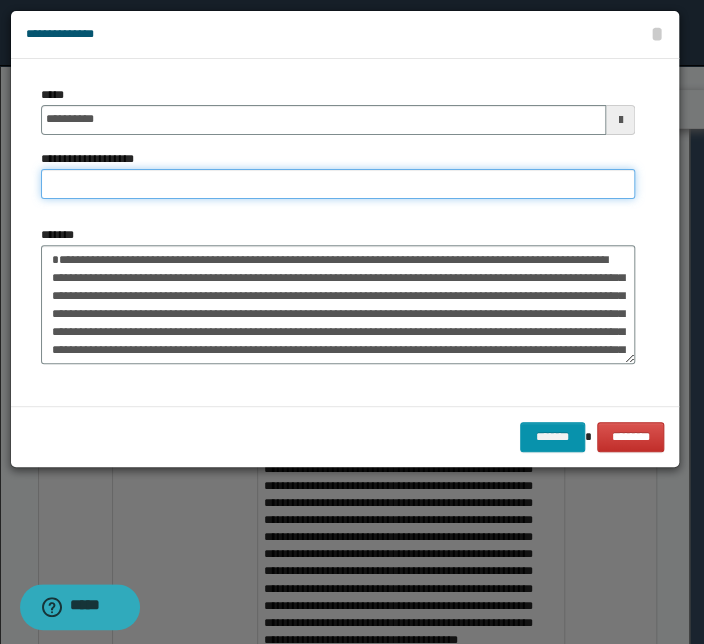 click on "**********" at bounding box center (338, 184) 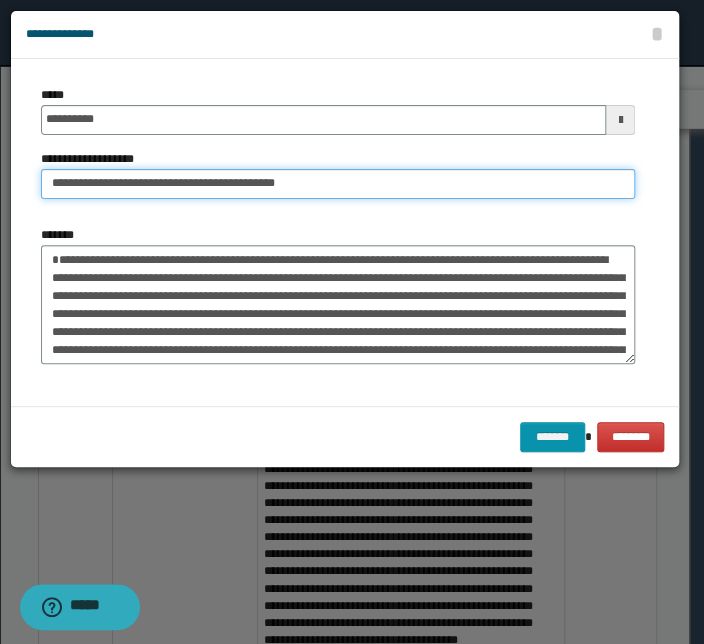 drag, startPoint x: 115, startPoint y: 188, endPoint x: -127, endPoint y: 153, distance: 244.5179 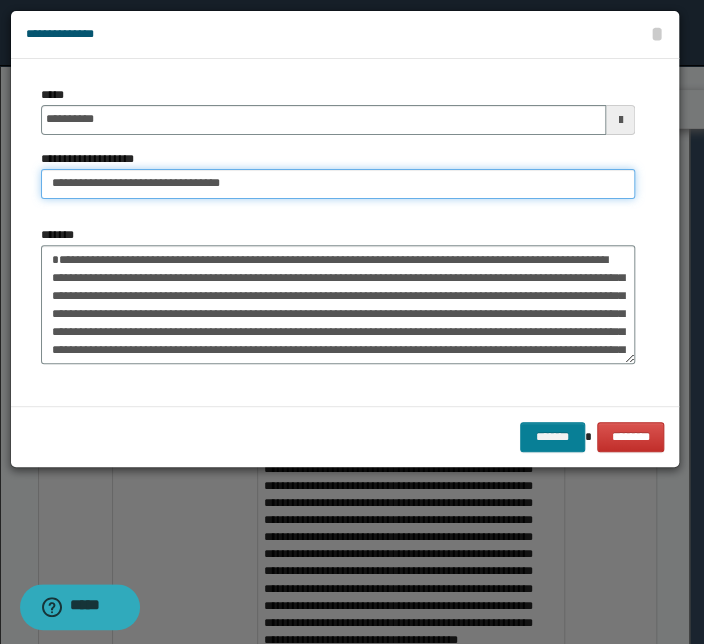 type on "**********" 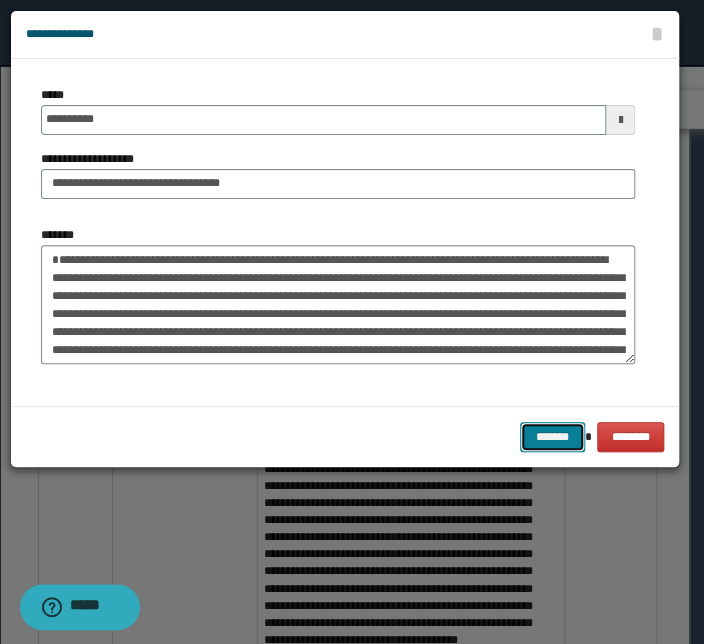 click on "*******" at bounding box center (552, 437) 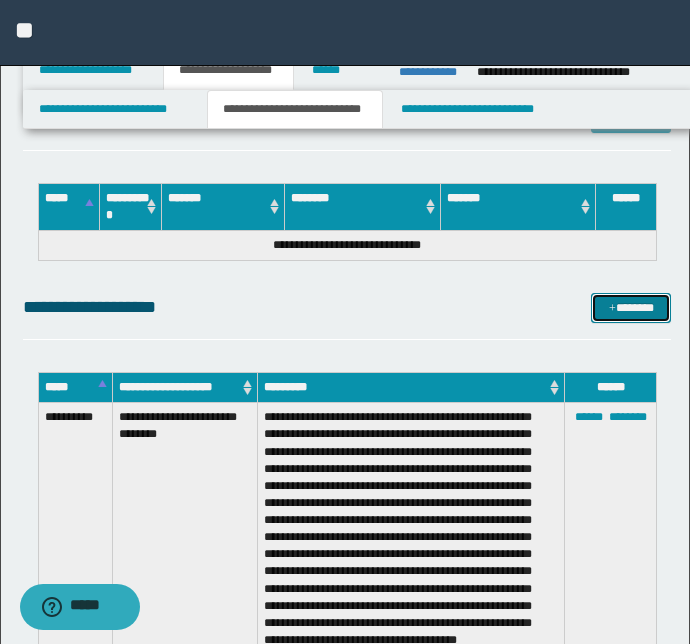click on "*******" at bounding box center [631, 308] 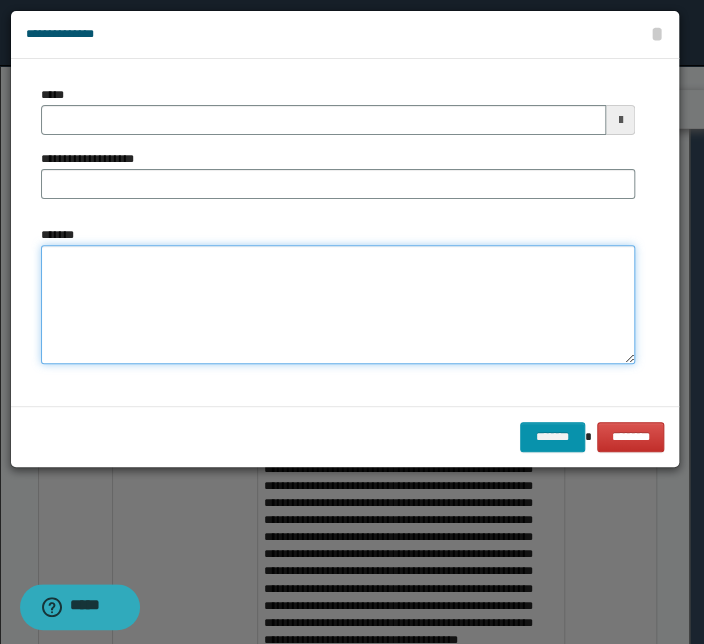 click on "*******" at bounding box center [338, 305] 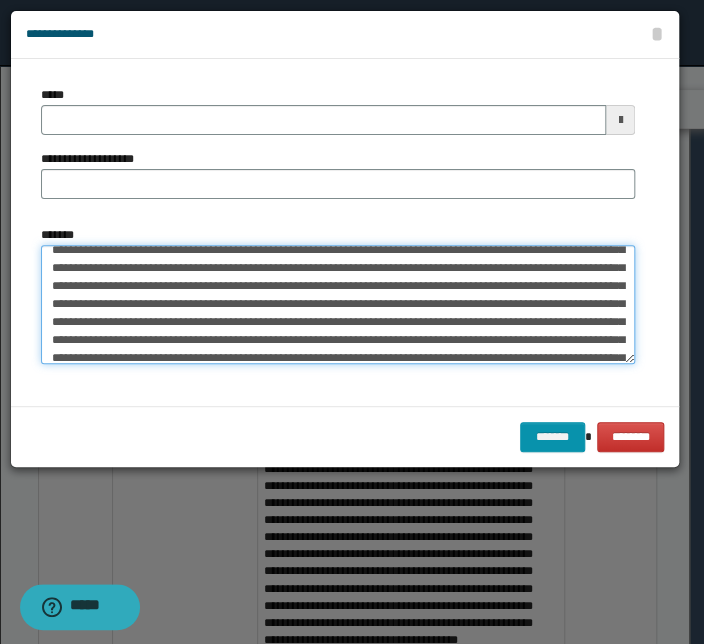 scroll, scrollTop: 0, scrollLeft: 0, axis: both 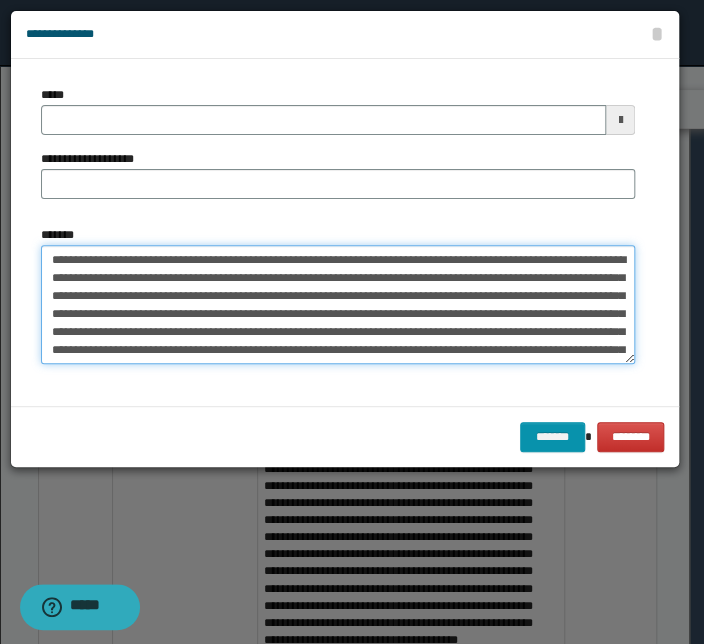 drag, startPoint x: 370, startPoint y: 257, endPoint x: 26, endPoint y: 243, distance: 344.28476 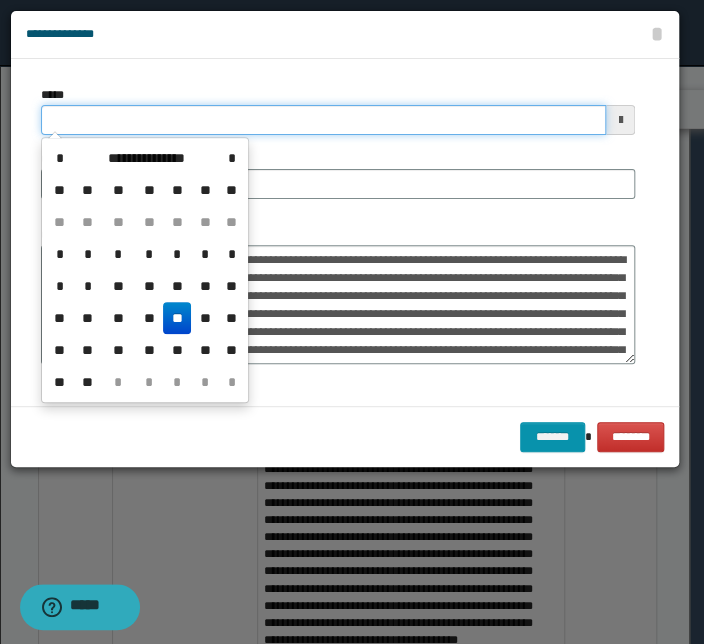 click on "*****" at bounding box center [323, 120] 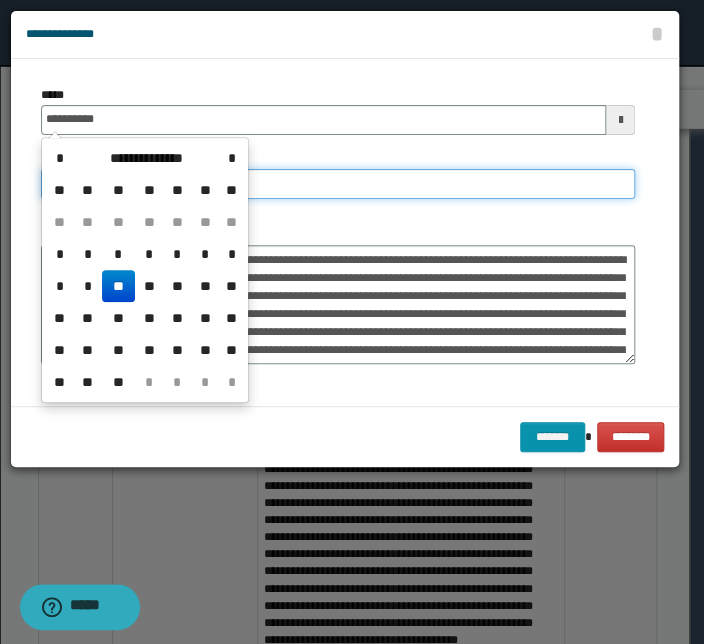 type on "**********" 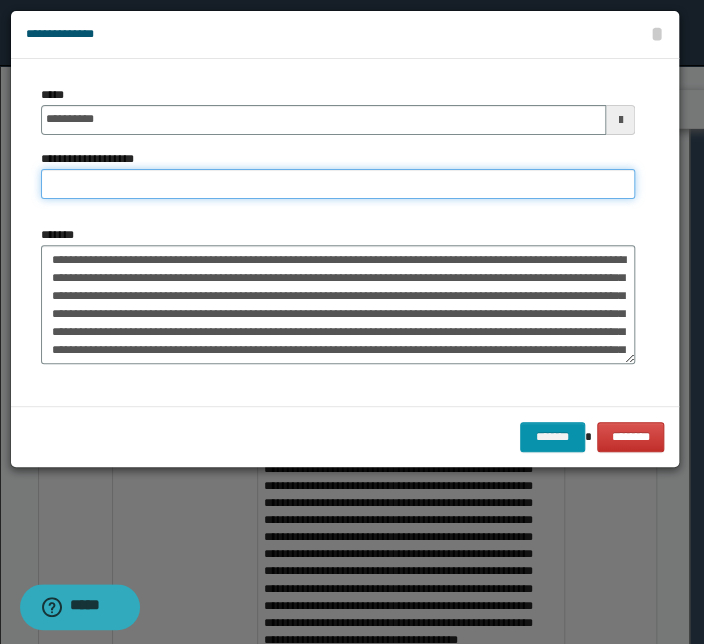 click on "**********" at bounding box center [338, 184] 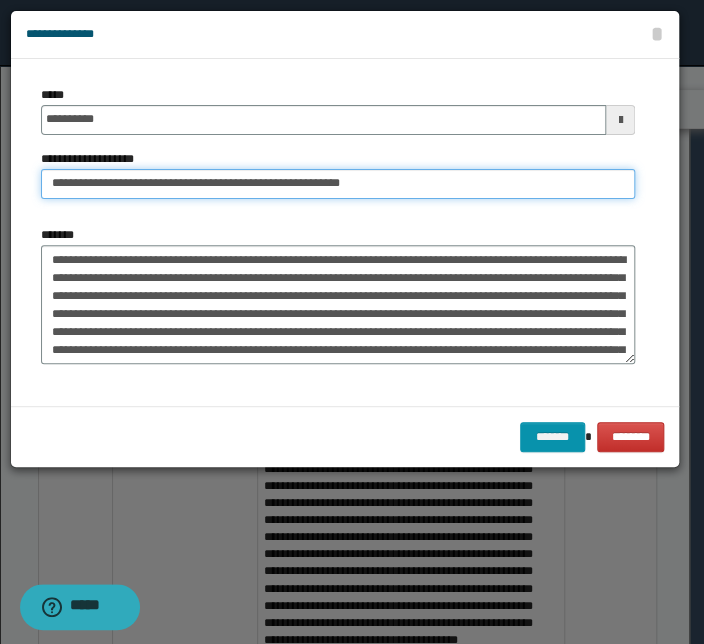 drag, startPoint x: 115, startPoint y: 180, endPoint x: -102, endPoint y: 155, distance: 218.43535 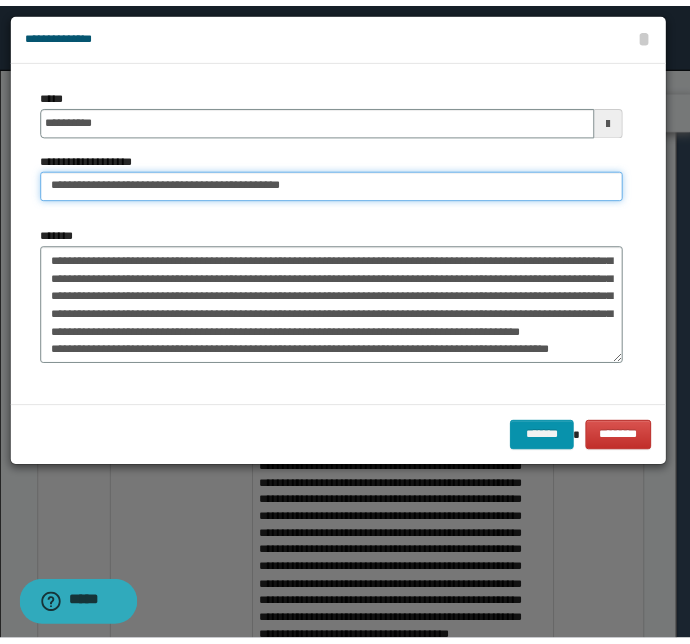 scroll, scrollTop: 125, scrollLeft: 0, axis: vertical 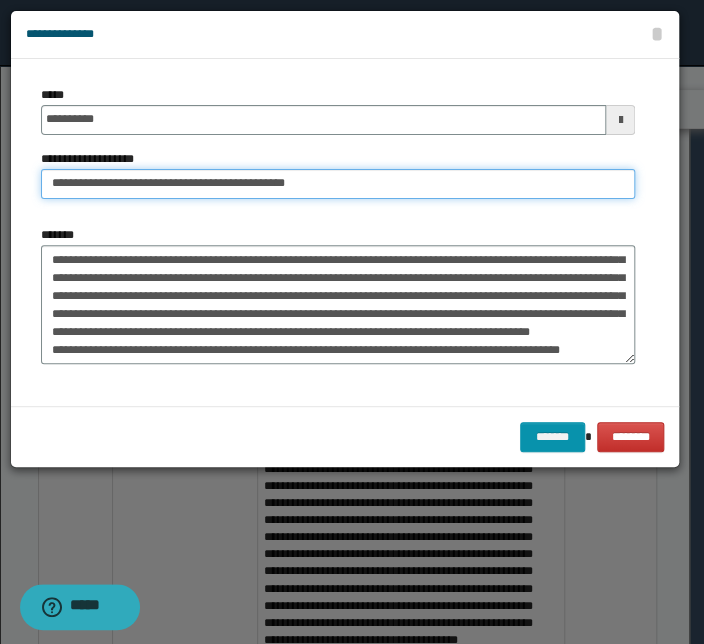 type on "**********" 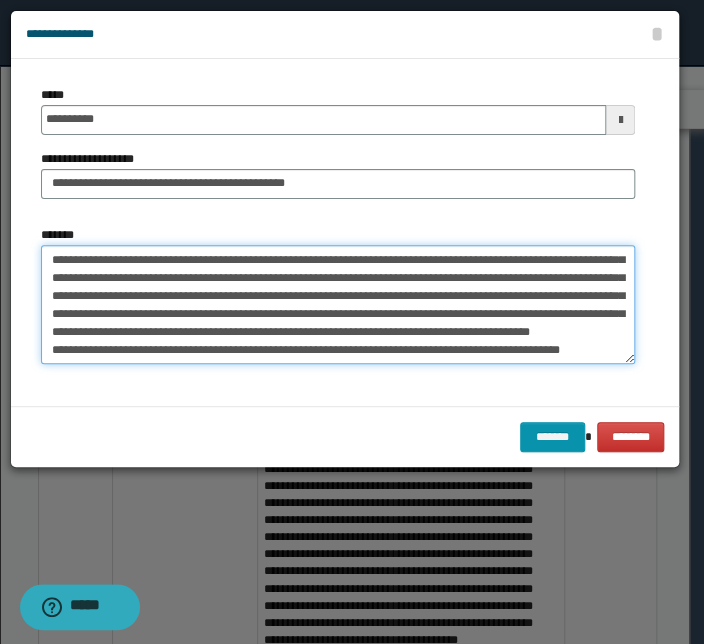 click on "*******" at bounding box center [338, 305] 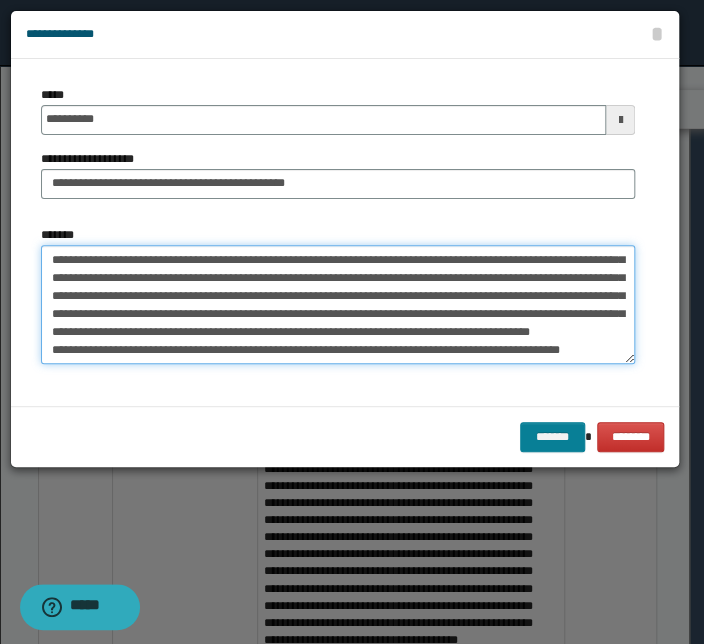 type on "**********" 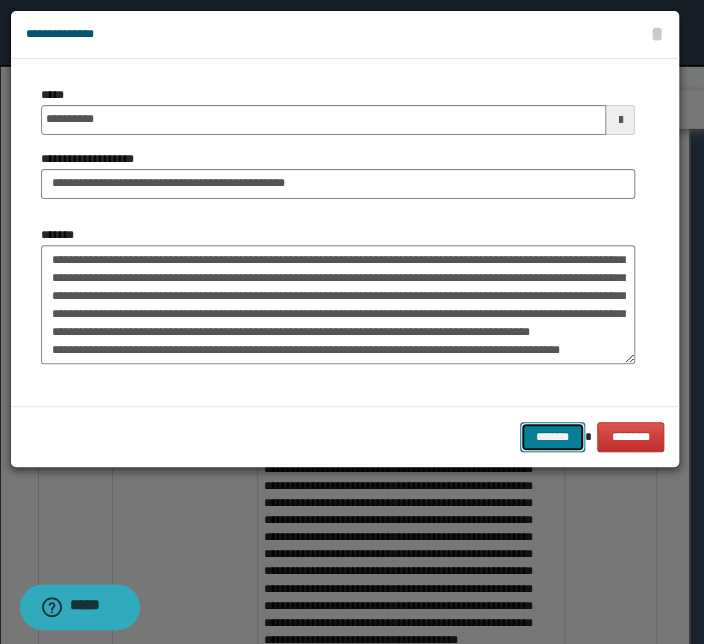 click on "*******" at bounding box center (552, 437) 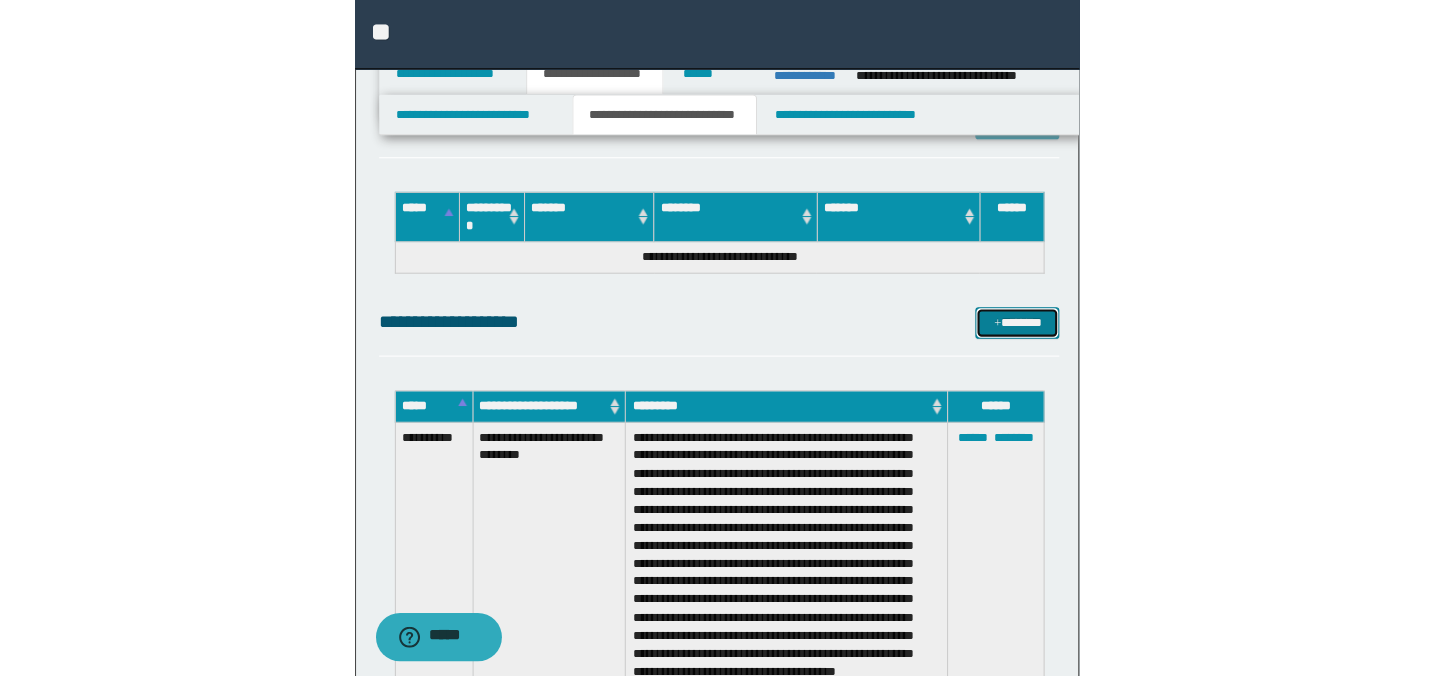 scroll, scrollTop: 3892, scrollLeft: 0, axis: vertical 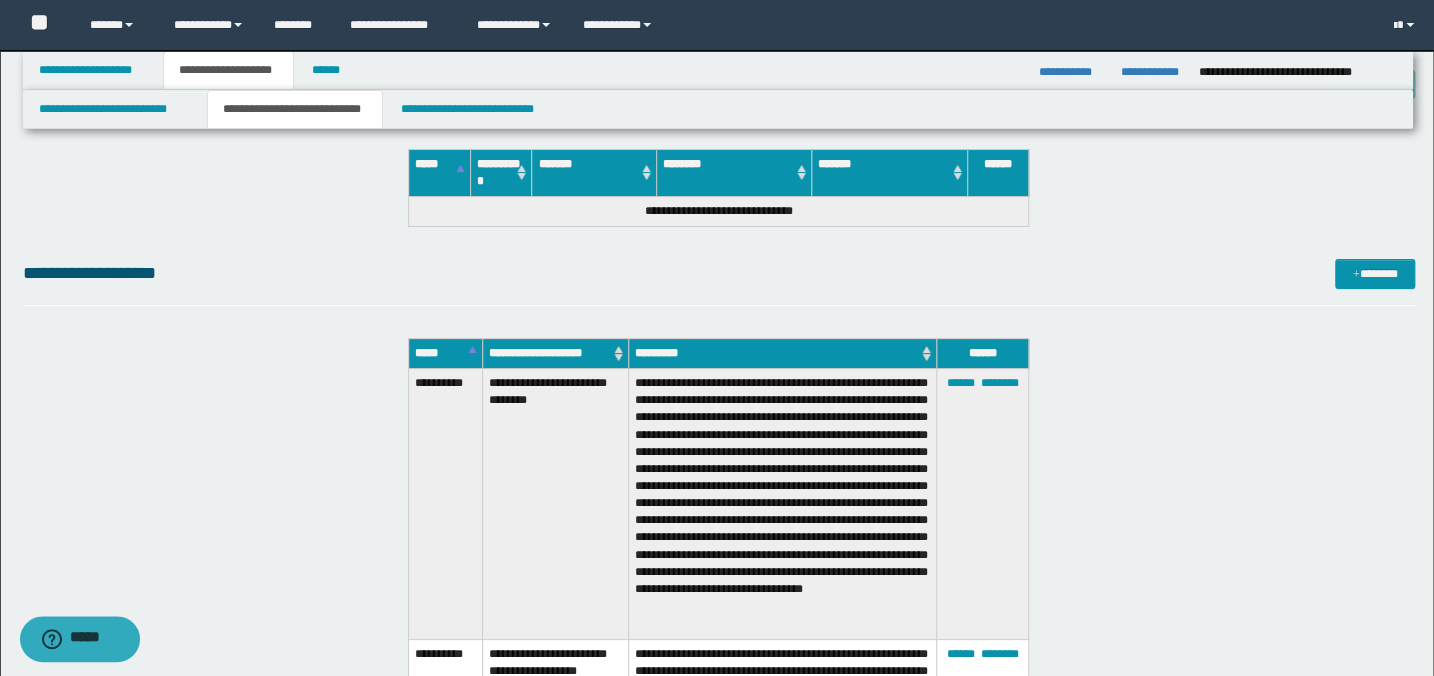 click on "**********" at bounding box center [719, 273] 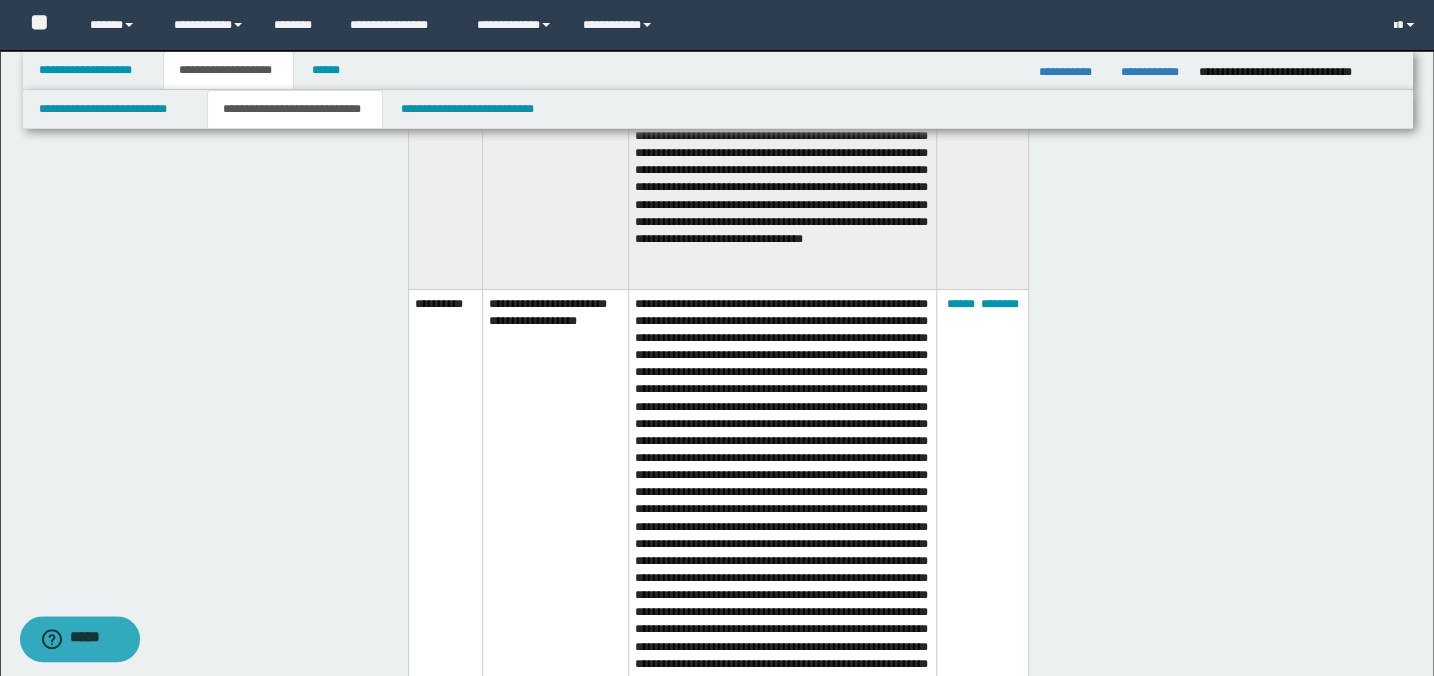 scroll, scrollTop: 4317, scrollLeft: 0, axis: vertical 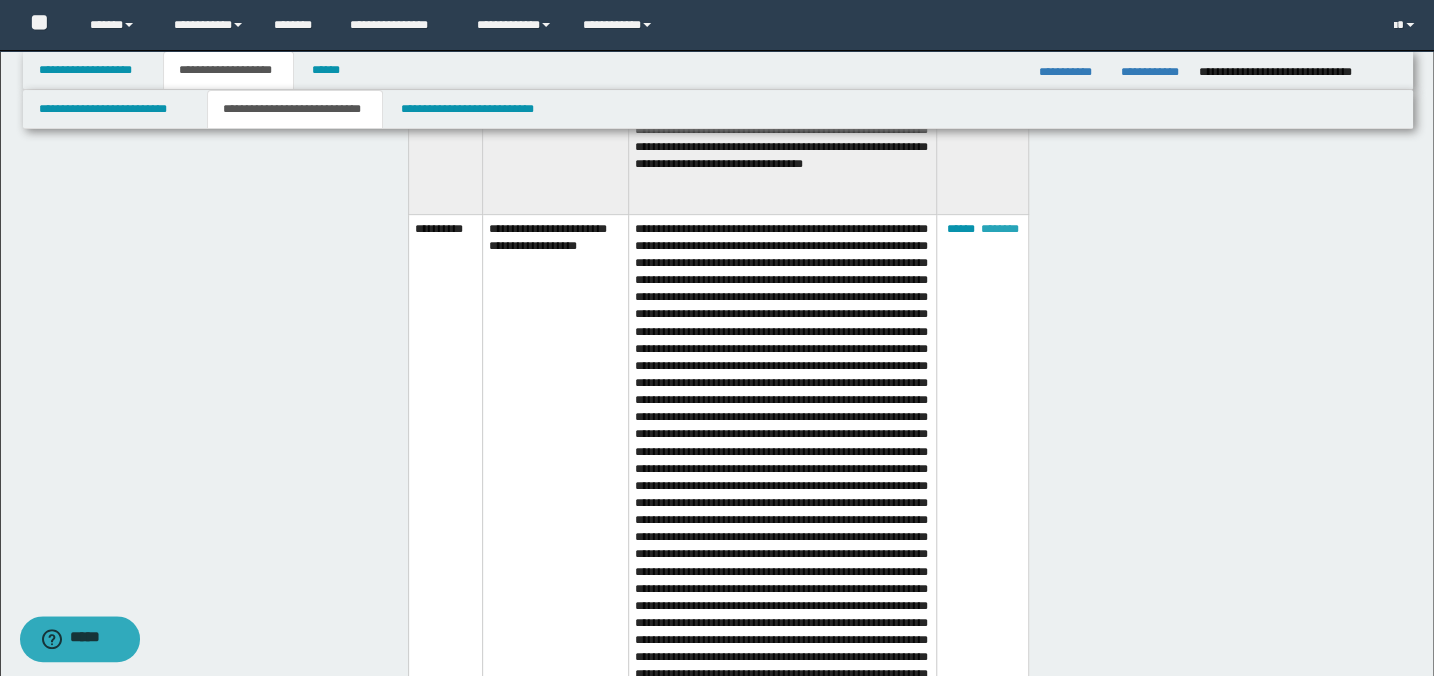 click on "********" at bounding box center [1000, 229] 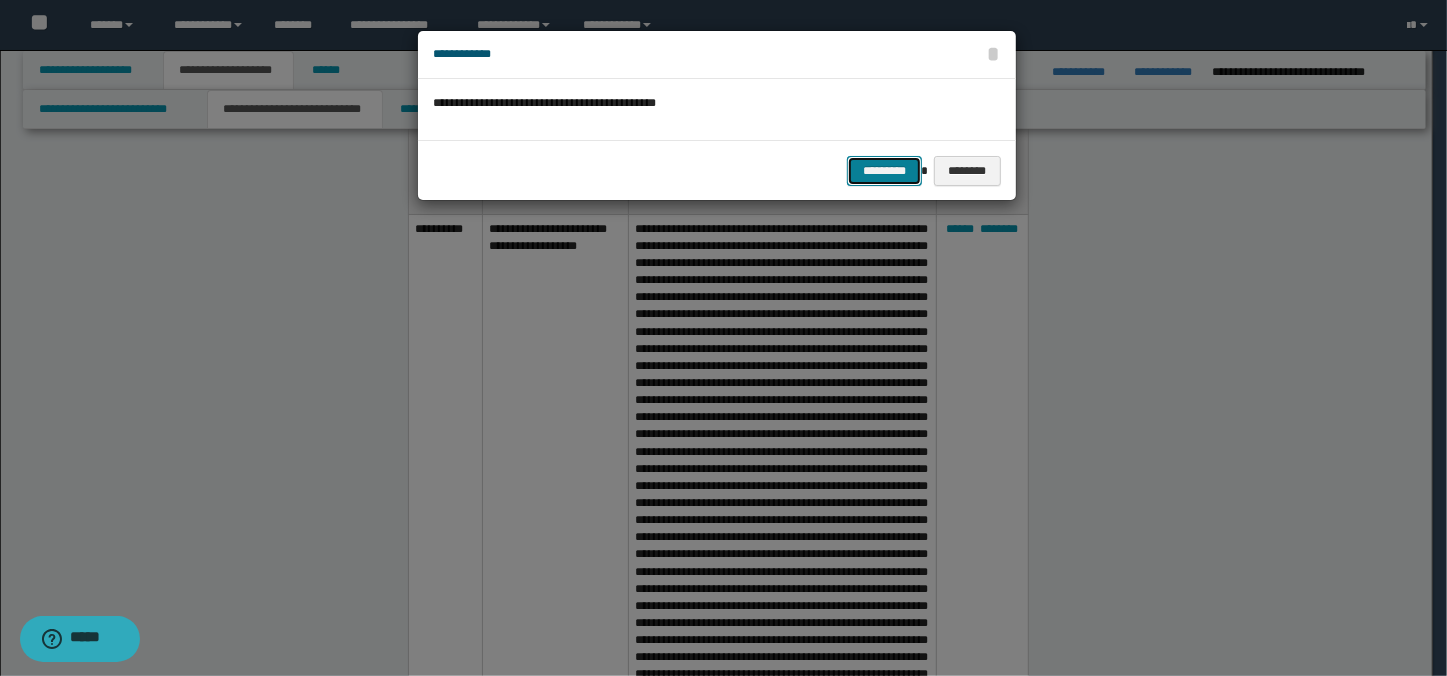 click on "*********" at bounding box center [884, 171] 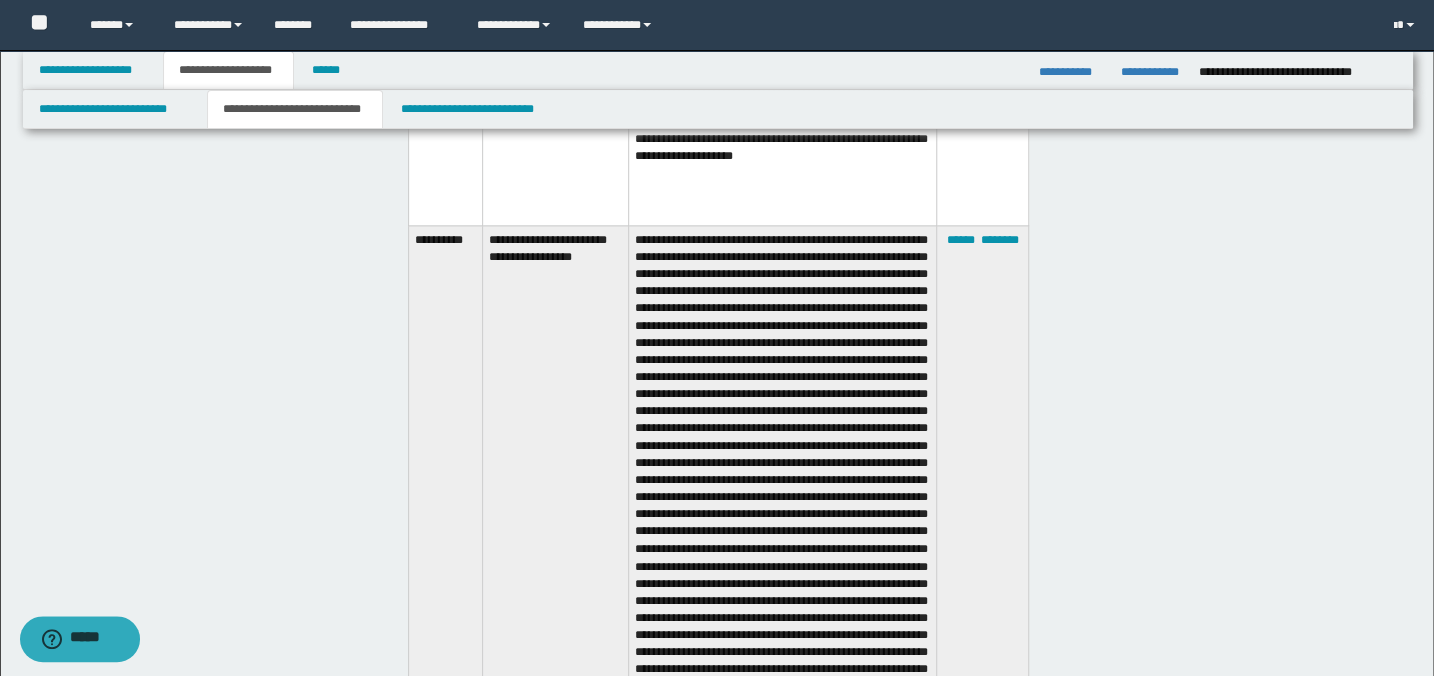 scroll, scrollTop: 5408, scrollLeft: 0, axis: vertical 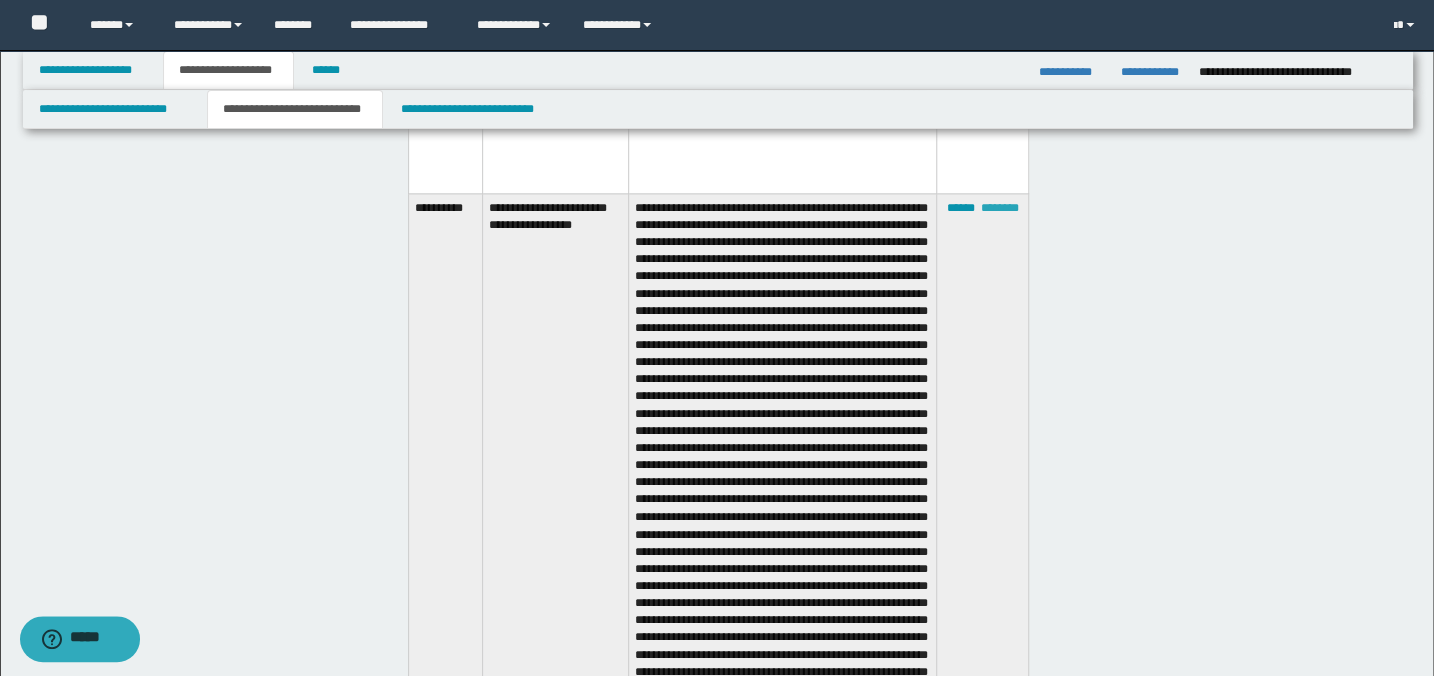 click on "********" at bounding box center [1000, 208] 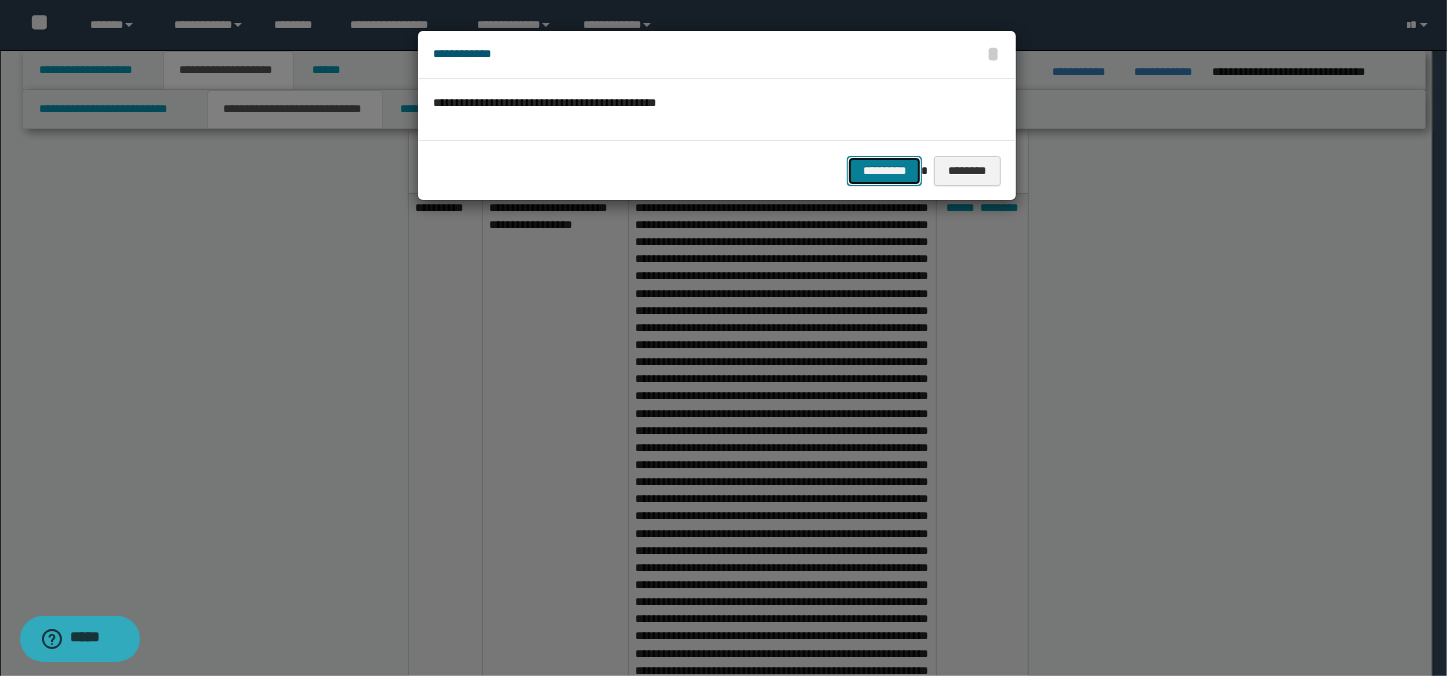 click on "*********" at bounding box center (884, 171) 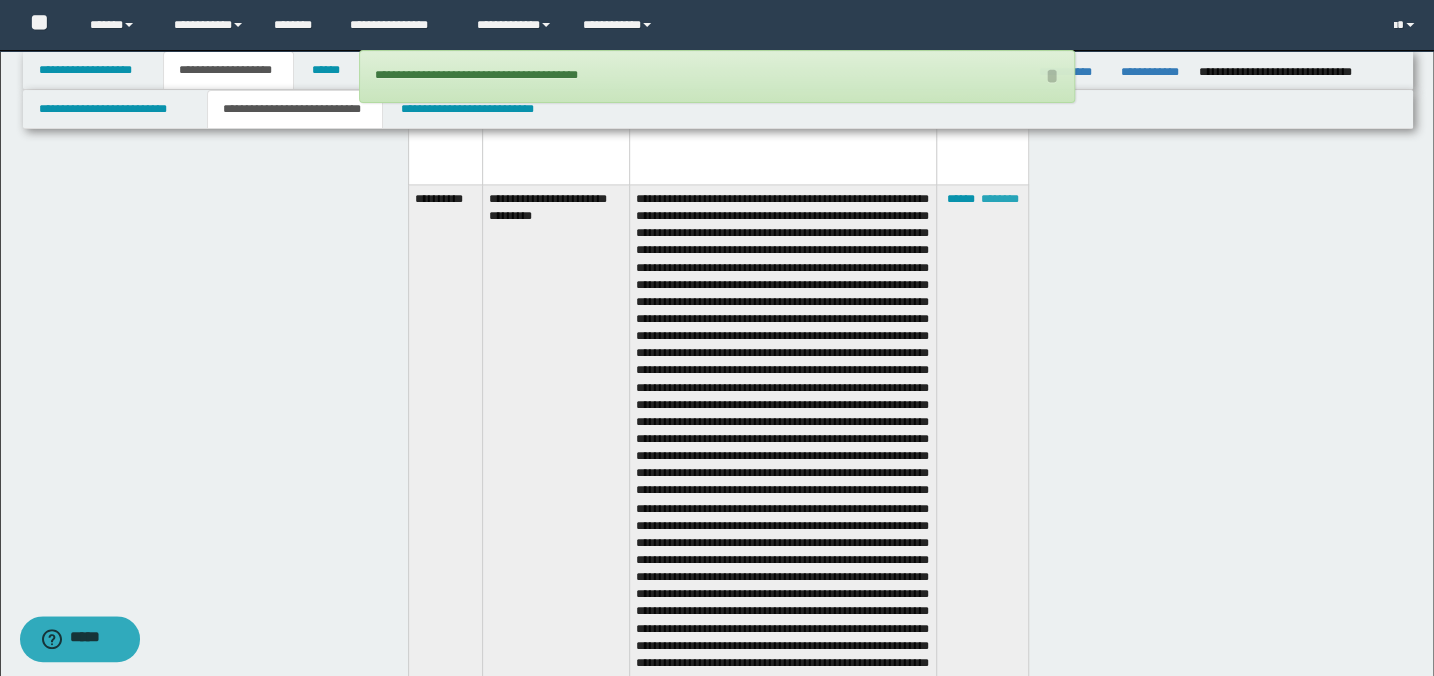click on "********" at bounding box center (1000, 199) 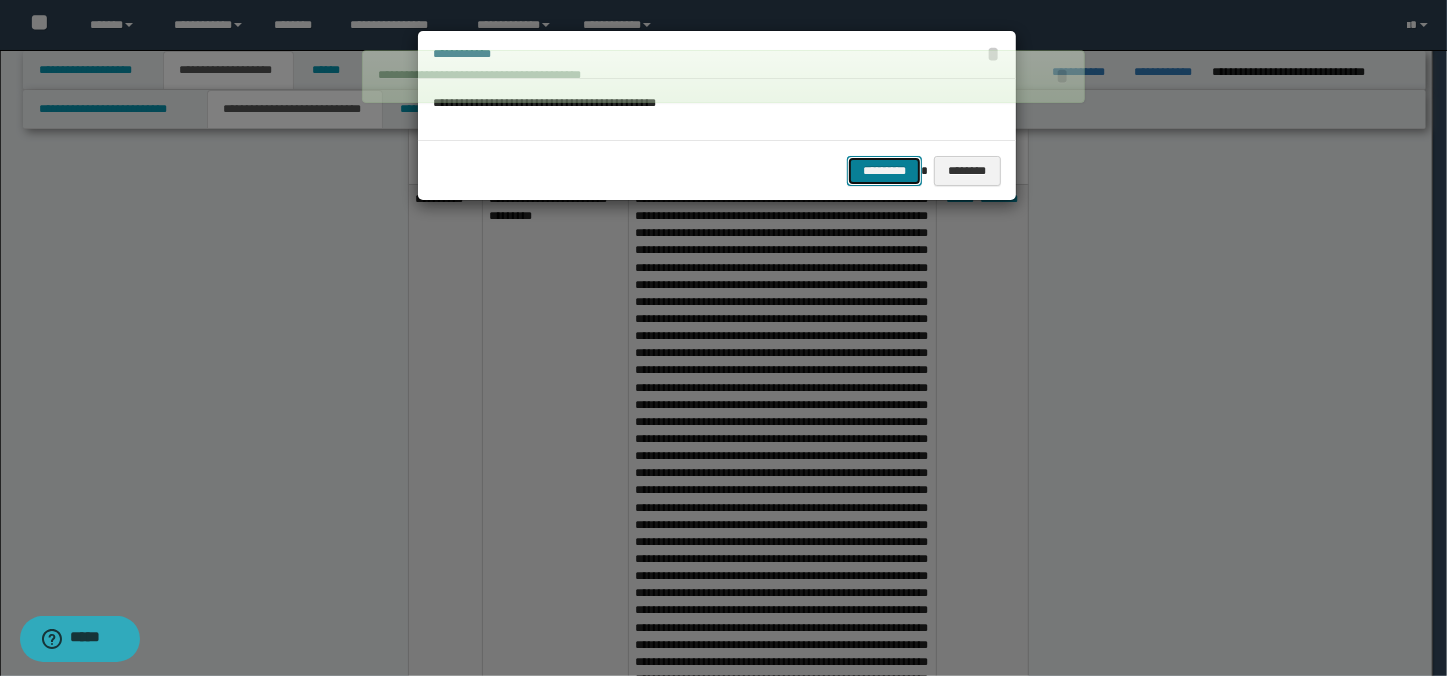 click on "*********" at bounding box center [884, 171] 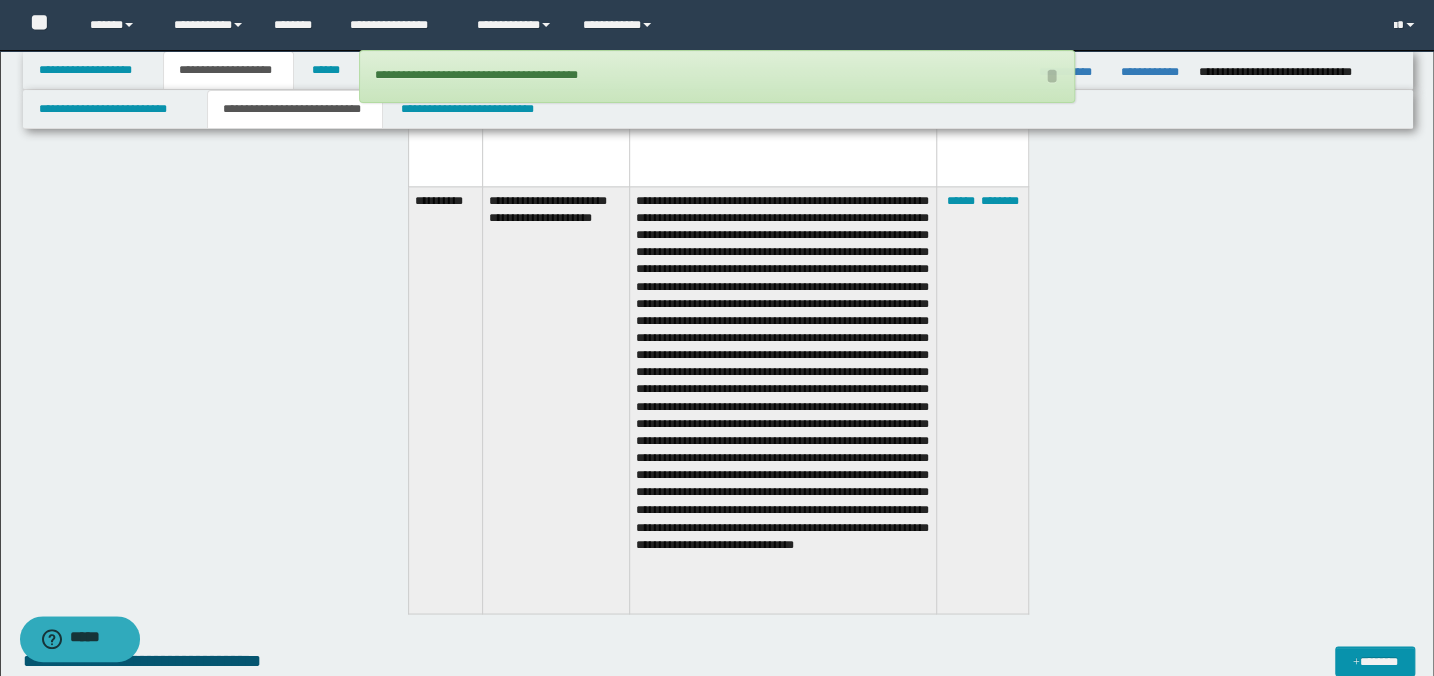 scroll, scrollTop: 5408, scrollLeft: 0, axis: vertical 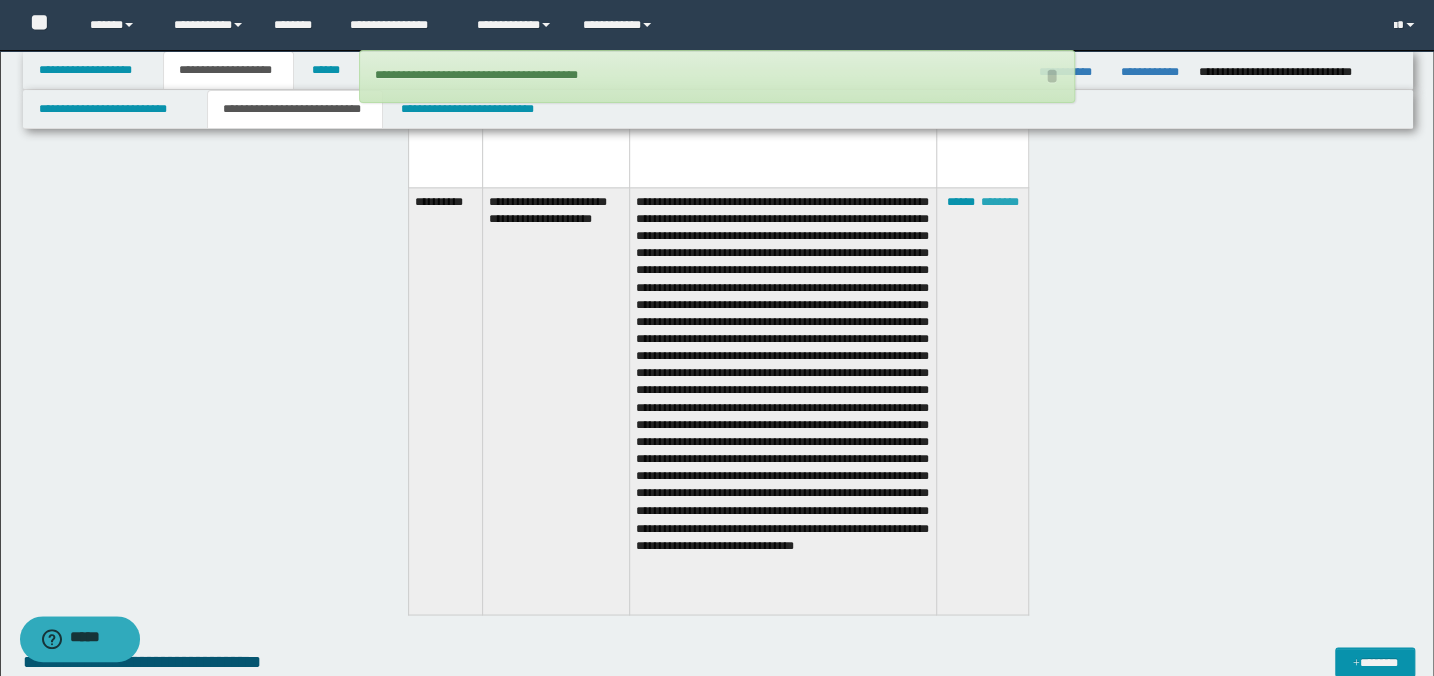 click on "********" at bounding box center (1000, 202) 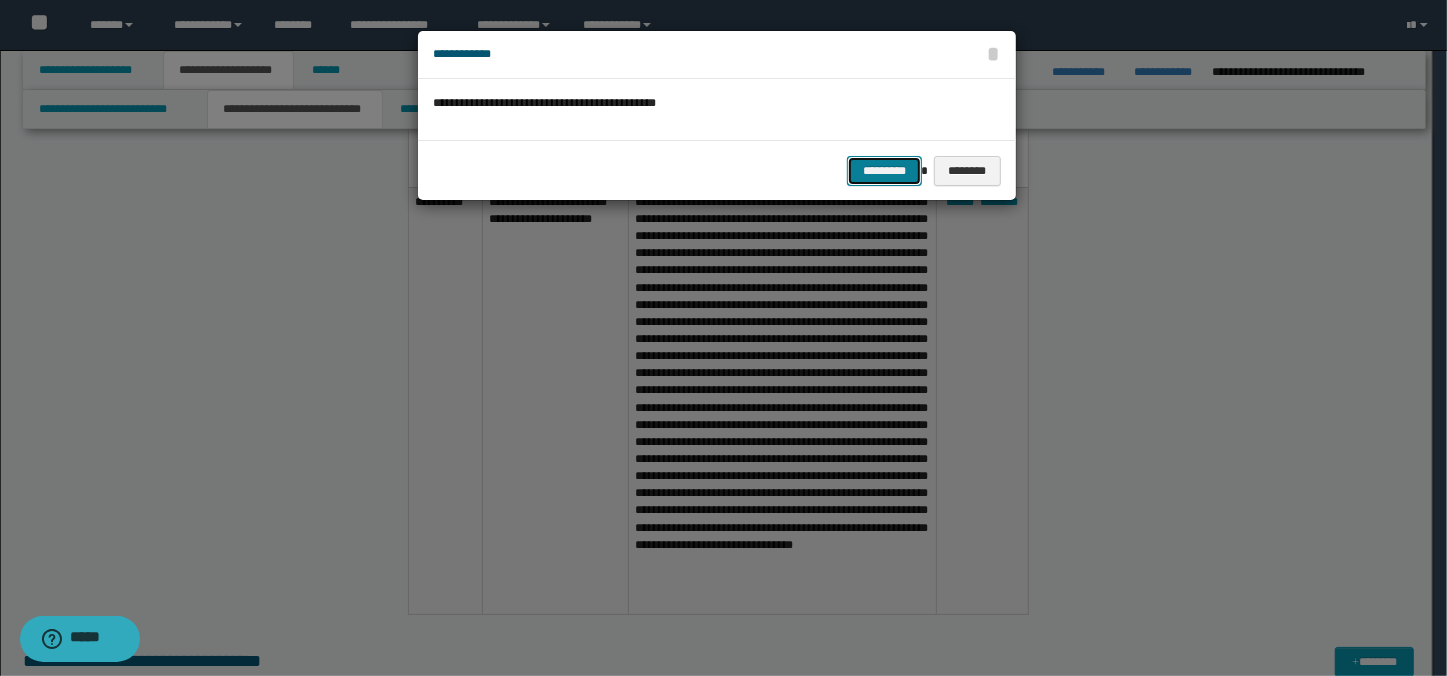 click on "*********" at bounding box center (884, 171) 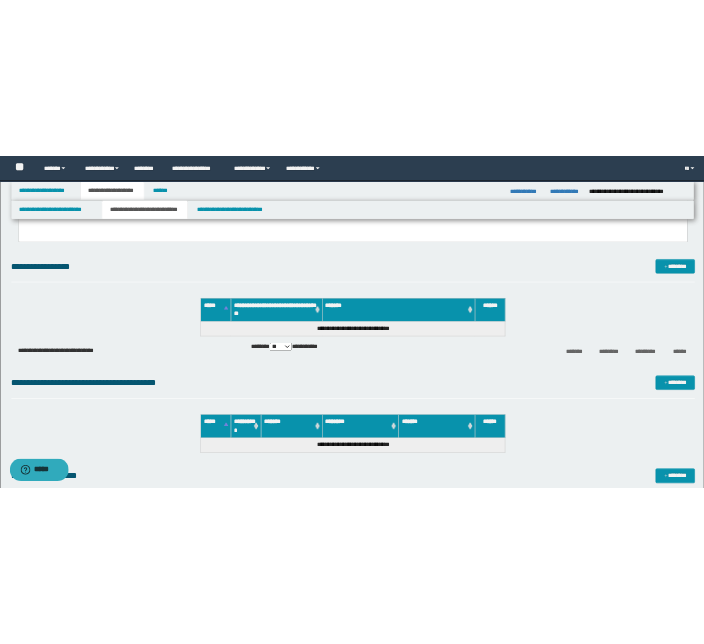 scroll, scrollTop: 3408, scrollLeft: 0, axis: vertical 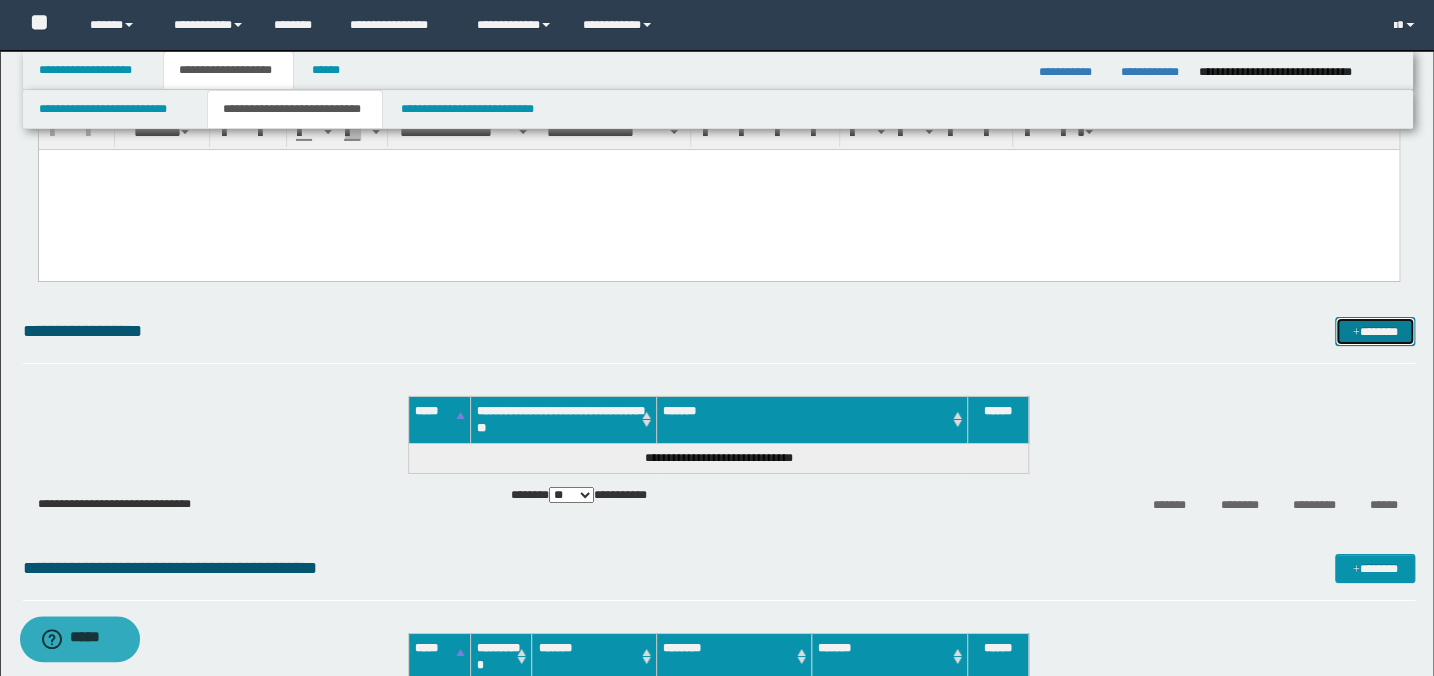 click on "*******" at bounding box center (1375, 332) 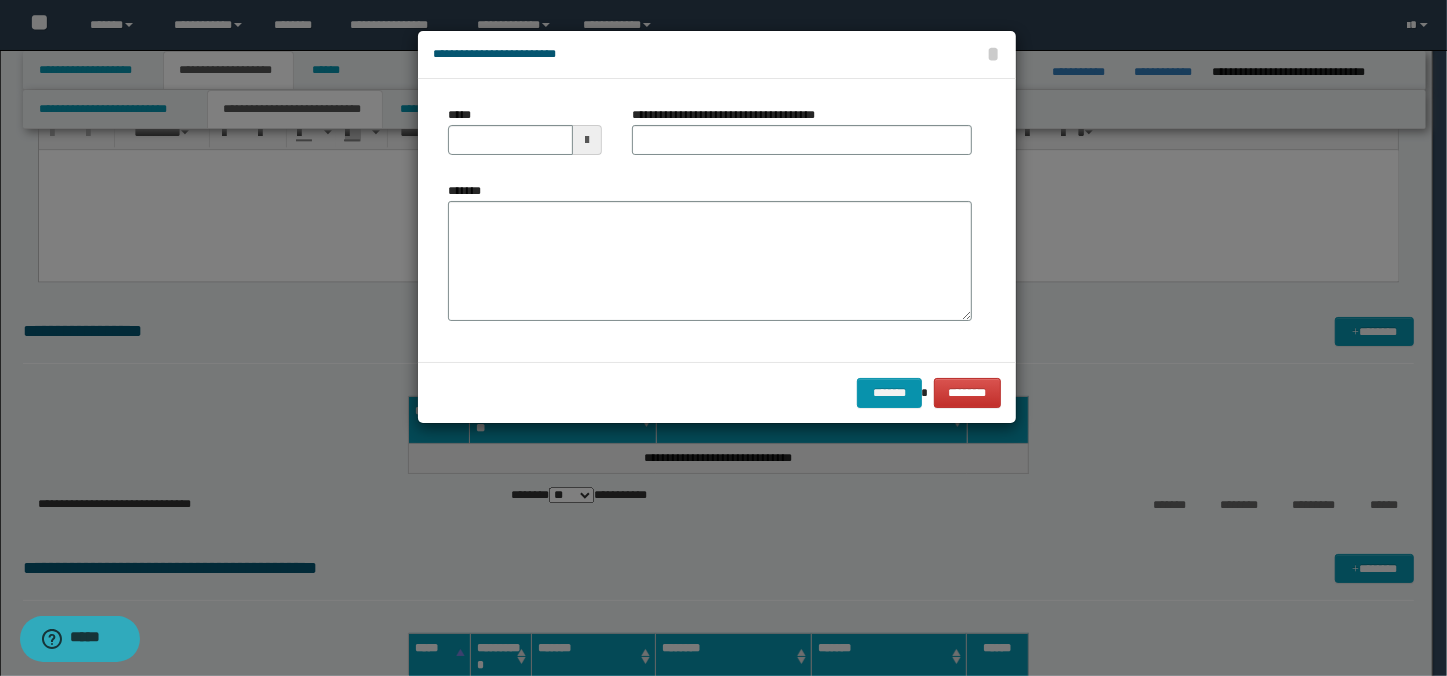 type 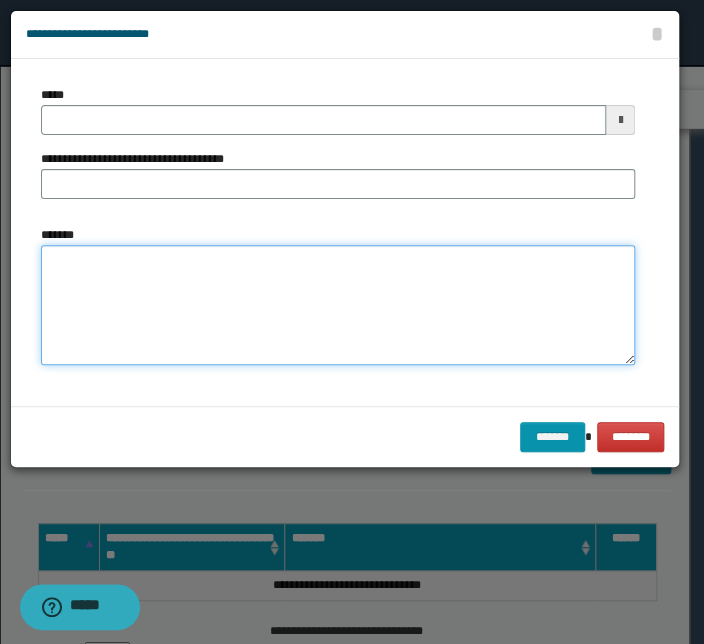 click on "*******" at bounding box center (338, 305) 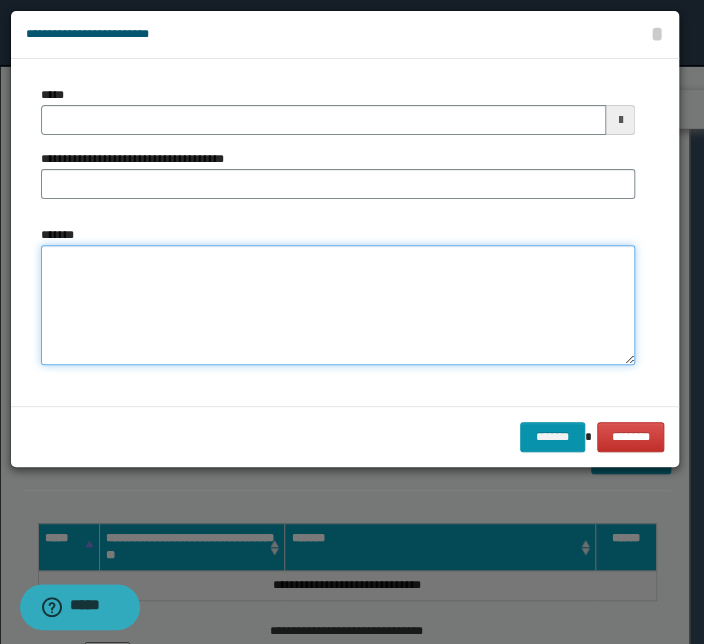 type on "*" 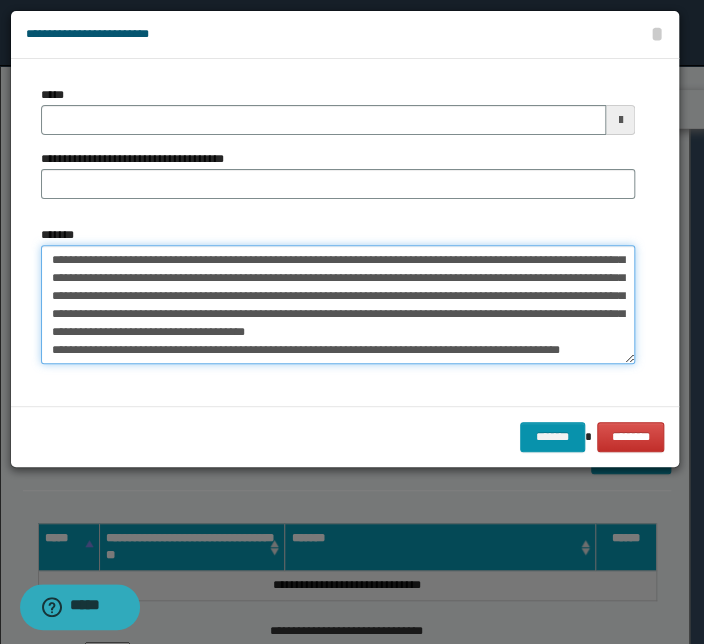 scroll, scrollTop: 0, scrollLeft: 0, axis: both 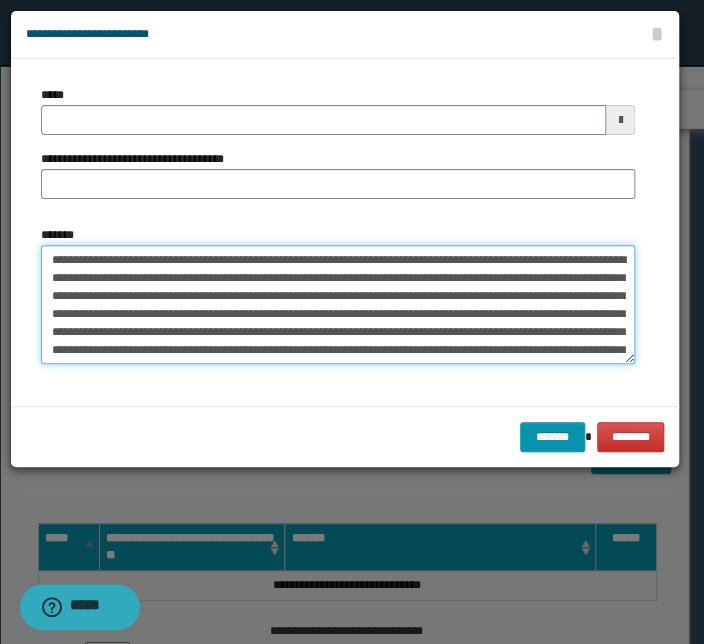 drag, startPoint x: 358, startPoint y: 260, endPoint x: -83, endPoint y: 277, distance: 441.32755 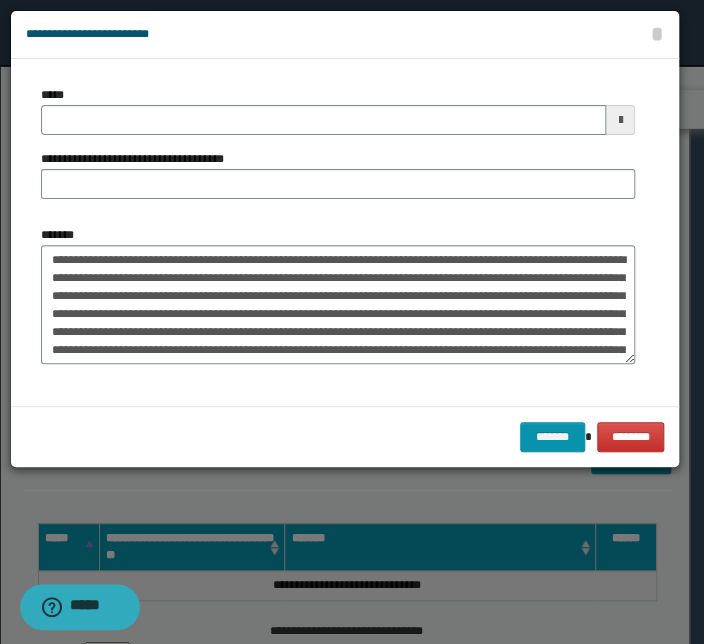 click on "*******" at bounding box center [338, 295] 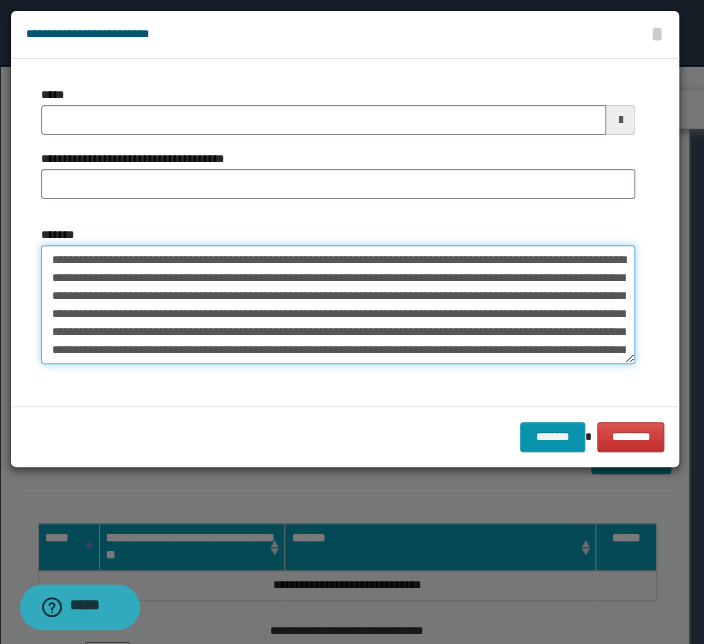 drag, startPoint x: 261, startPoint y: 264, endPoint x: 56, endPoint y: 260, distance: 205.03902 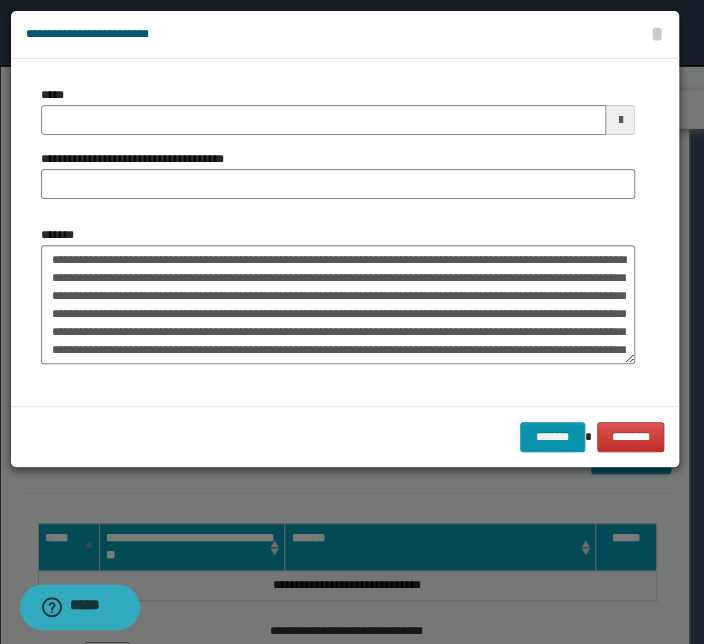 click on "**********" at bounding box center (338, 150) 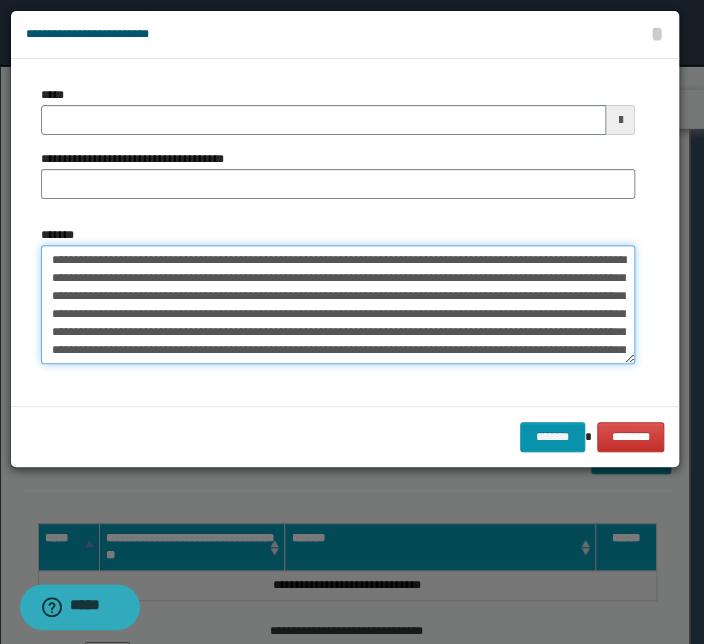 drag, startPoint x: 367, startPoint y: 260, endPoint x: 25, endPoint y: 242, distance: 342.47336 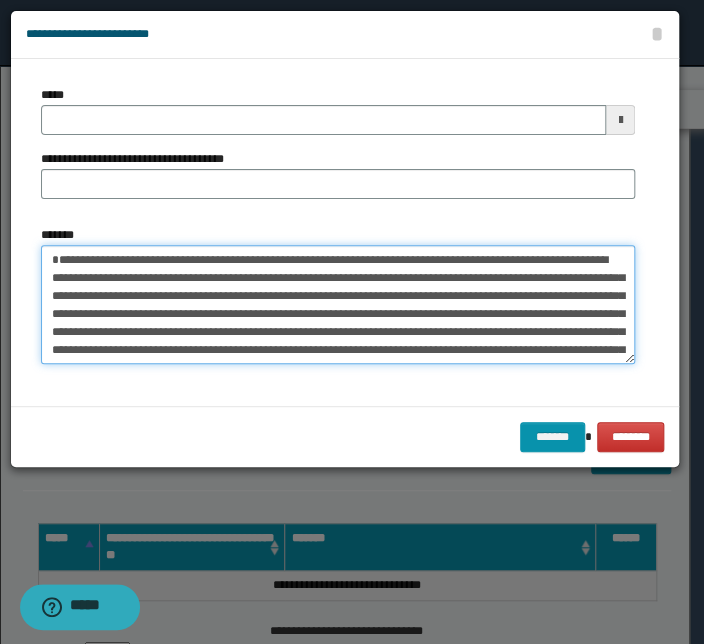 type 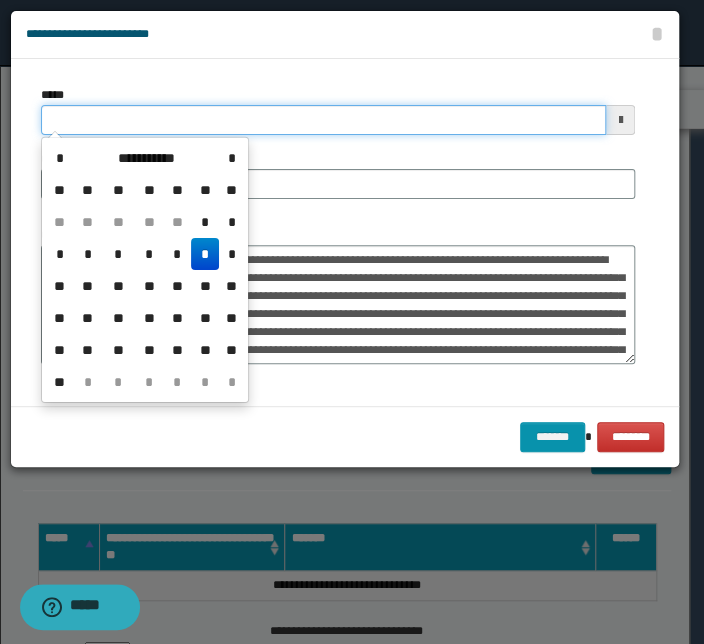 click on "*****" at bounding box center [323, 120] 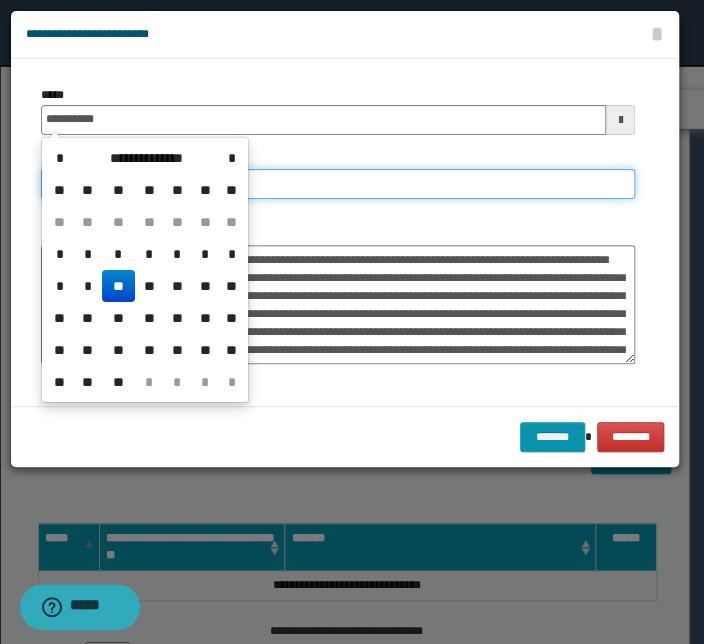 type on "**********" 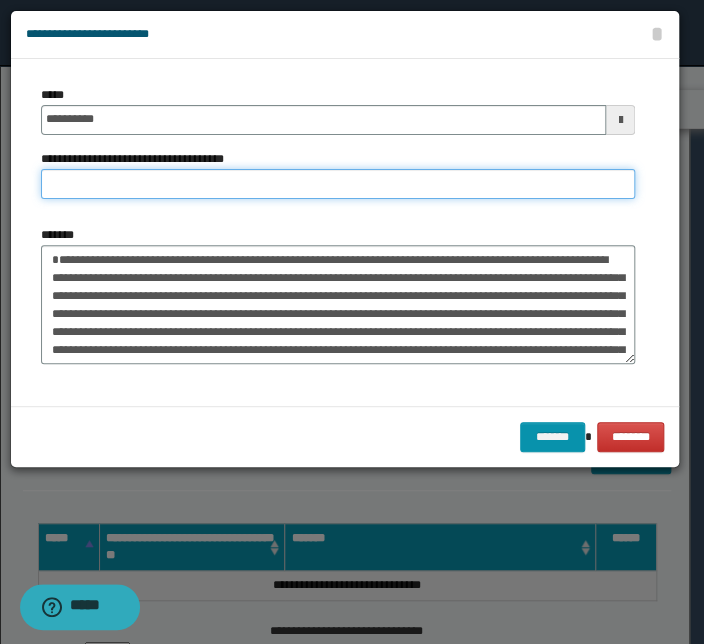 paste on "**********" 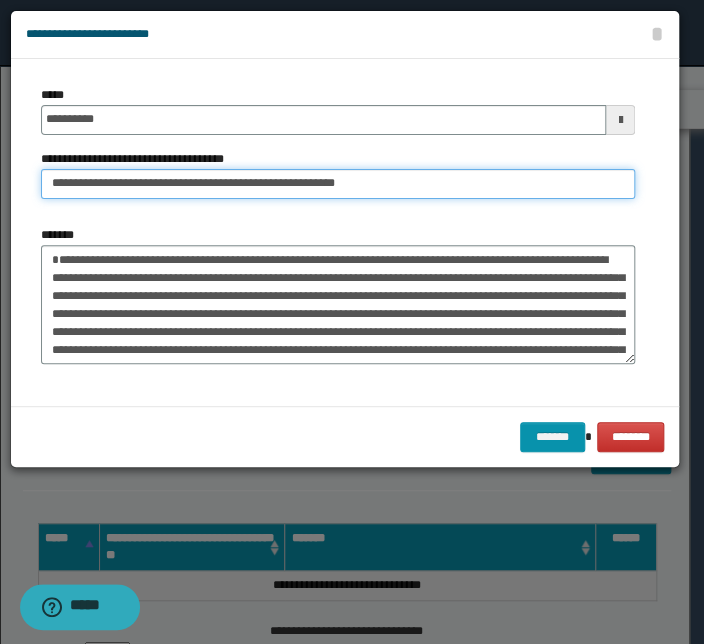drag, startPoint x: 111, startPoint y: 187, endPoint x: -79, endPoint y: 177, distance: 190.26297 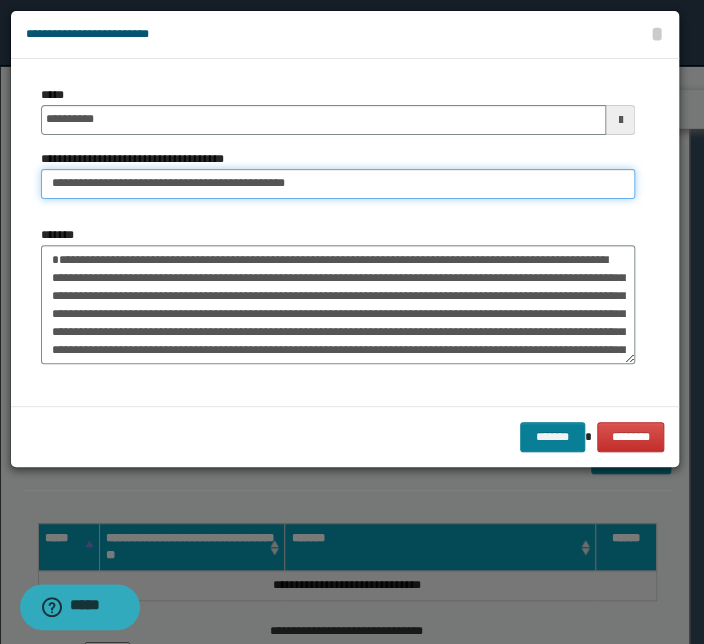 type on "**********" 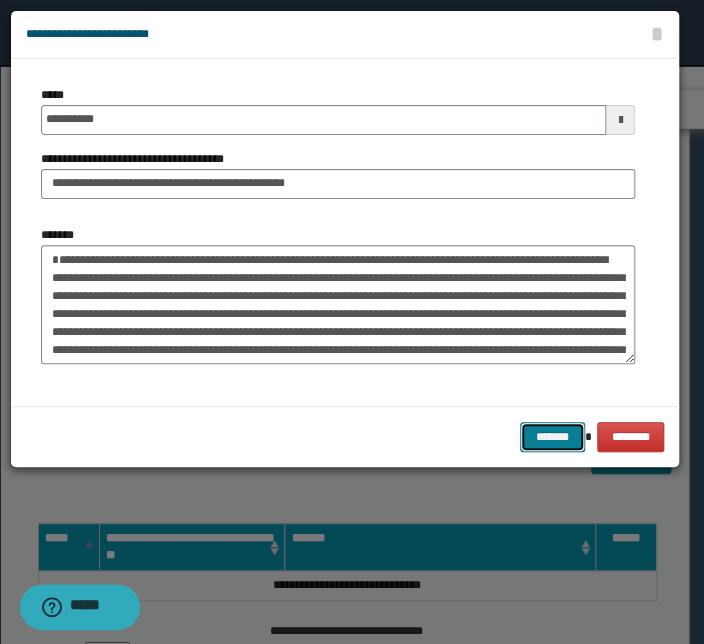 click on "*******" at bounding box center [552, 437] 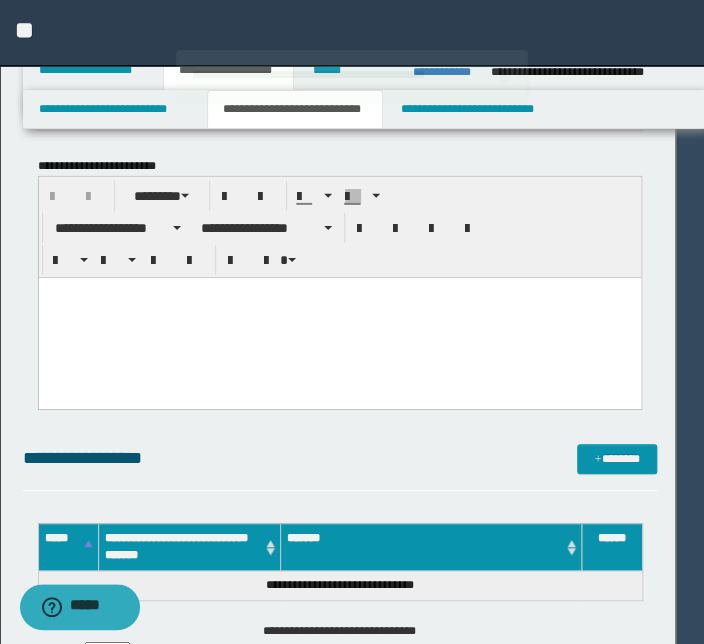 type 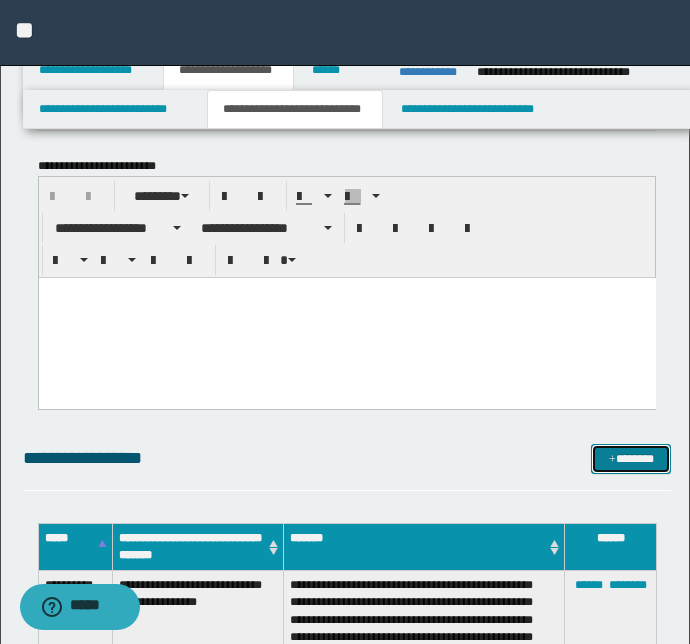 drag, startPoint x: 607, startPoint y: 459, endPoint x: 575, endPoint y: 459, distance: 32 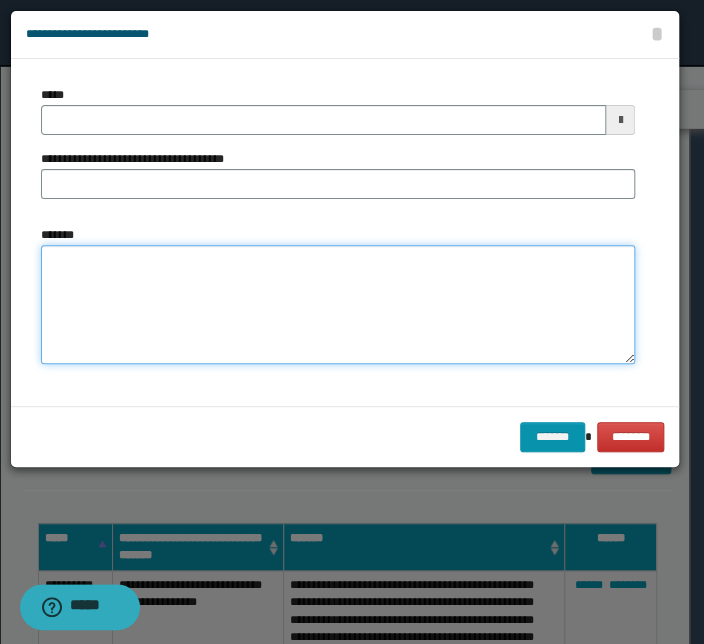 click on "*******" at bounding box center (338, 305) 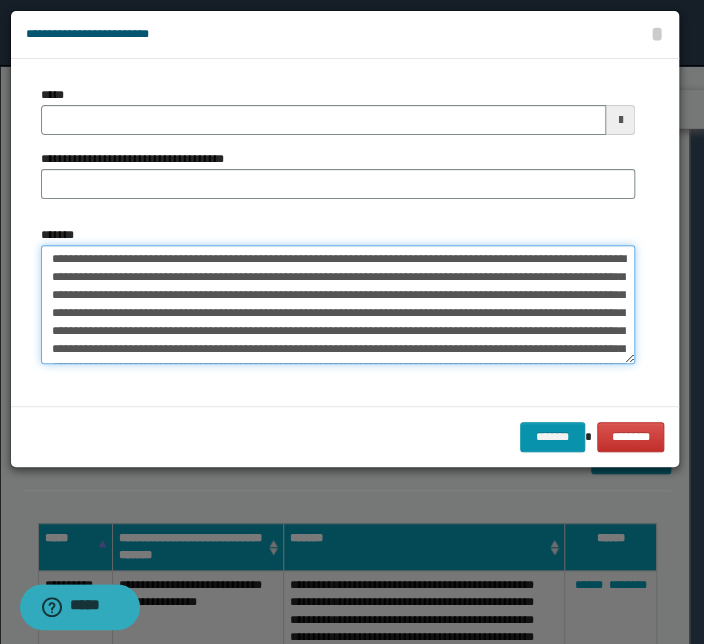 scroll, scrollTop: 0, scrollLeft: 0, axis: both 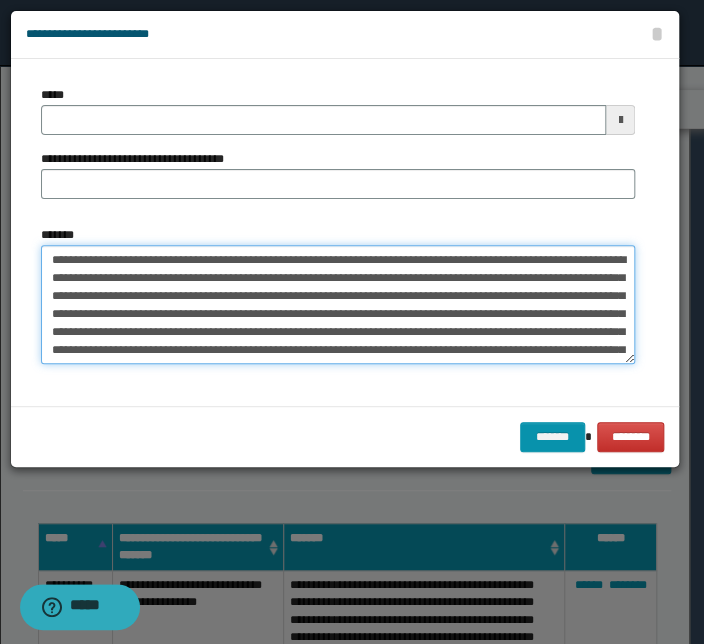 drag, startPoint x: 305, startPoint y: 258, endPoint x: -73, endPoint y: 259, distance: 378.0013 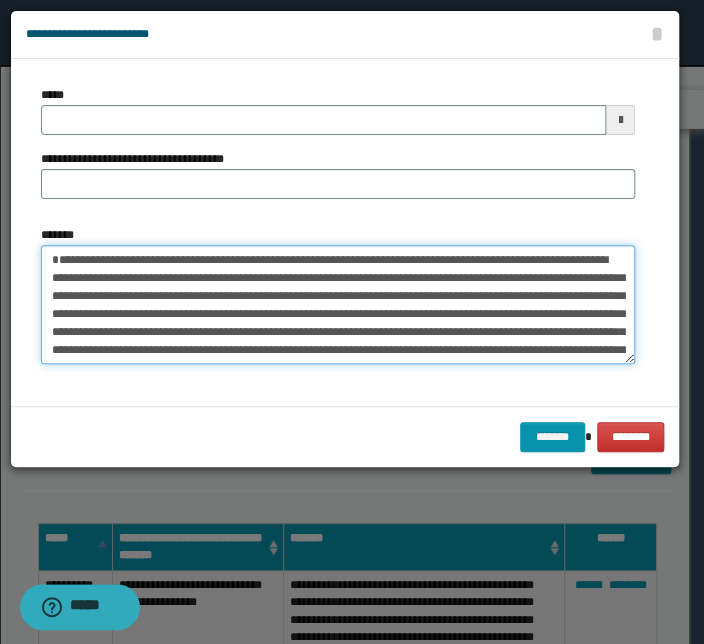 type 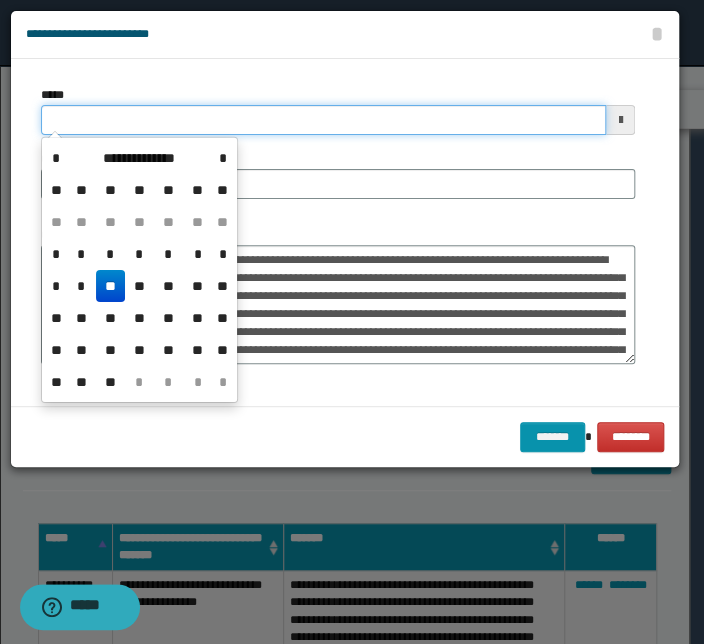 click on "*****" at bounding box center [323, 120] 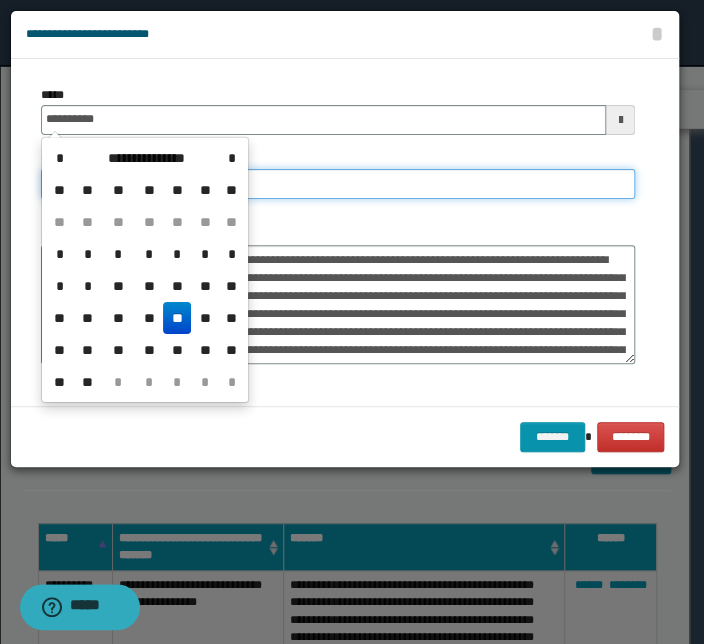 type on "**********" 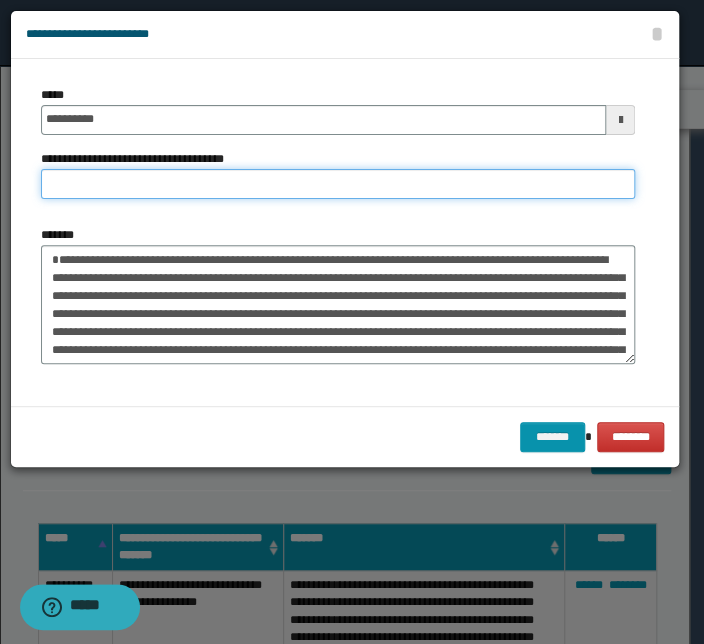 paste on "**********" 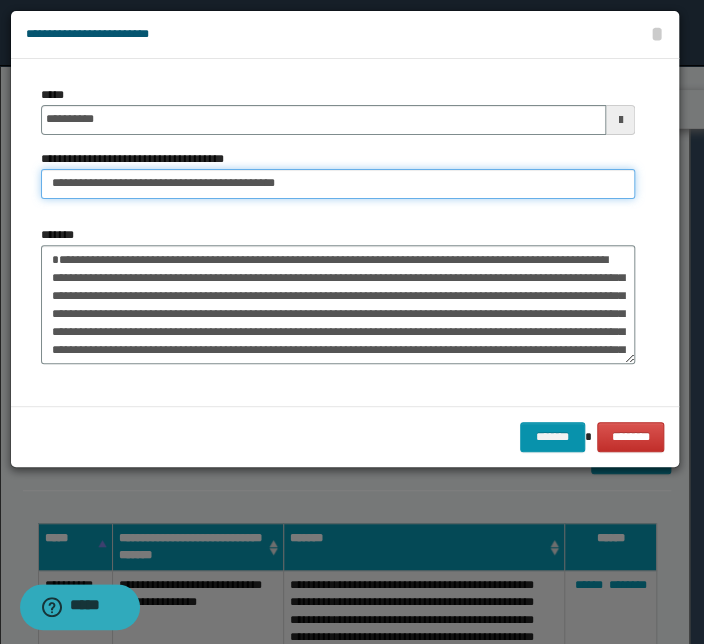 drag, startPoint x: 114, startPoint y: 185, endPoint x: -102, endPoint y: 179, distance: 216.08331 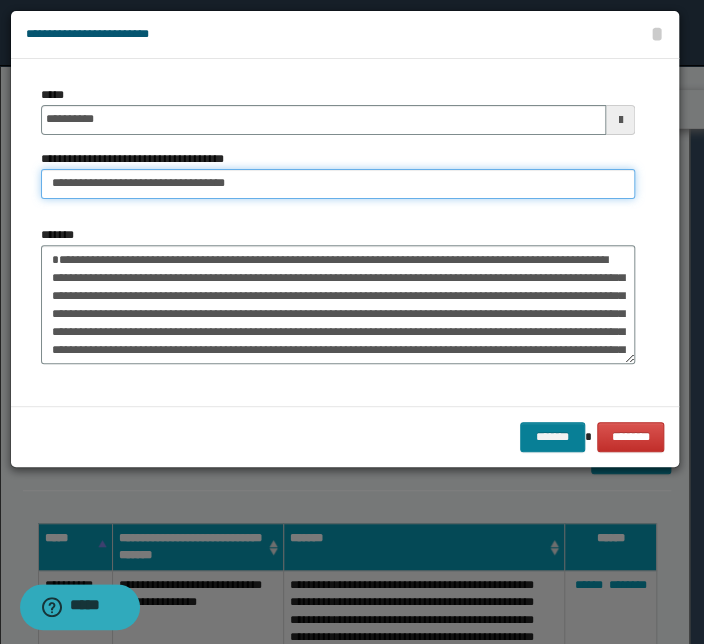 type on "**********" 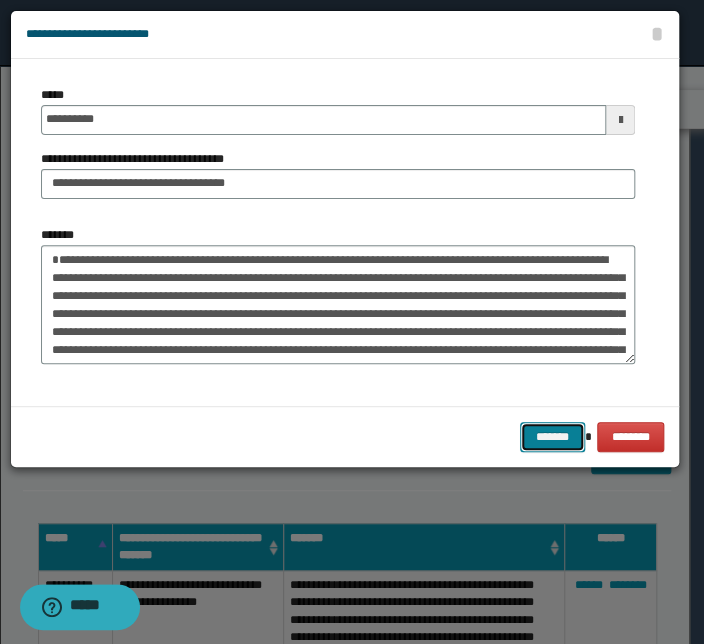 click on "*******" at bounding box center [552, 437] 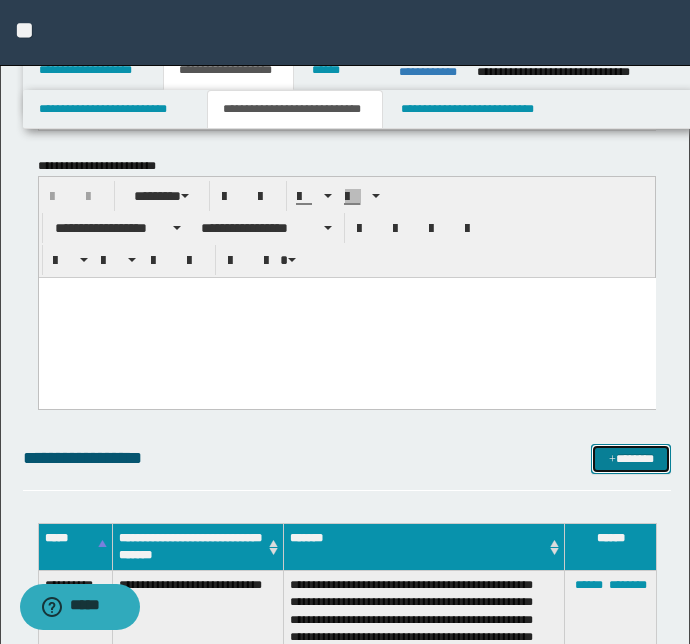 click on "*******" at bounding box center (631, 459) 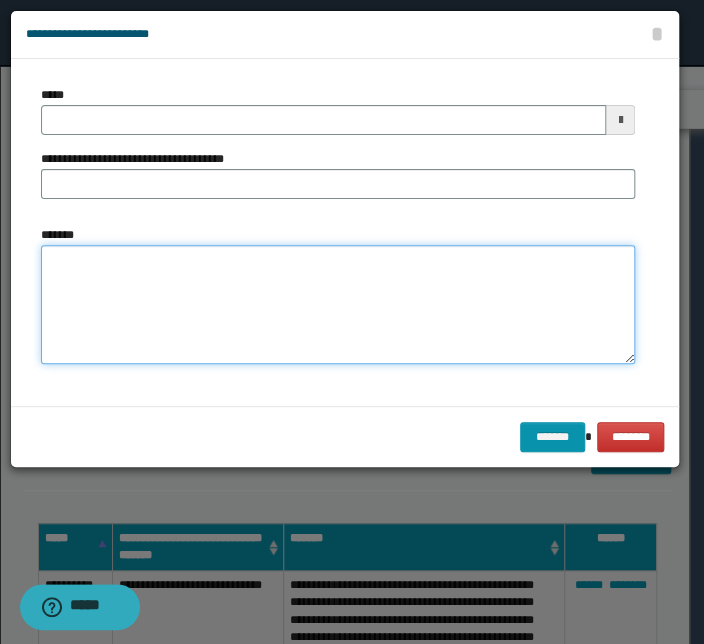 click on "*******" at bounding box center [338, 305] 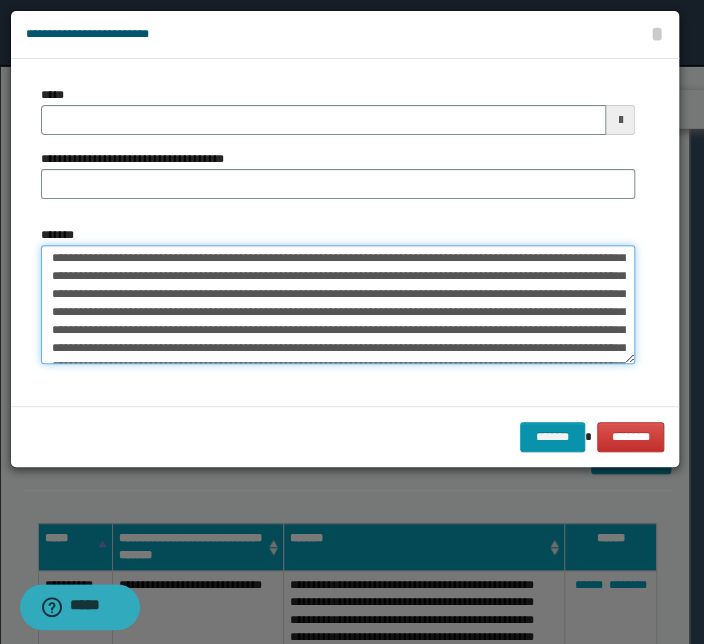 scroll, scrollTop: 0, scrollLeft: 0, axis: both 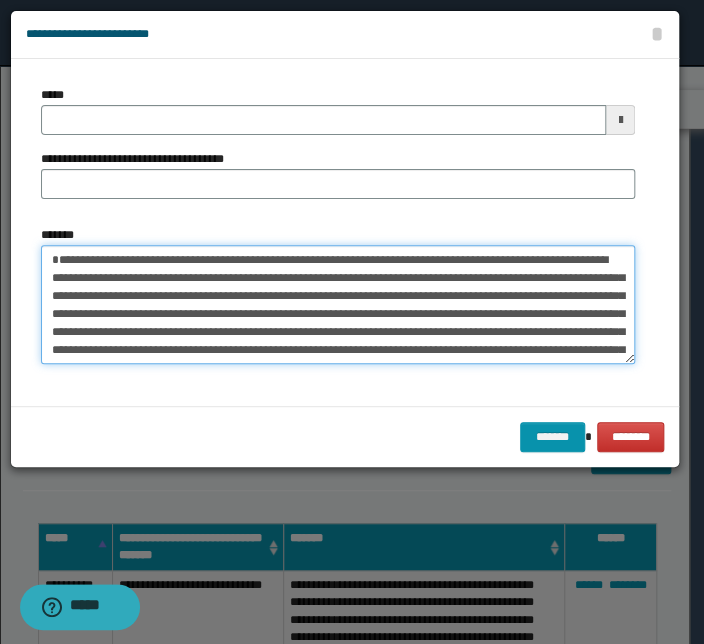 drag, startPoint x: 354, startPoint y: 276, endPoint x: 253, endPoint y: 259, distance: 102.4207 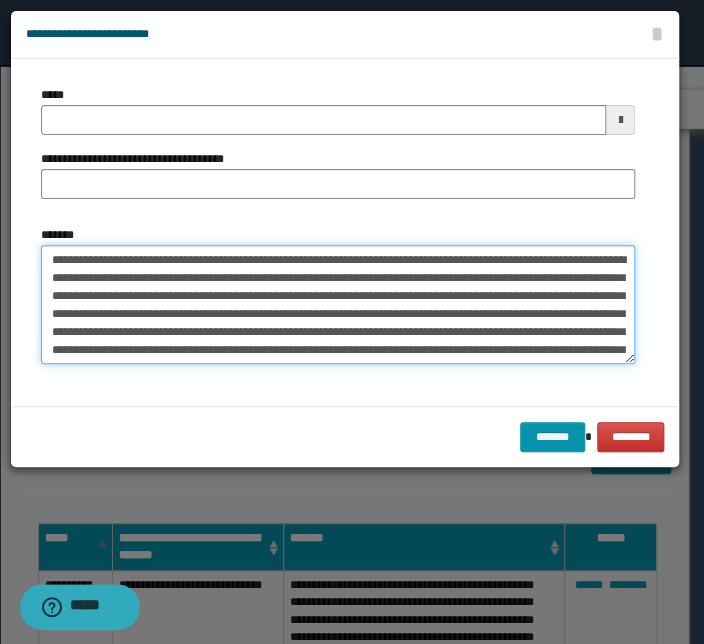 type 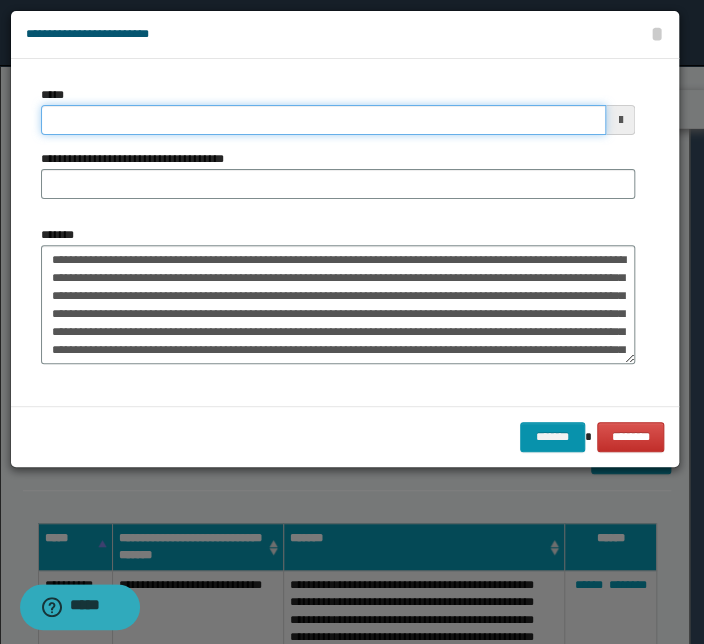 click on "*****" at bounding box center (323, 120) 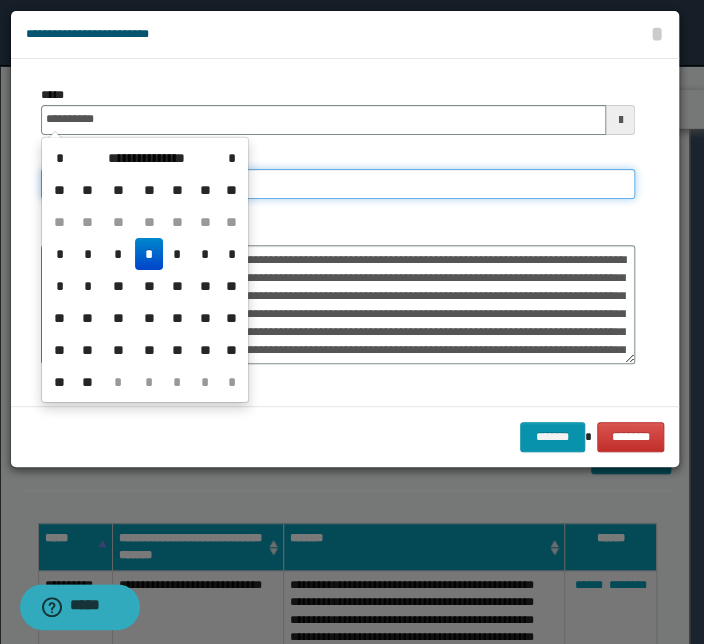 type on "**********" 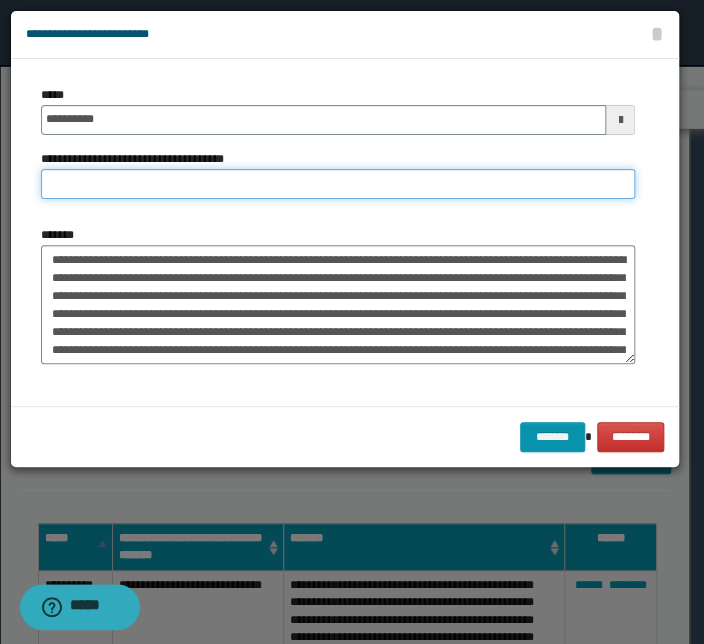 paste on "**********" 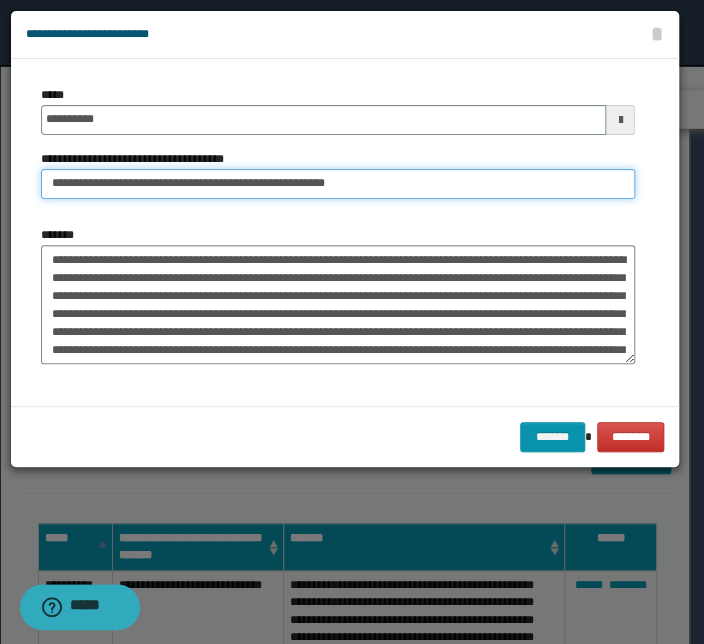 drag, startPoint x: 118, startPoint y: 187, endPoint x: -238, endPoint y: 174, distance: 356.23727 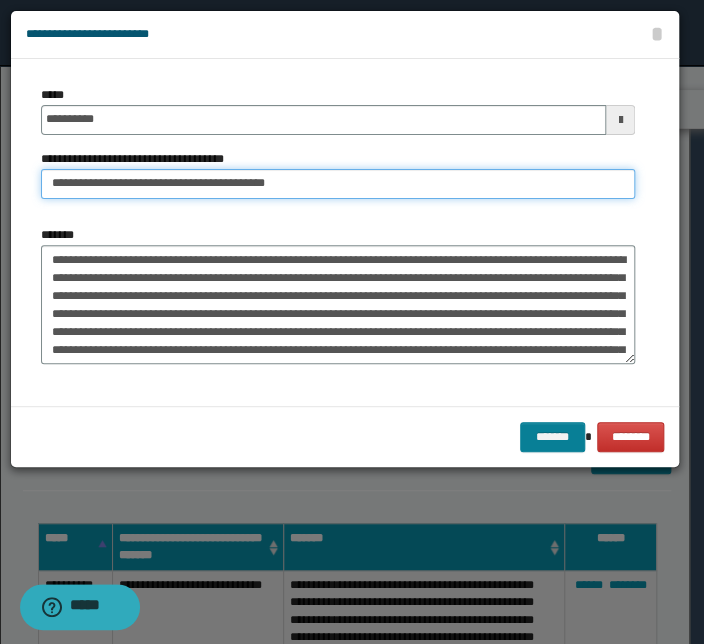 type on "**********" 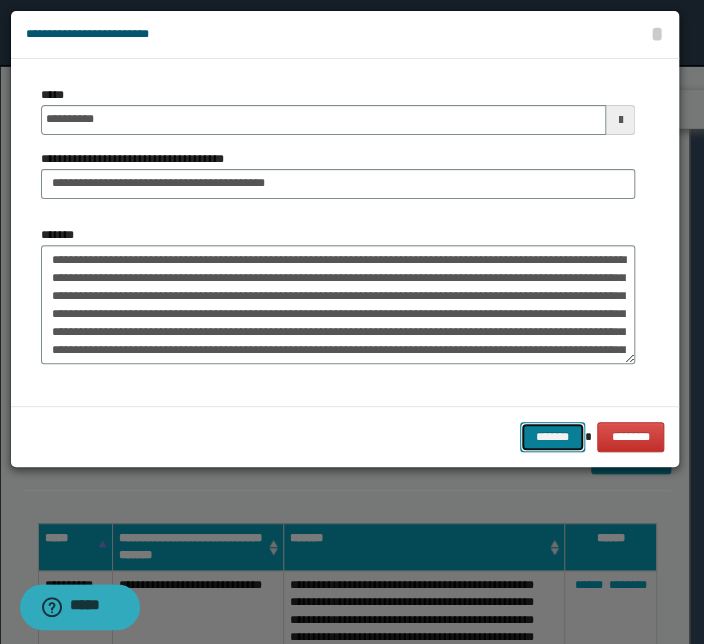 click on "*******" at bounding box center [552, 437] 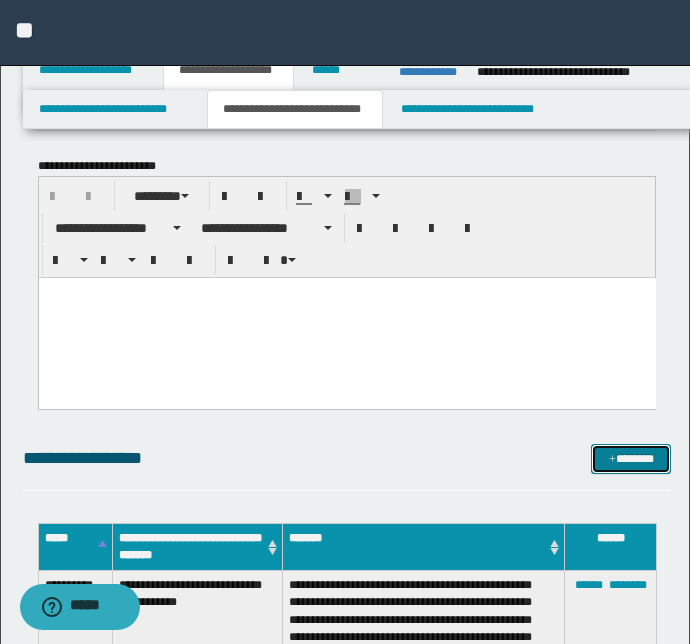 click on "*******" at bounding box center [631, 459] 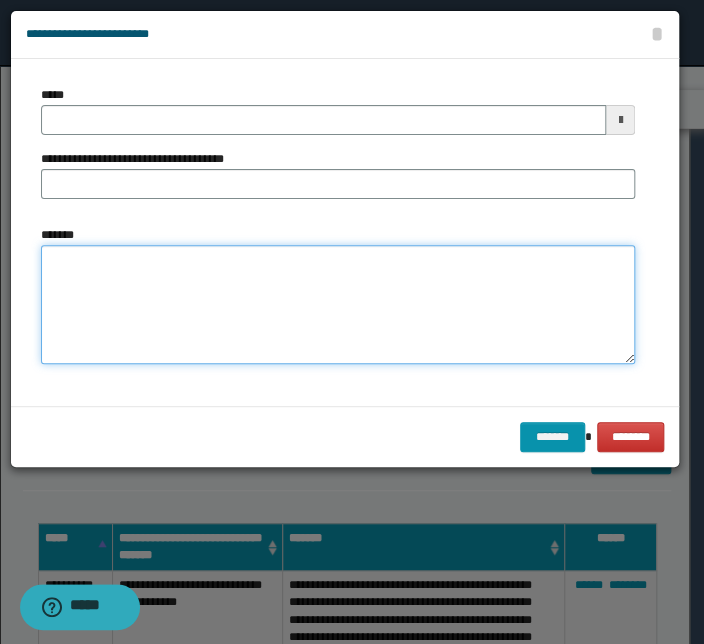 click on "*******" at bounding box center (338, 305) 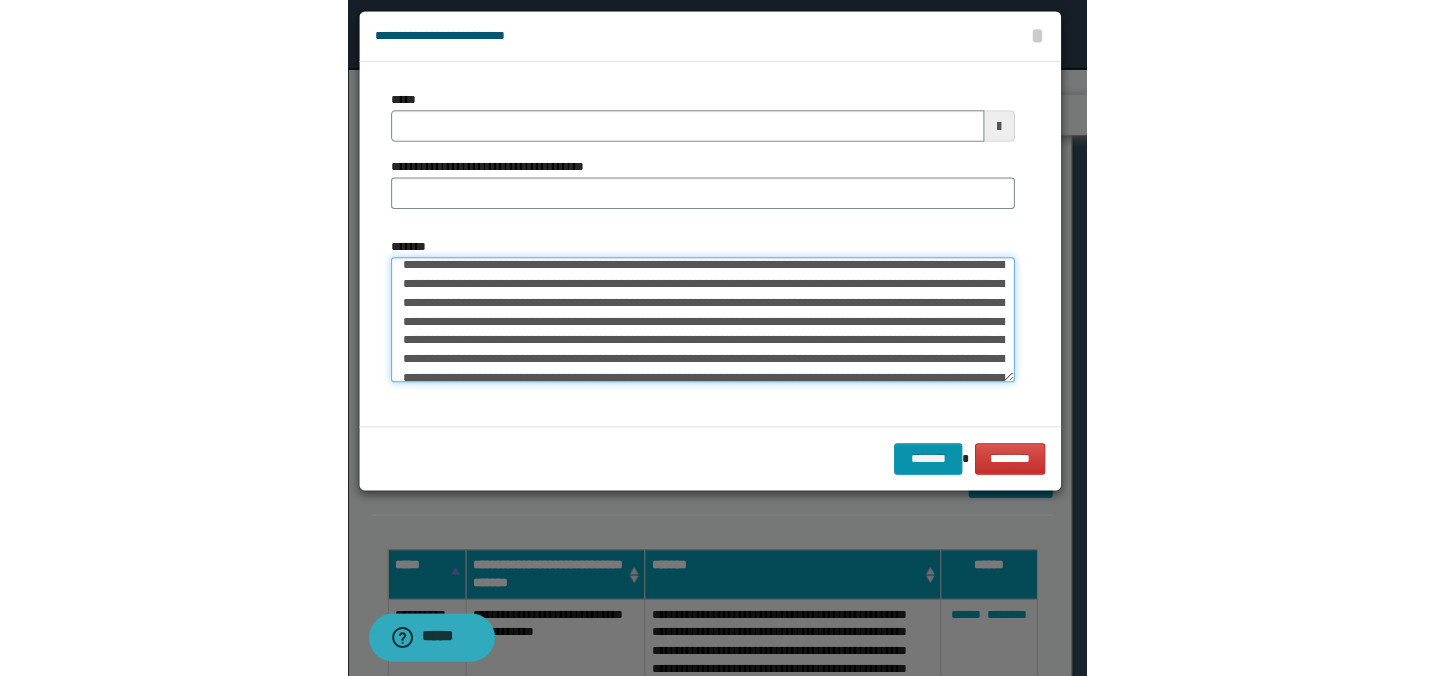 scroll, scrollTop: 0, scrollLeft: 0, axis: both 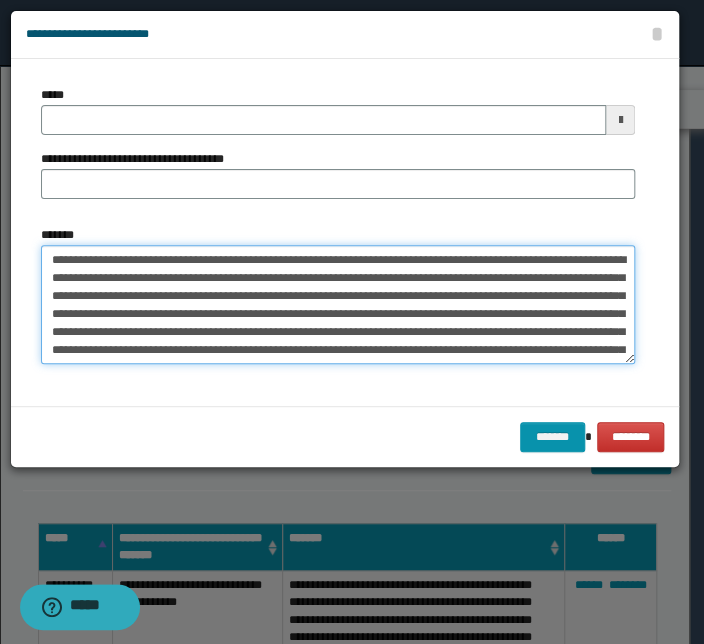 drag, startPoint x: 356, startPoint y: 258, endPoint x: 11, endPoint y: 255, distance: 345.01303 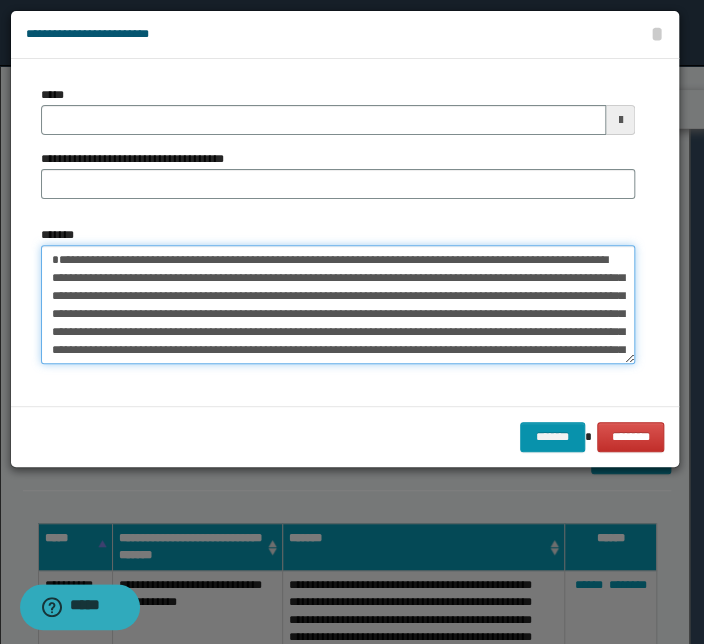 type 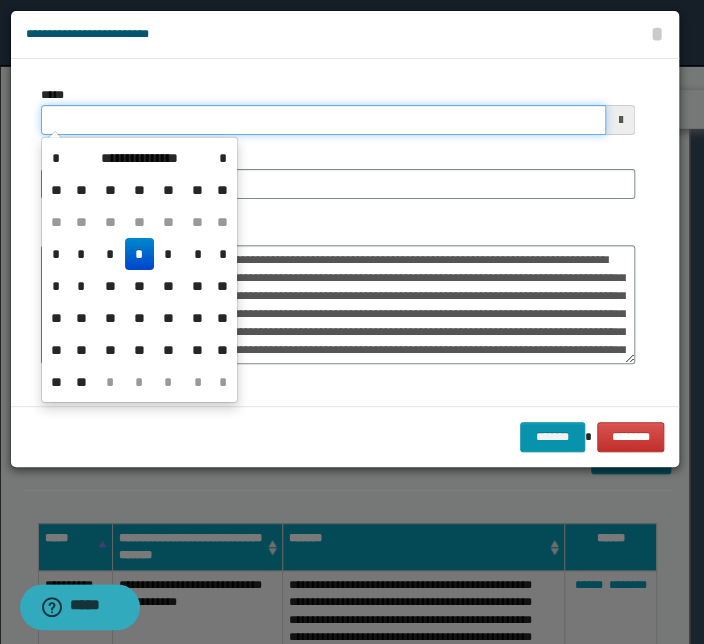 click on "*****" at bounding box center (323, 120) 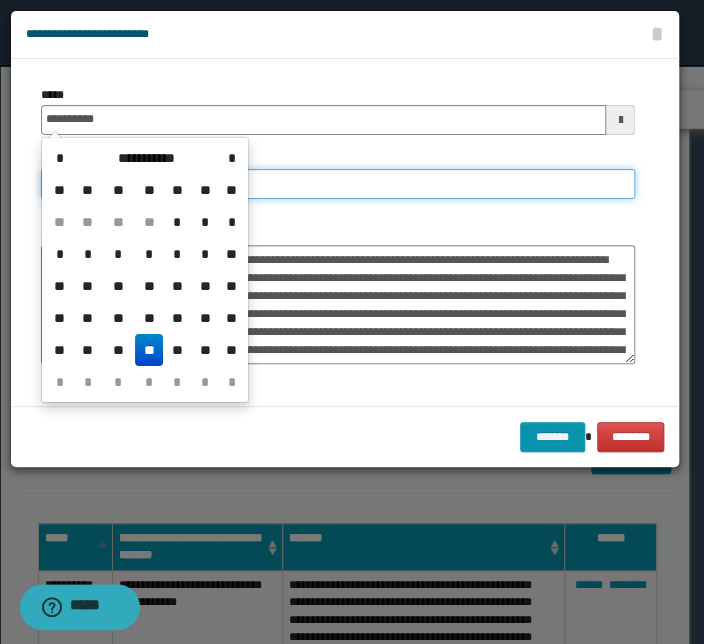 type on "**********" 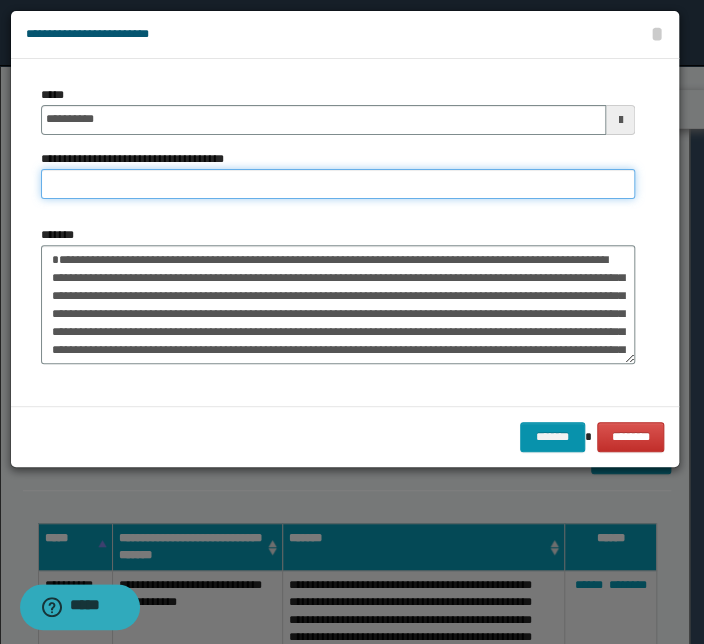 paste on "**********" 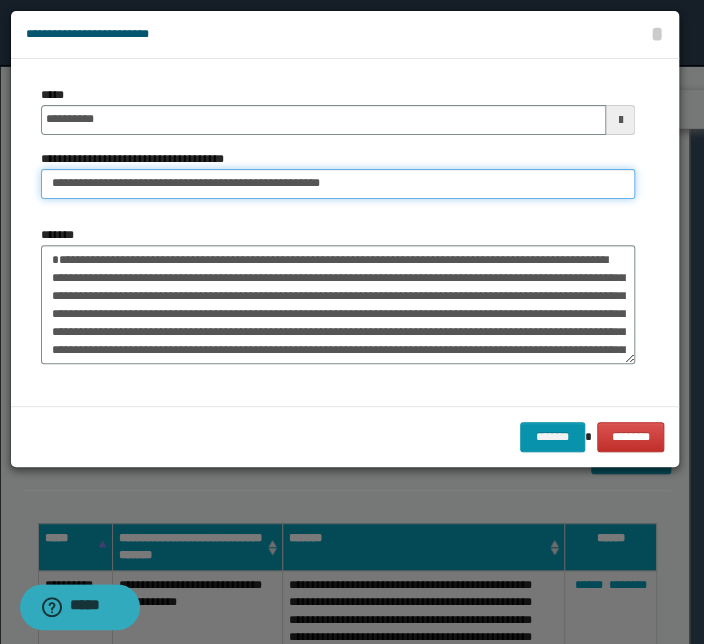 drag, startPoint x: 92, startPoint y: 182, endPoint x: -204, endPoint y: 173, distance: 296.13678 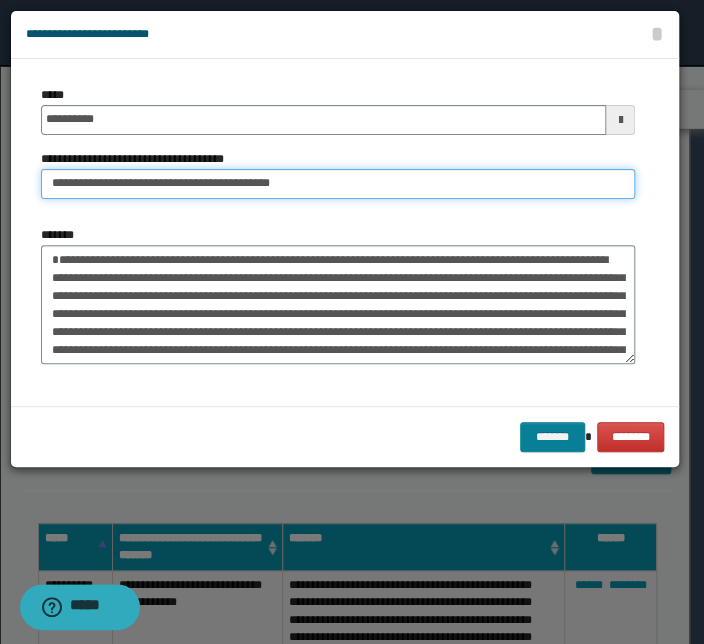 type on "**********" 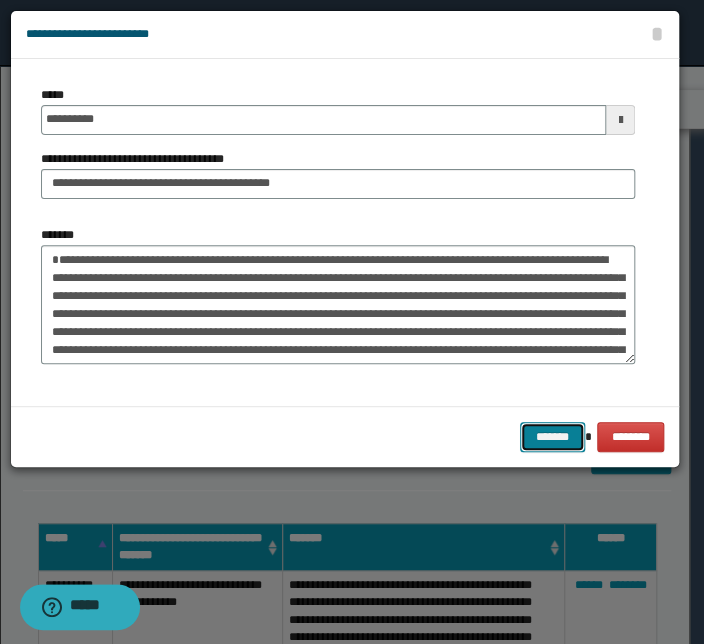 click on "*******" at bounding box center (552, 437) 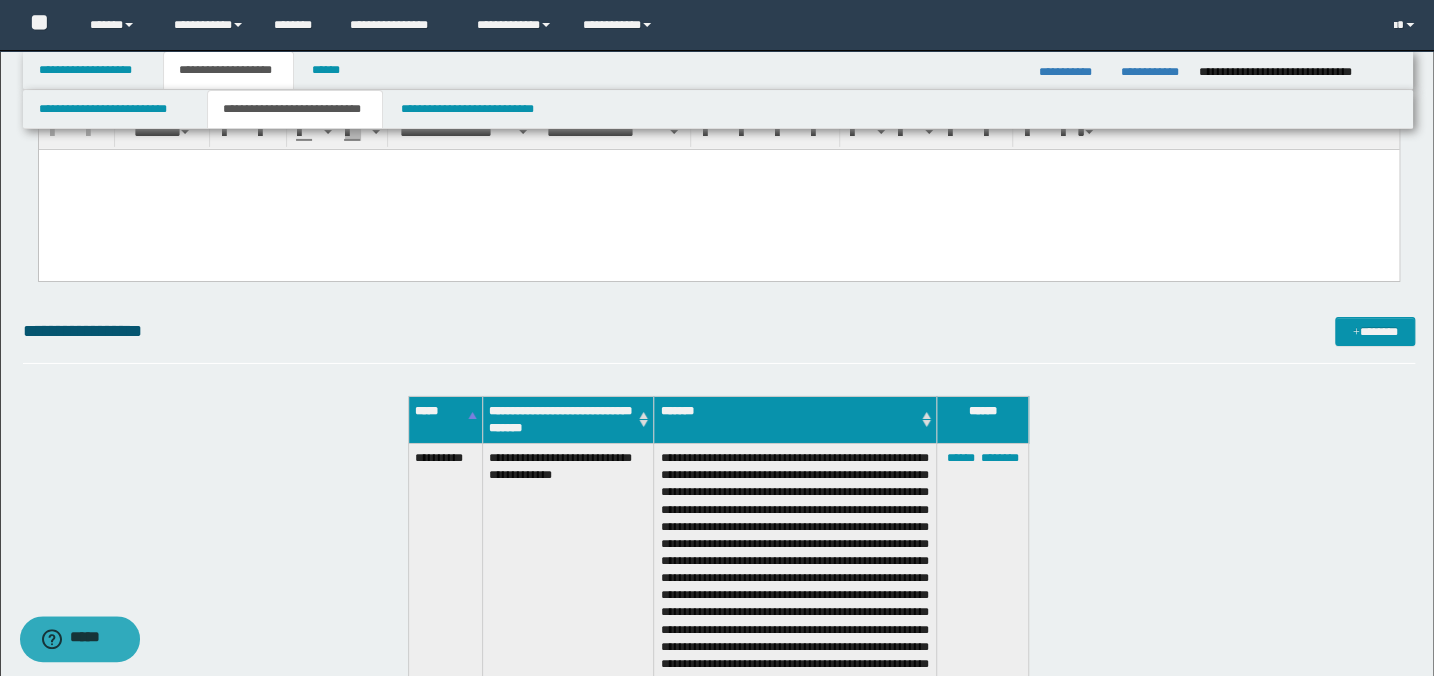 click at bounding box center [718, 190] 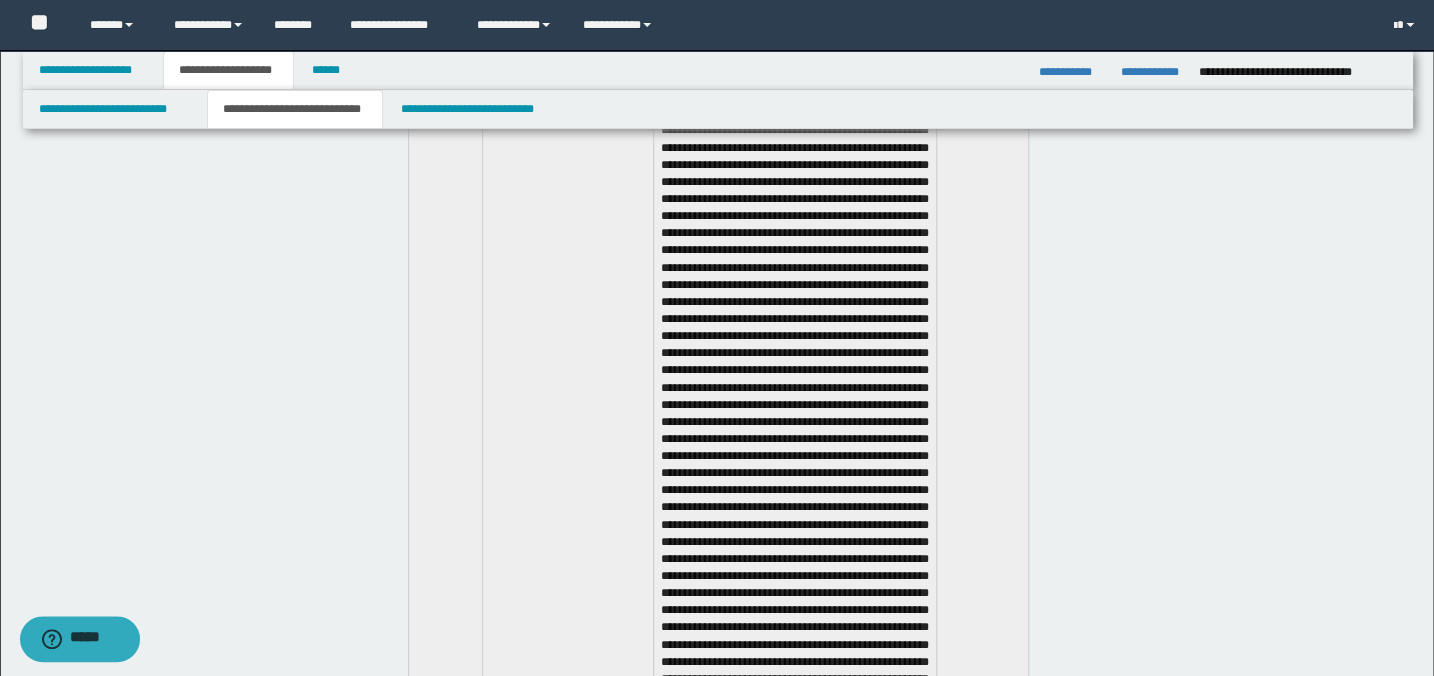 scroll, scrollTop: 3771, scrollLeft: 0, axis: vertical 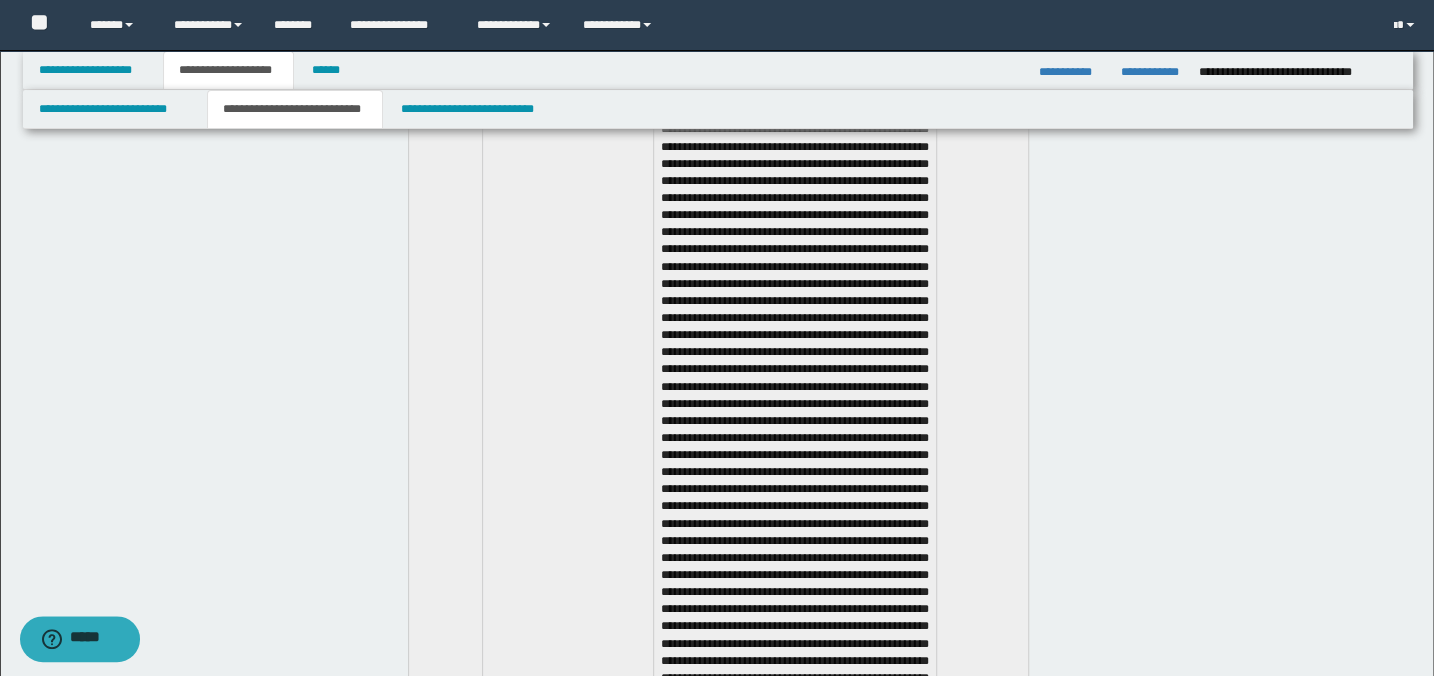 click on "**********" at bounding box center (568, 483) 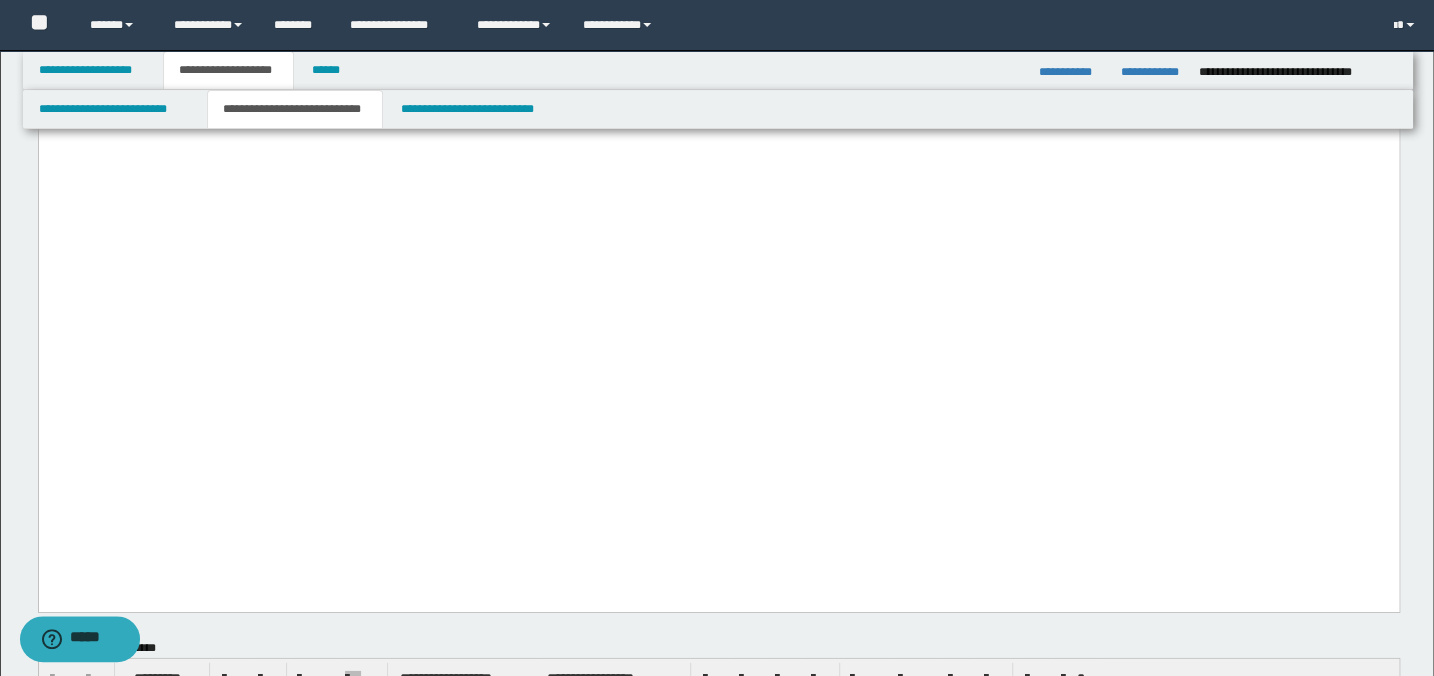 scroll, scrollTop: 2810, scrollLeft: 0, axis: vertical 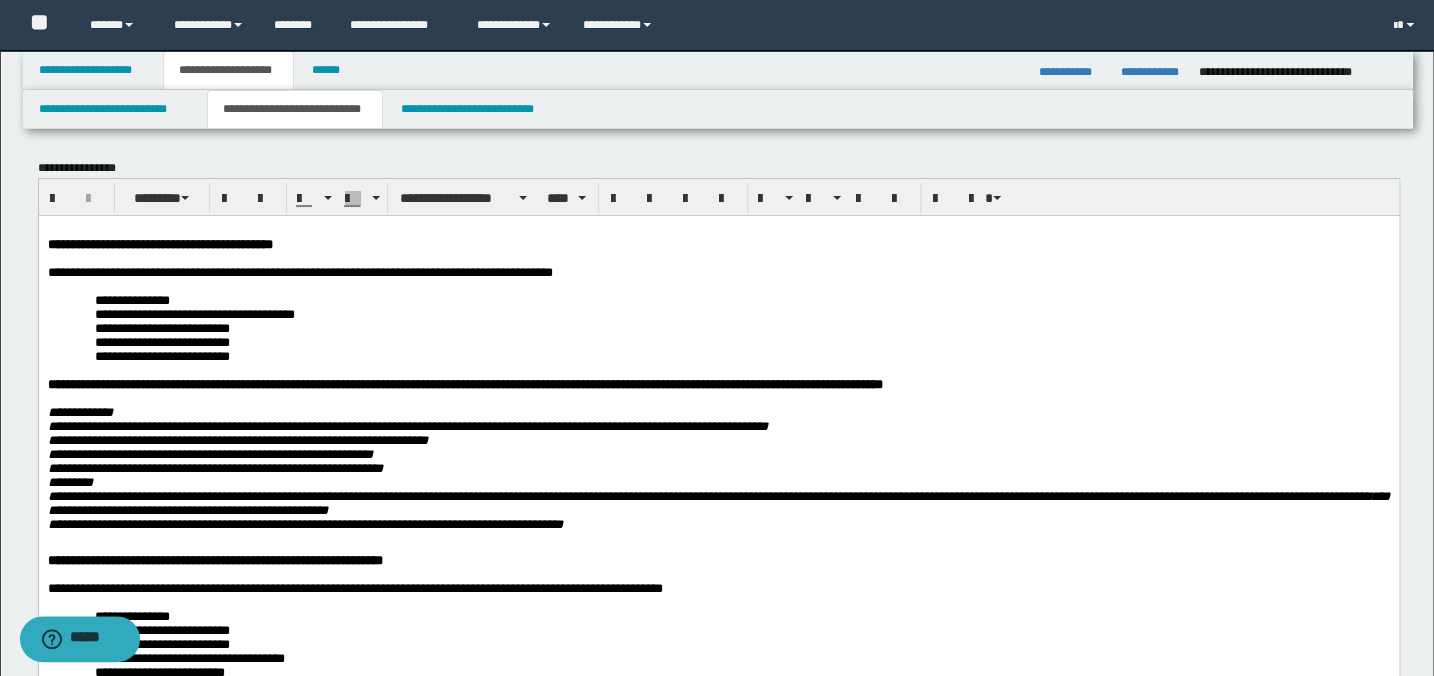 click on "[ADDRESS]   [ADDRESS] [CITY] [STATE] [COUNTRY]   [PHONE] [EMAIL] [WEBSITE] [BRAND] [PRODUCT] [PRICE] [CURRENCY] [DATE] [TIME] [PERSON] [ORGANIZATION] [CREDIT_CARD] [SSN] [LICENSE] [PASSPORT]" at bounding box center (718, 1253) 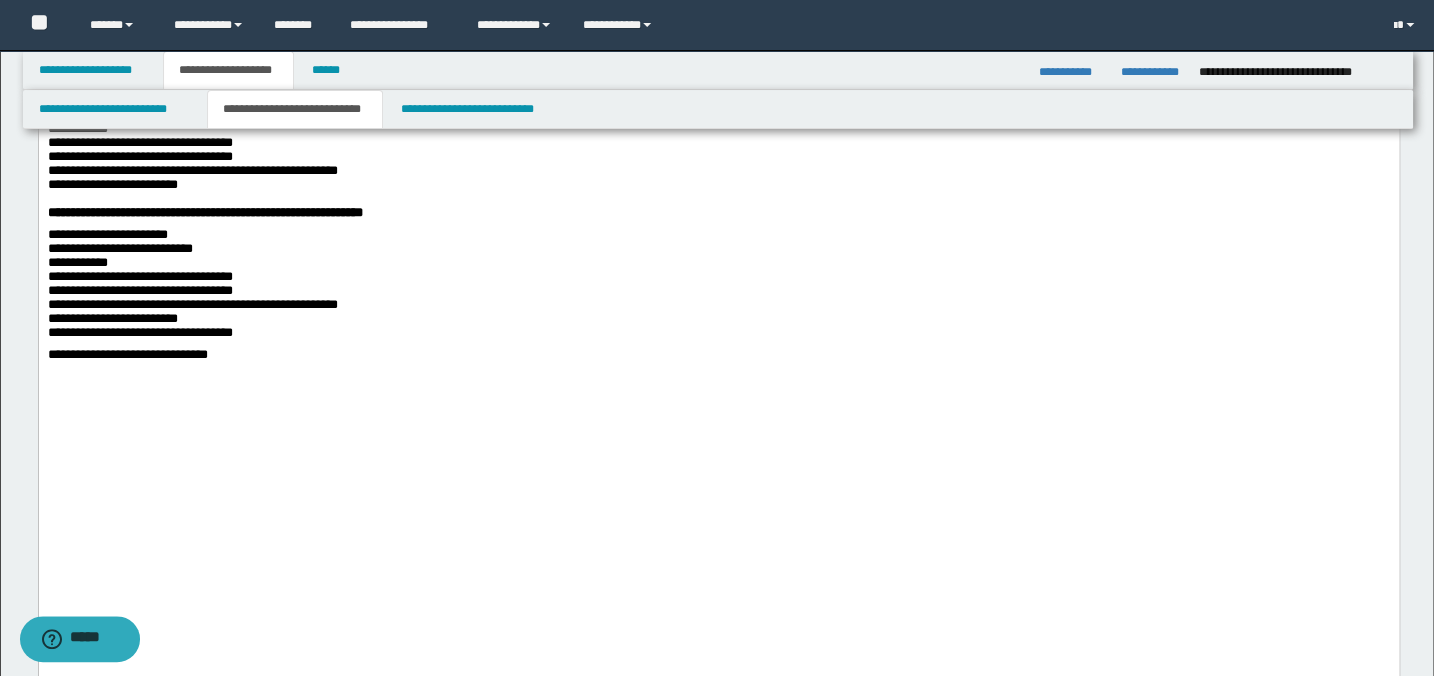 scroll, scrollTop: 1818, scrollLeft: 0, axis: vertical 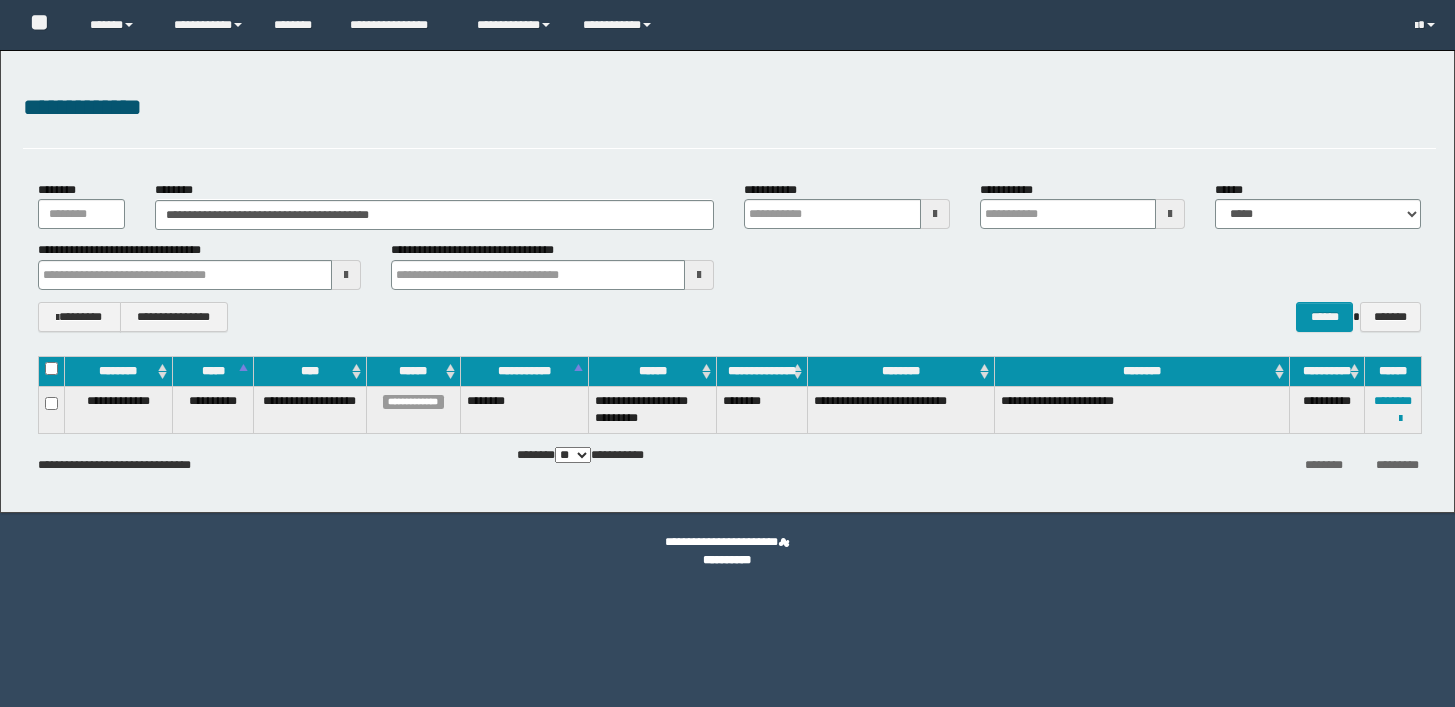 click on "**********" at bounding box center [727, 281] 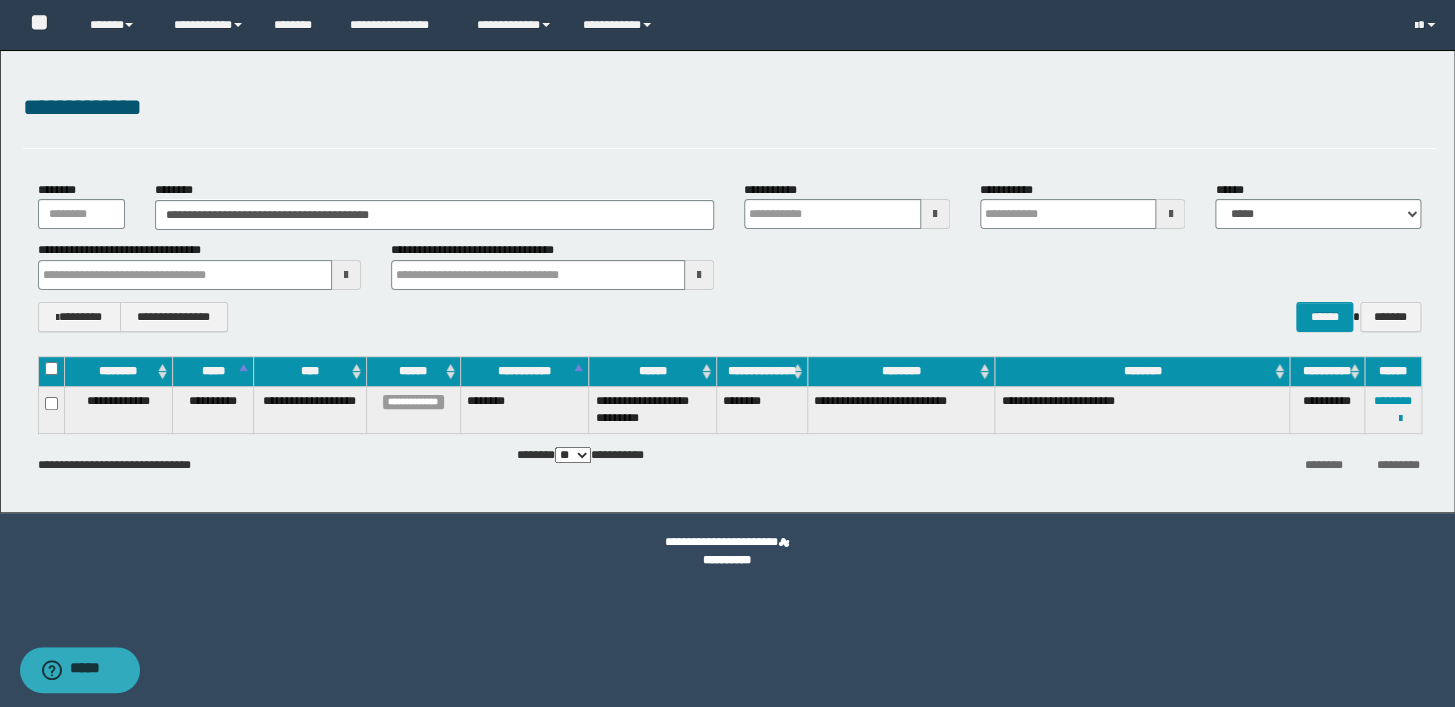 scroll, scrollTop: 0, scrollLeft: 0, axis: both 